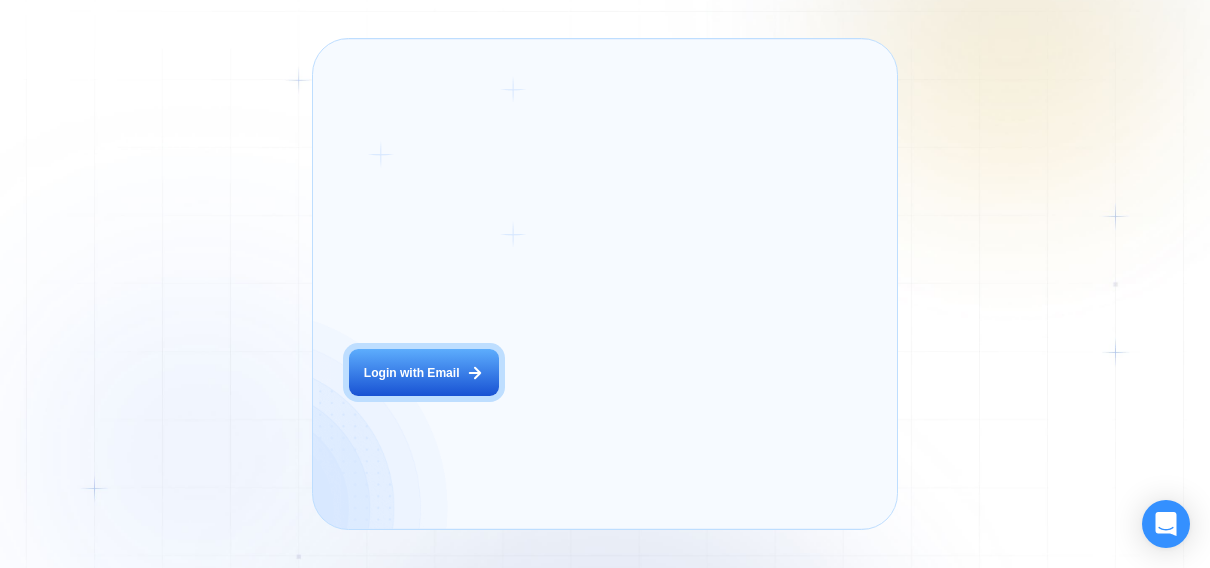 scroll, scrollTop: 0, scrollLeft: 0, axis: both 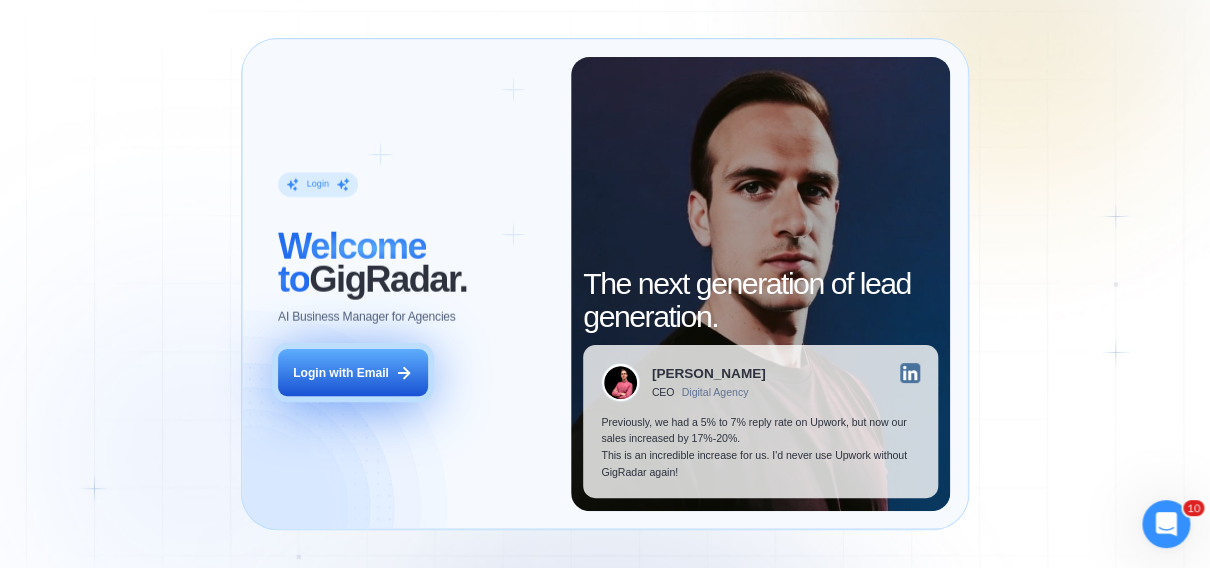 click on "Login with Email" at bounding box center [341, 373] 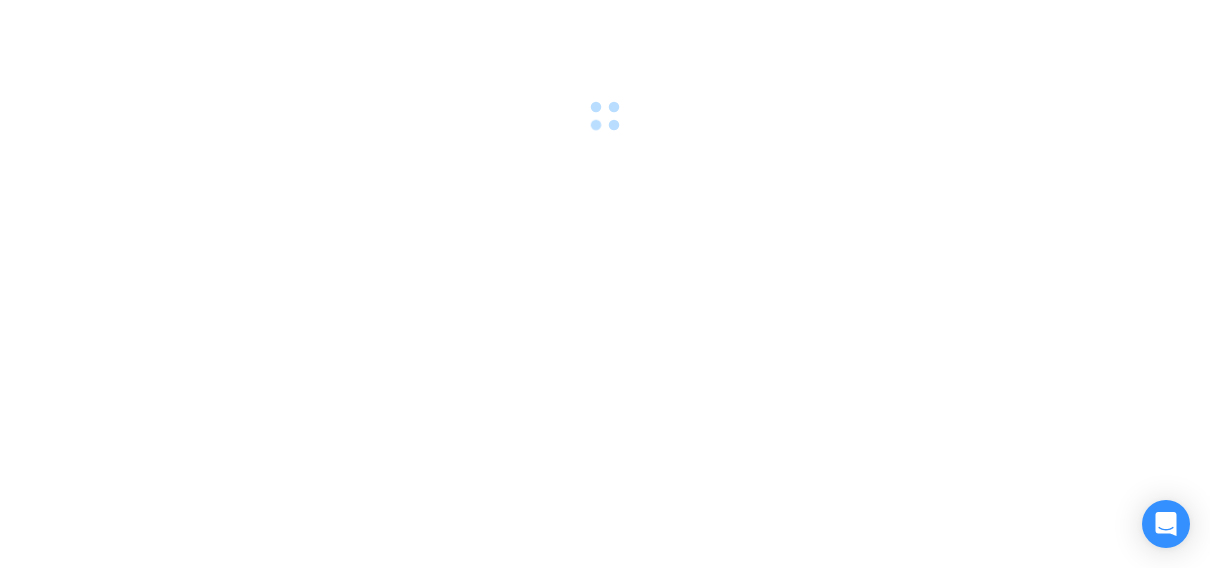 scroll, scrollTop: 0, scrollLeft: 0, axis: both 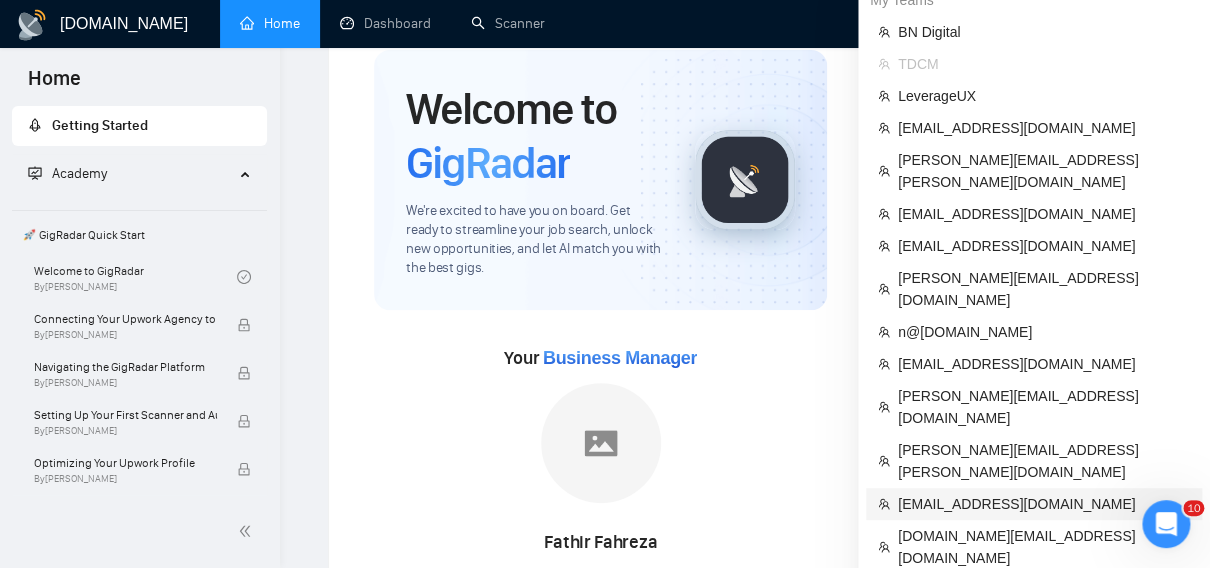 click on "hi@sidetool.co" at bounding box center (1044, 504) 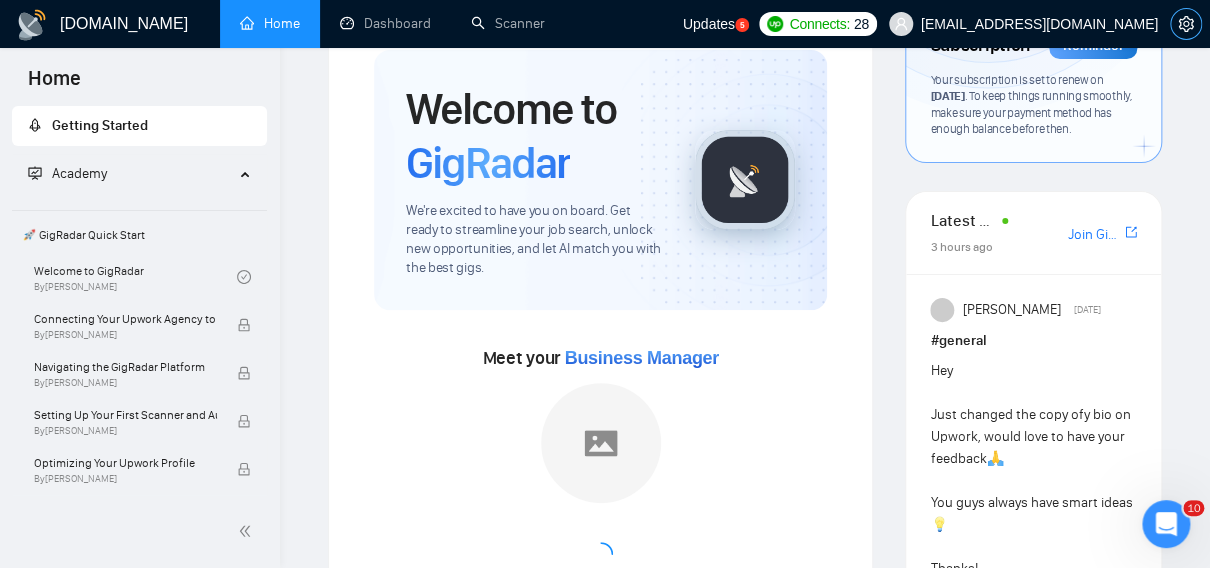 click at bounding box center [1186, 24] 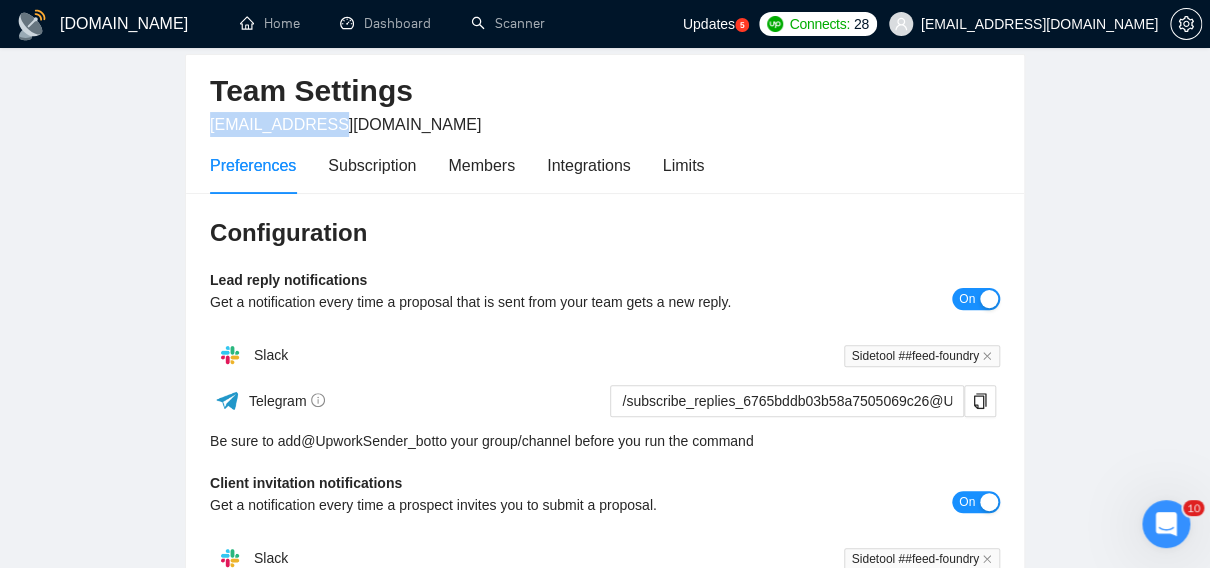 drag, startPoint x: 320, startPoint y: 123, endPoint x: 203, endPoint y: 122, distance: 117.00427 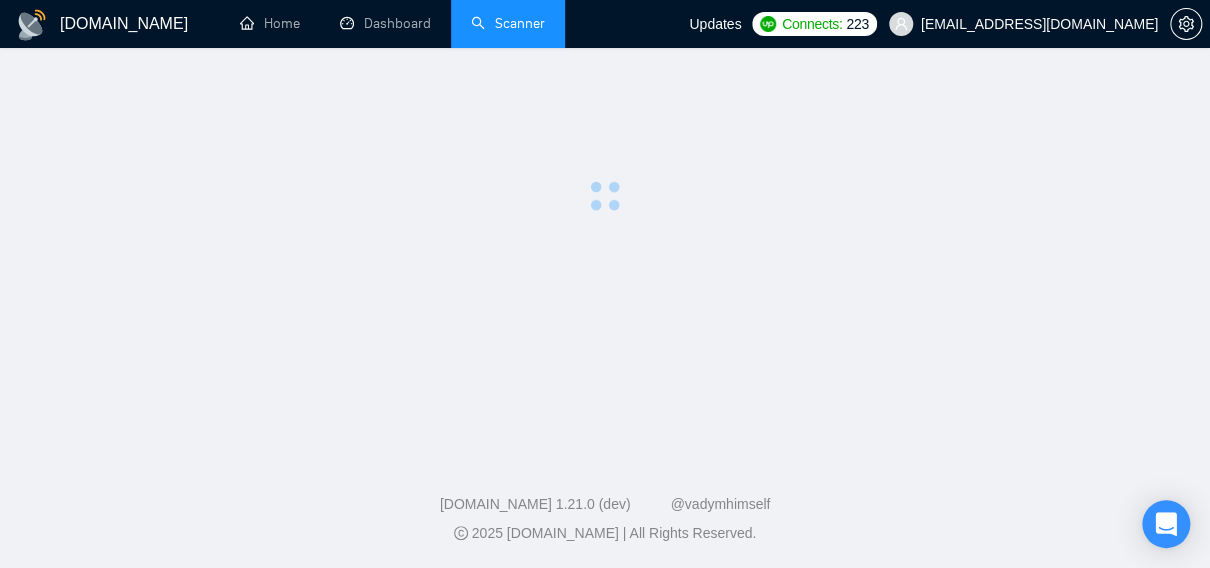 scroll, scrollTop: 76, scrollLeft: 0, axis: vertical 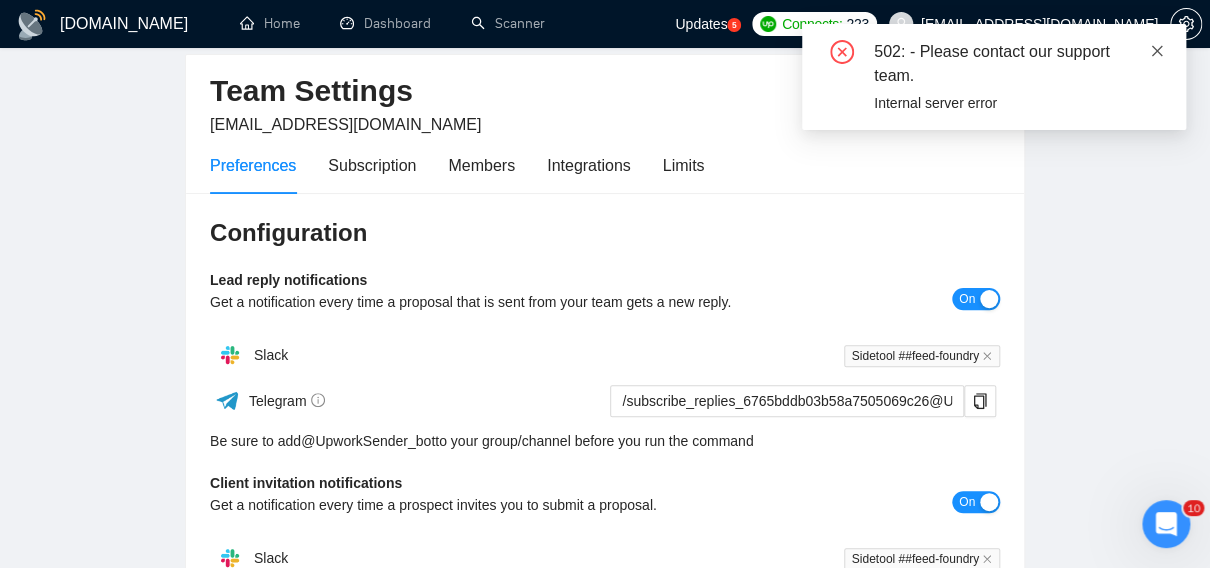 click 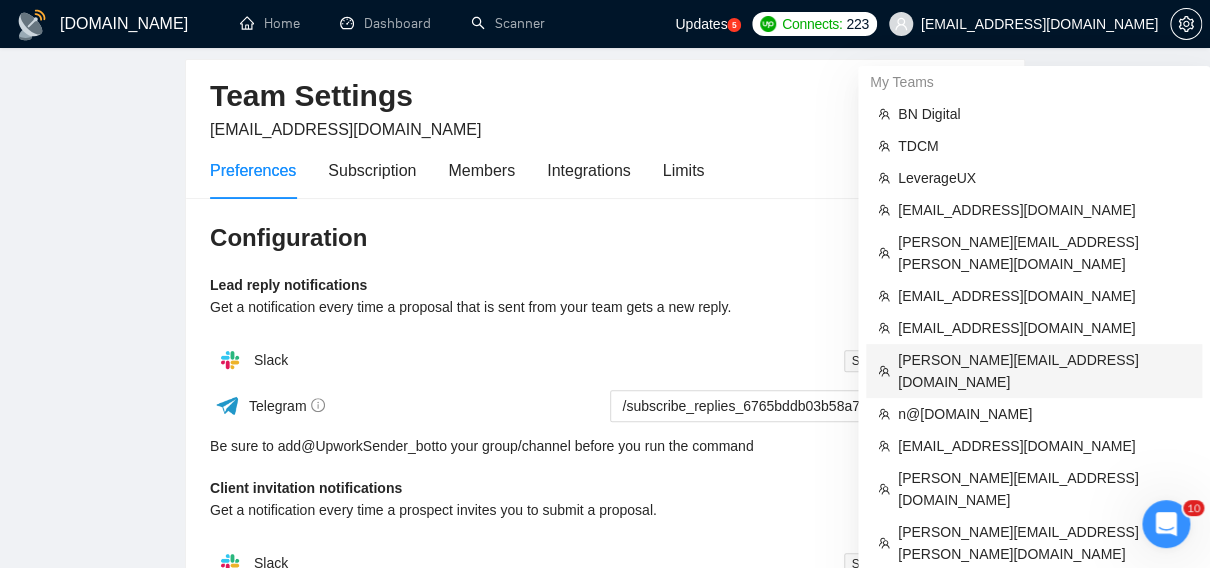scroll, scrollTop: 68, scrollLeft: 0, axis: vertical 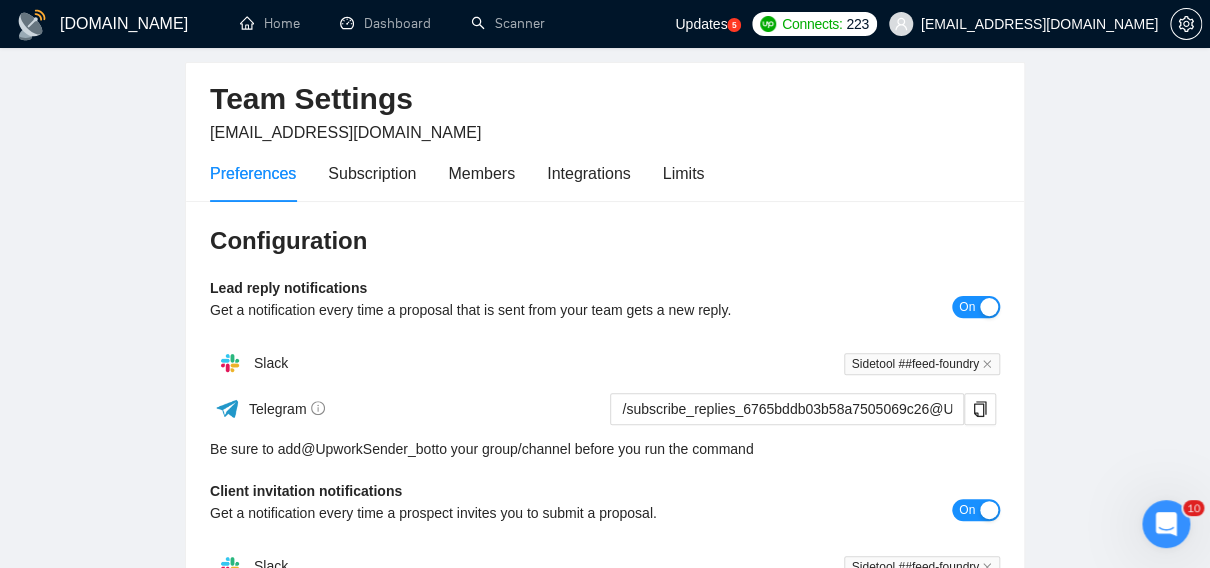 click on "Team Settings hi@sidetool.co Preferences Subscription Members Integrations Limits Configuration Lead reply notifications Get a notification every time a proposal that is sent from your team gets a new reply. On   Slack Sidetool ##feed-foundry   Telegram /subscribe_replies_6765bddb03b58a7505069c26@UpworkSender_bot Be sure to add  @ UpworkSender_bot  to your group/channel before you run the command Client invitation notifications Get a notification every time a prospect invites you to submit a proposal. On   Slack Sidetool ##feed-foundry   Telegram /subscribe_invitations_6765bddb03b58a7505069c26@UpworkSender_bot Be sure to add  @ UpworkSender_bot  to your group/channel before you run the command Auto top-up connects   Your business manager will automatically top up your connects balance using your default payment method if the balance reaches below the set threshold. On Connects Balance Notifications On   Slack Sidetool ##feed-upwork-jobs-applied   Telegram Be sure to add  @ UpworkSender_bot 100 Save" at bounding box center (605, 539) 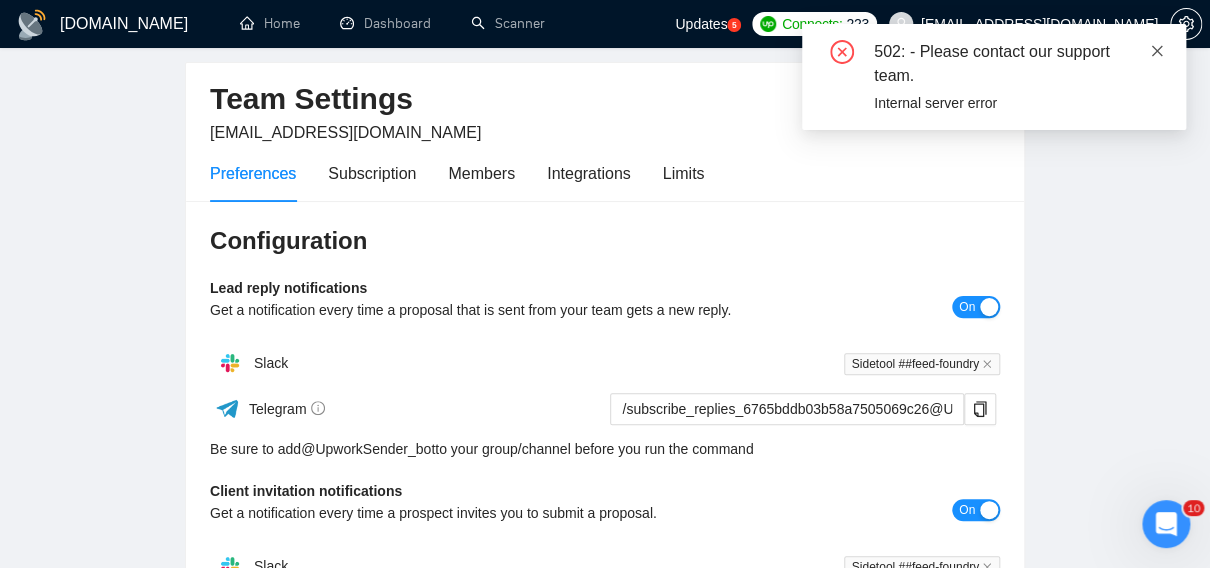 click 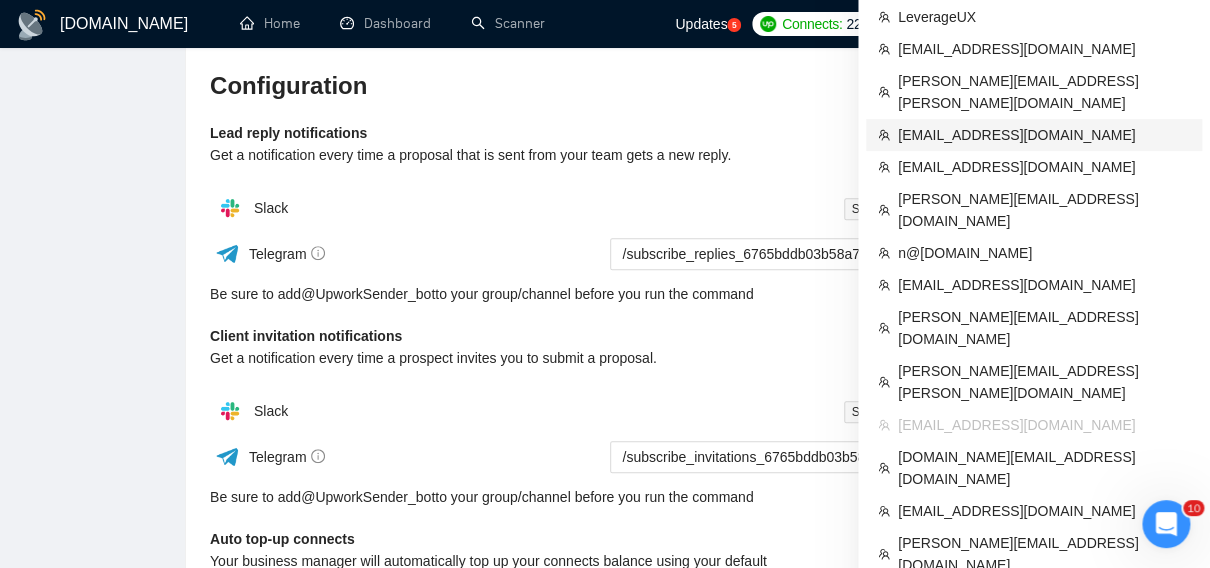 scroll, scrollTop: 228, scrollLeft: 0, axis: vertical 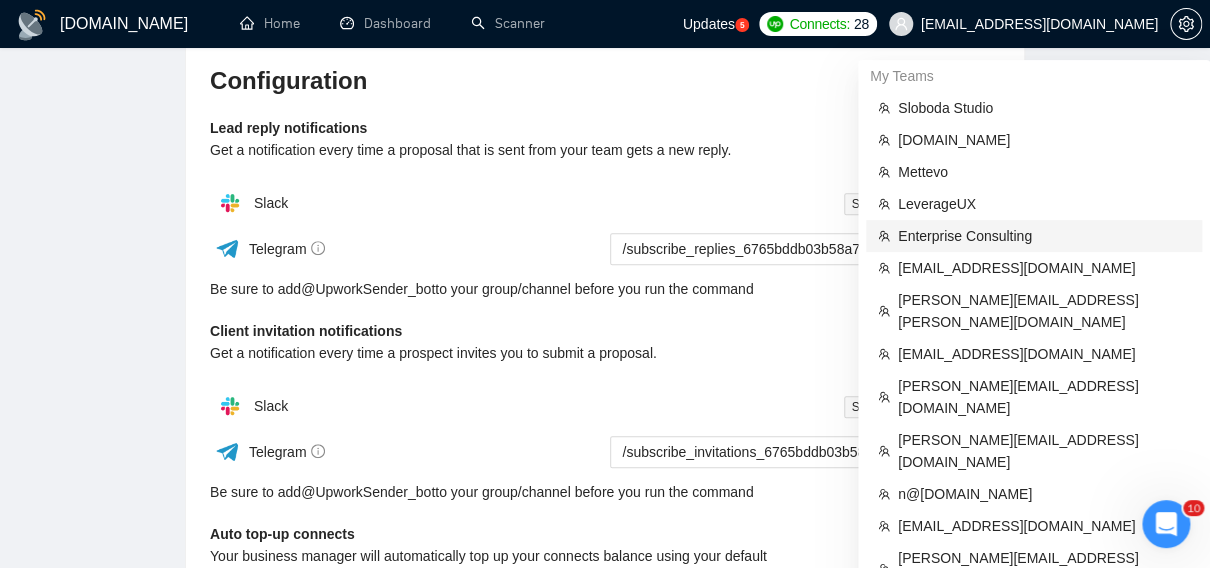 click on "Enterprise Consulting" at bounding box center [1044, 236] 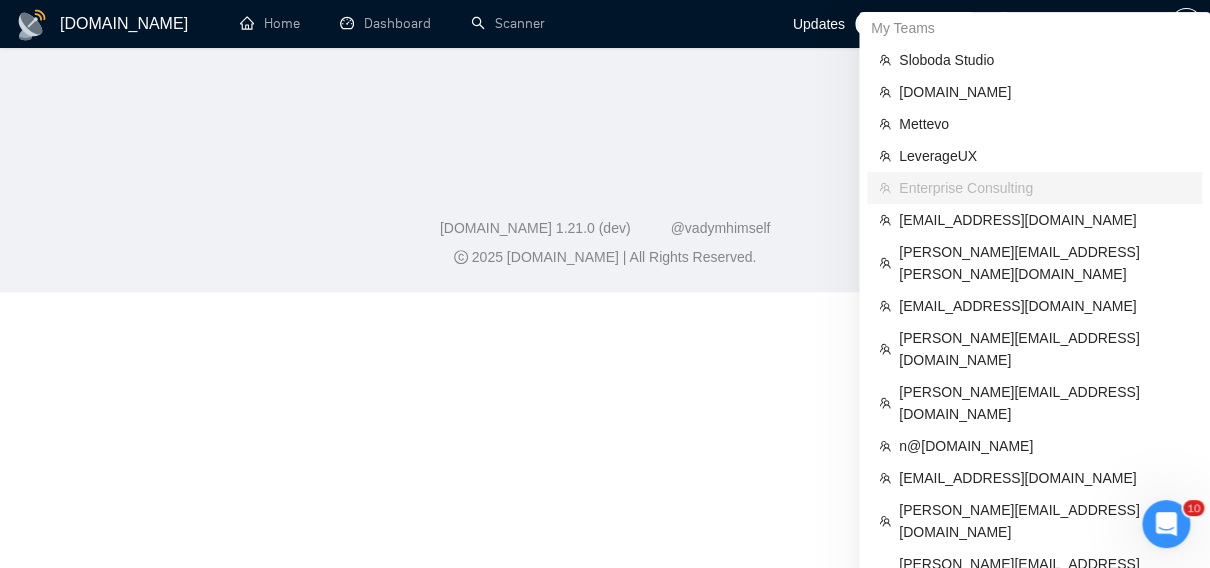 scroll, scrollTop: 0, scrollLeft: 0, axis: both 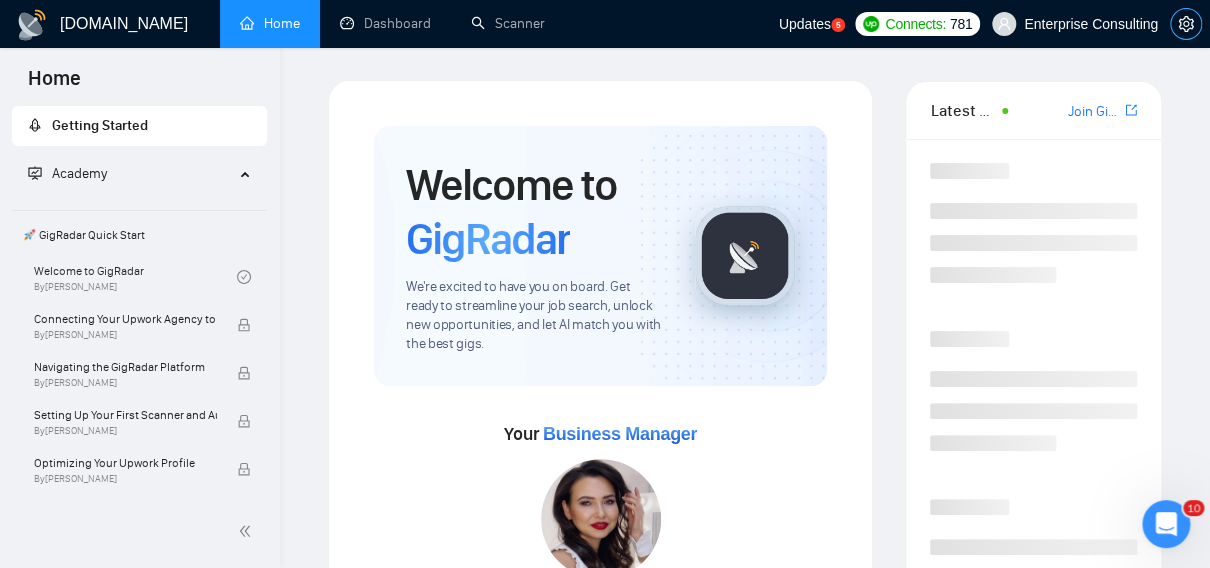 click 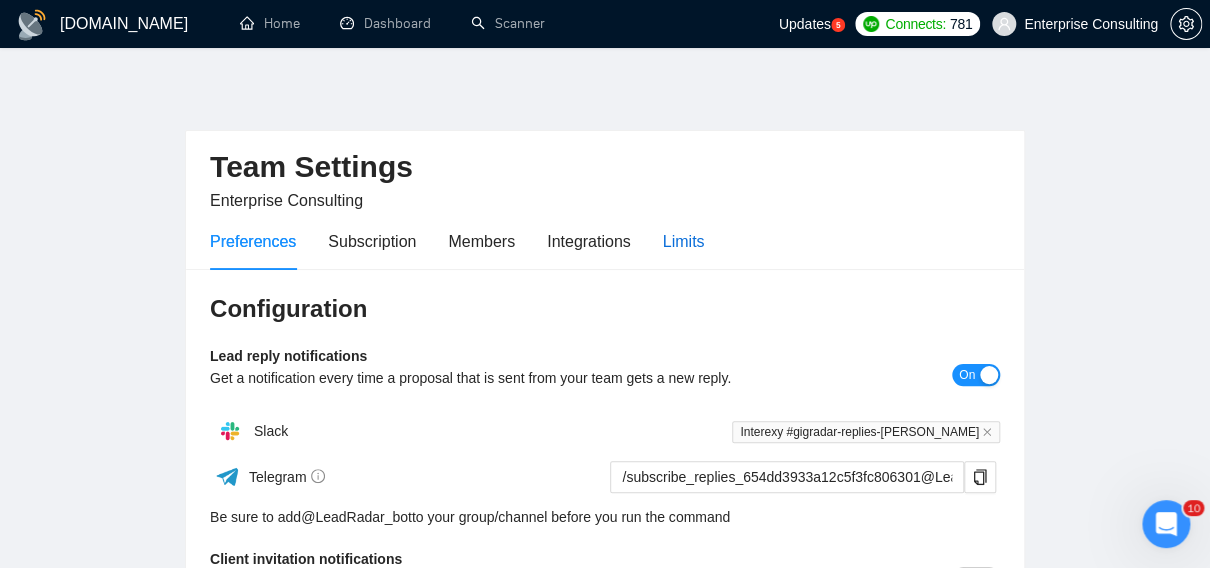 click on "Limits" at bounding box center (684, 241) 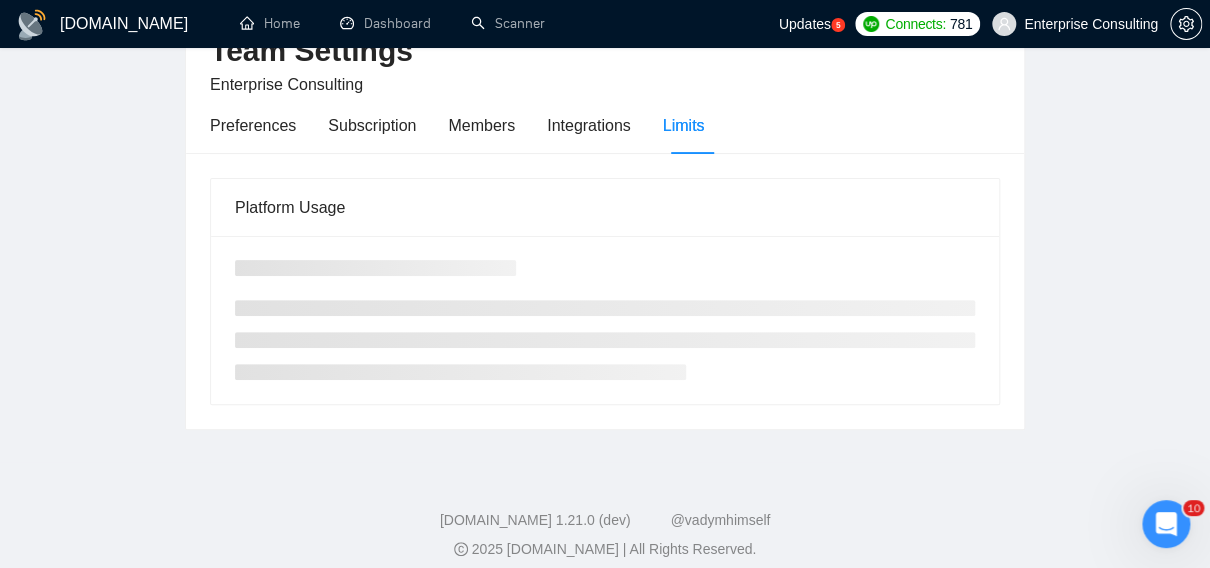 scroll, scrollTop: 116, scrollLeft: 0, axis: vertical 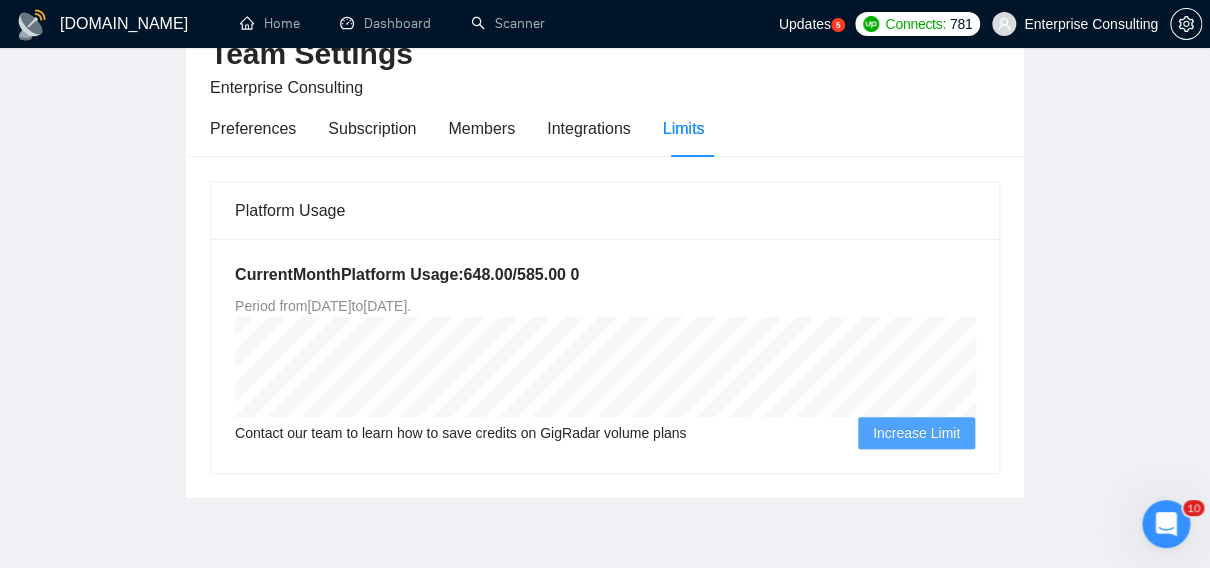 click on "Platform Usage" at bounding box center [605, 210] 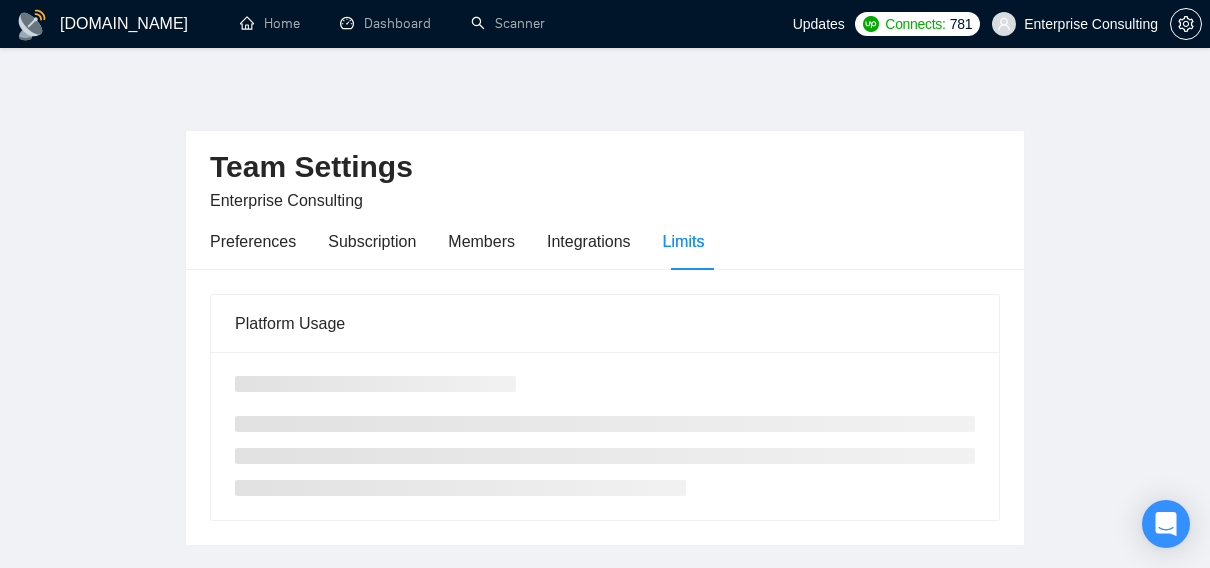 scroll, scrollTop: 113, scrollLeft: 0, axis: vertical 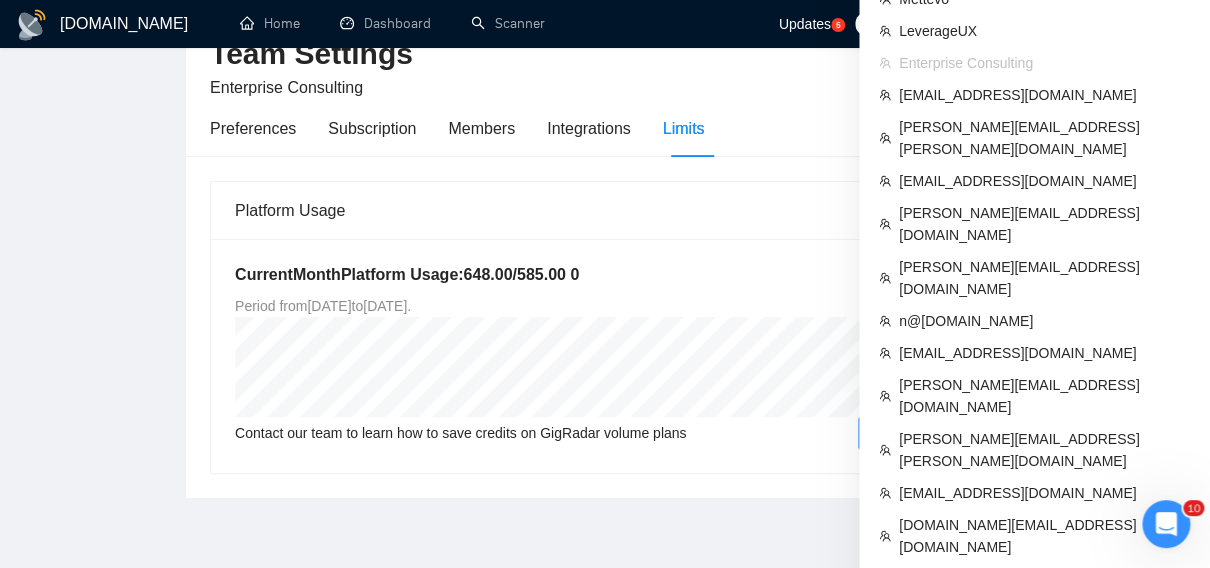click on "[PERSON_NAME][EMAIL_ADDRESS][DOMAIN_NAME]" at bounding box center (1044, 676) 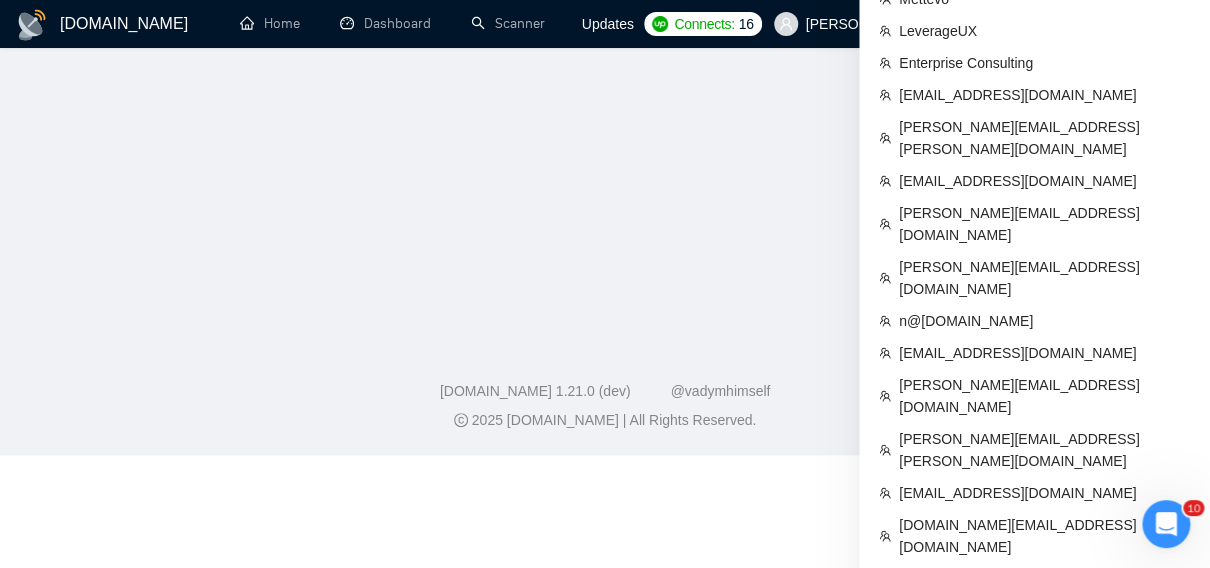scroll, scrollTop: 161, scrollLeft: 0, axis: vertical 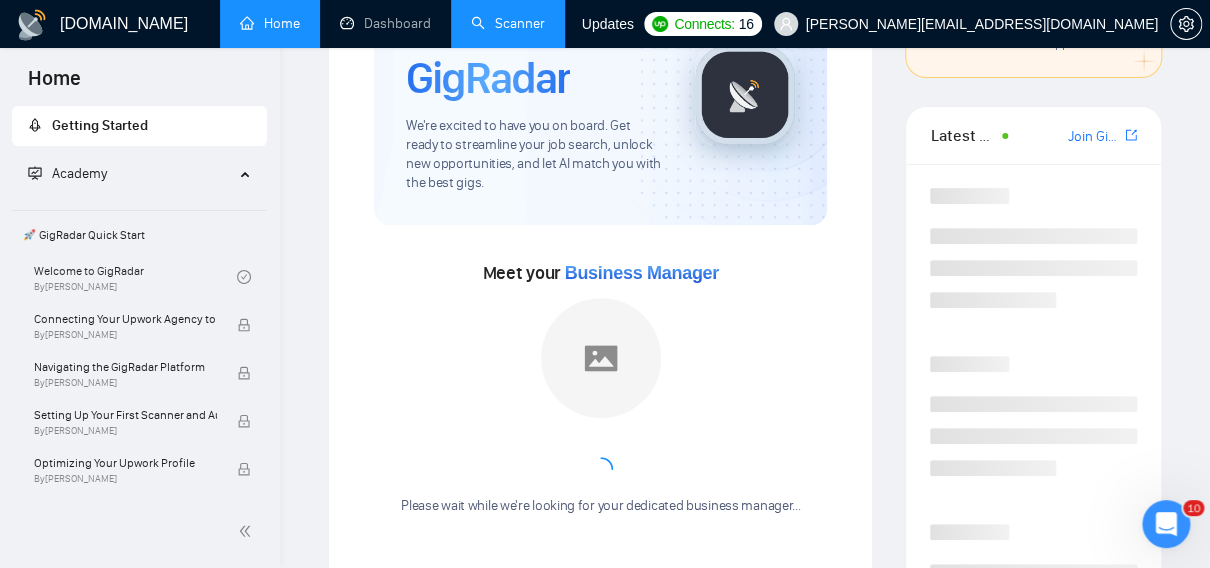 click on "Scanner" at bounding box center (508, 23) 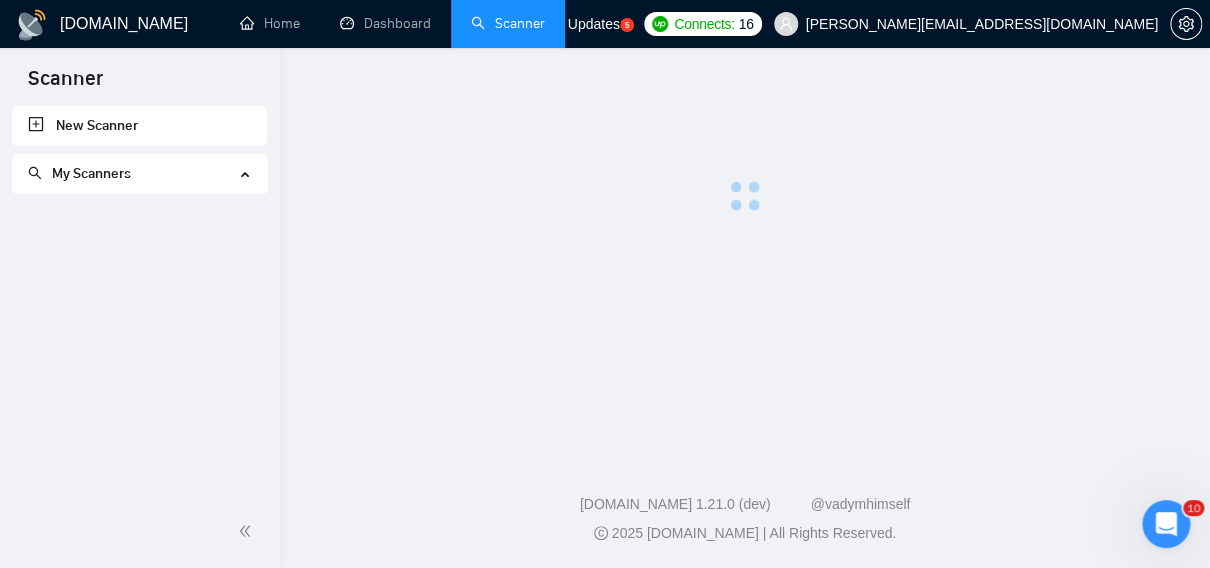 scroll, scrollTop: 0, scrollLeft: 0, axis: both 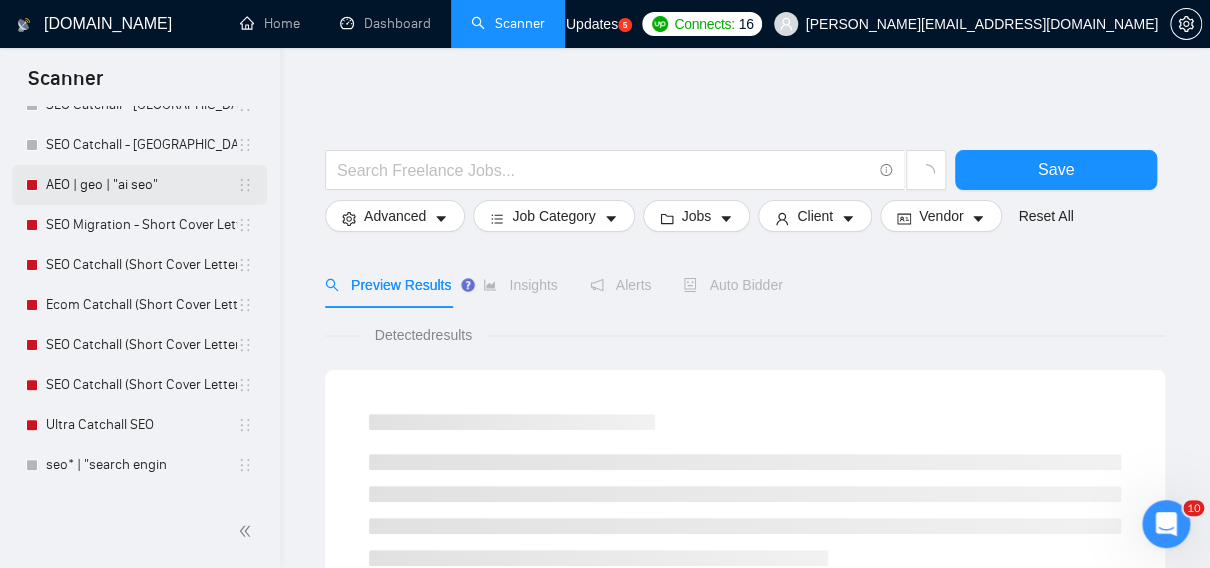 click on "AEO | geo | "ai seo"" at bounding box center [141, 185] 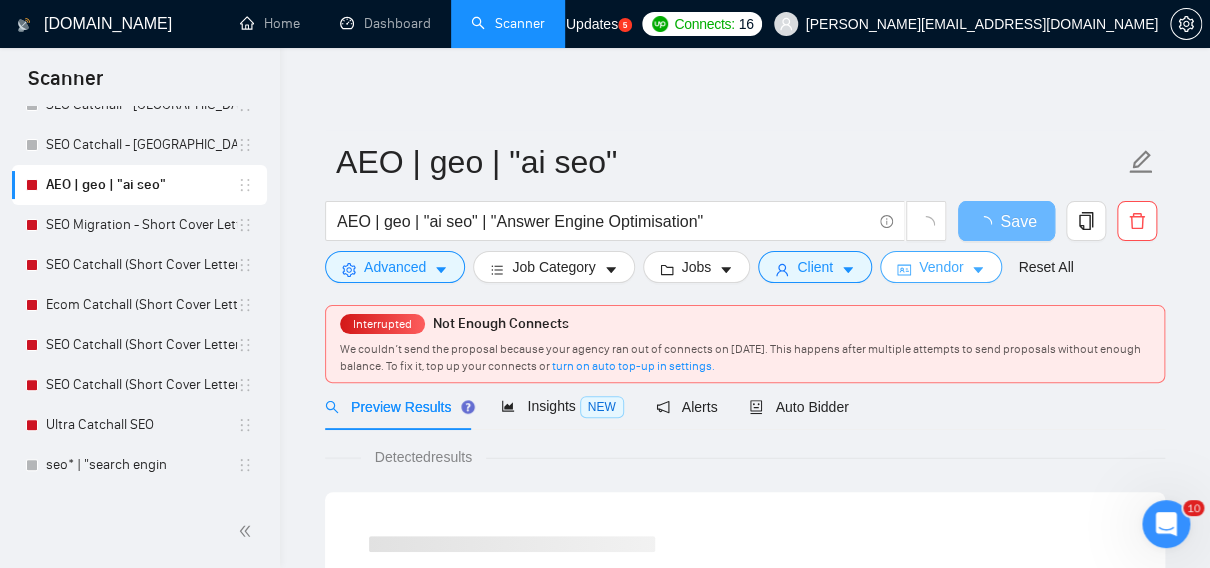 click on "Vendor" at bounding box center [941, 267] 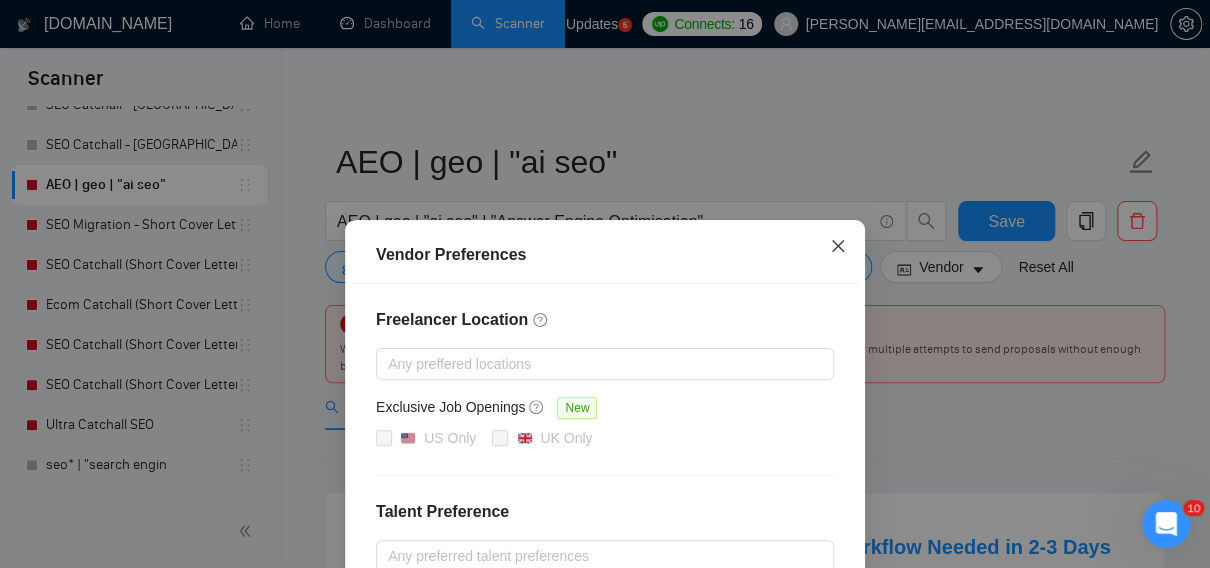 click 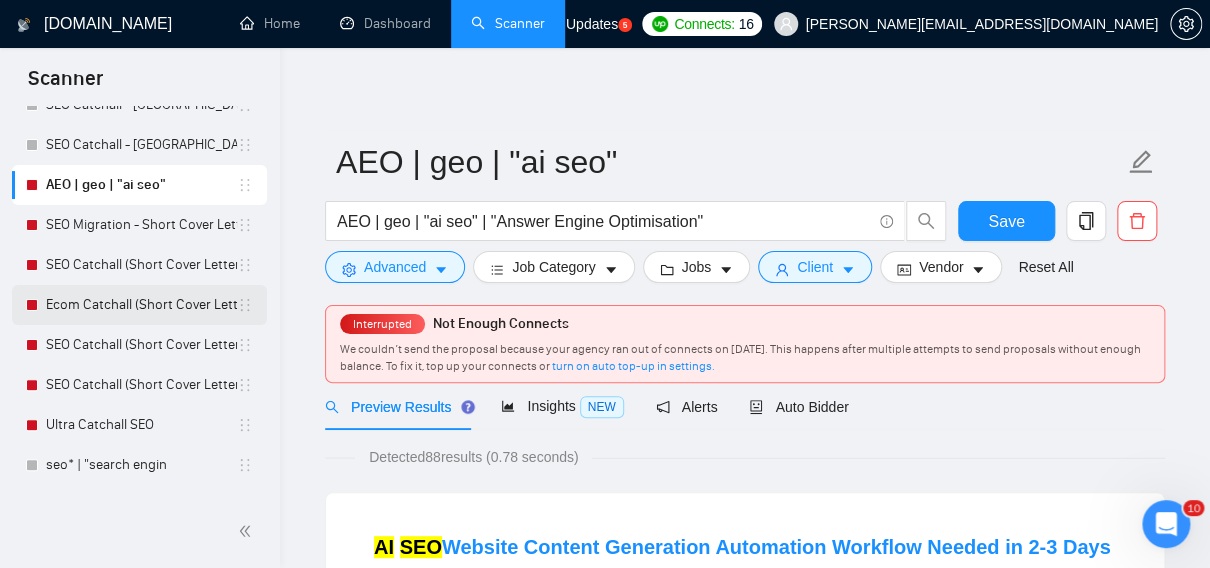 click on "Ecom Catchall (Short Cover Letter) - [GEOGRAPHIC_DATA]/[GEOGRAPHIC_DATA]/[GEOGRAPHIC_DATA]/AU/CN" at bounding box center [141, 305] 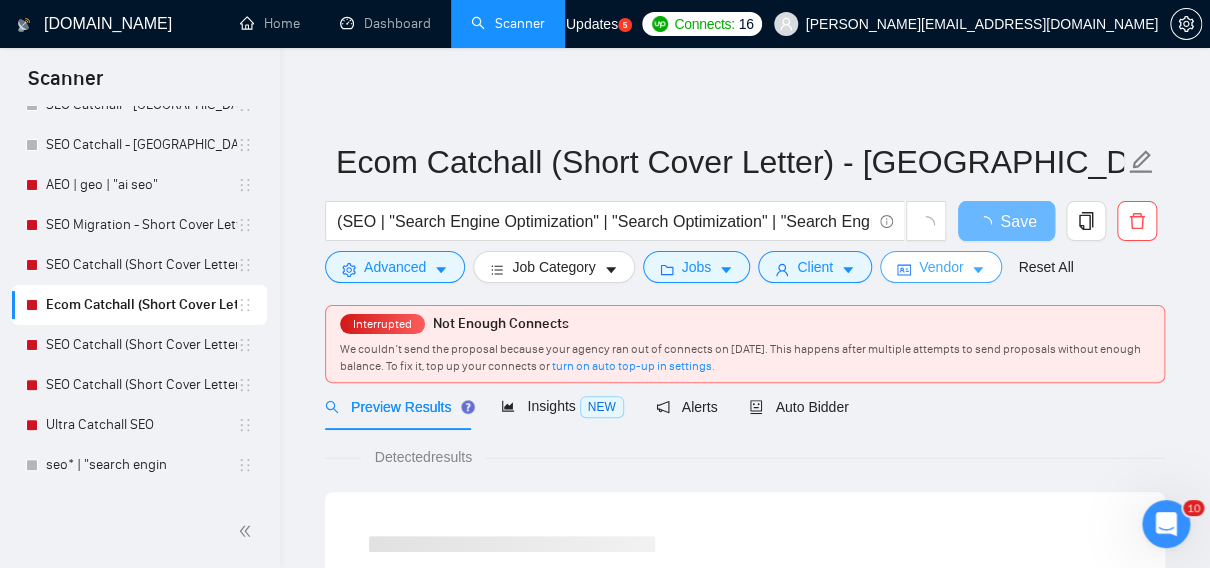 click on "Vendor" at bounding box center [941, 267] 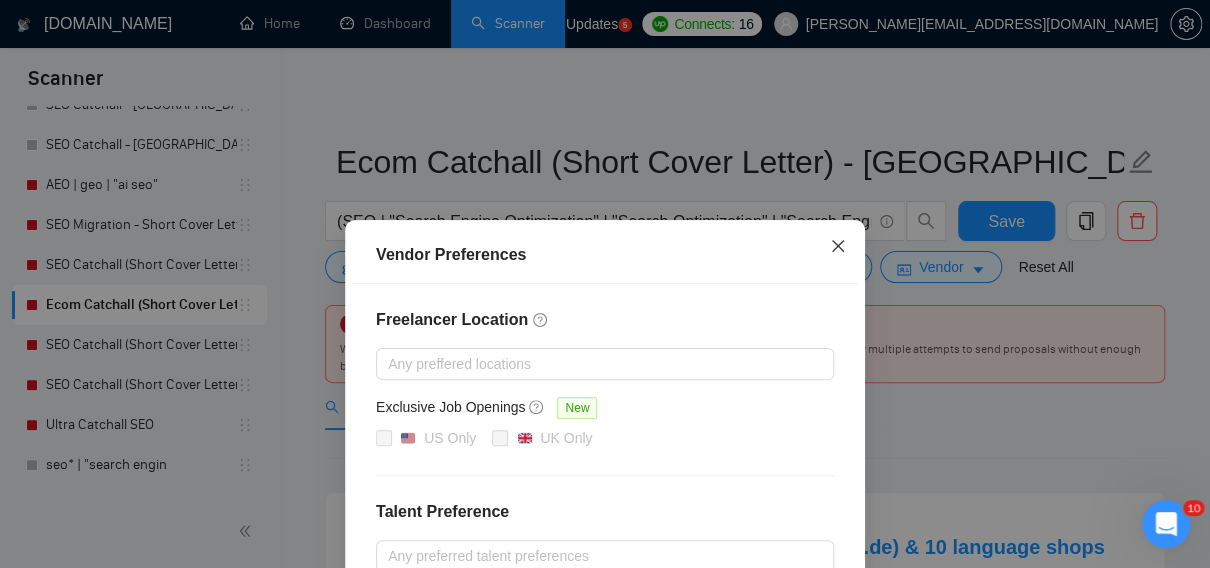 click at bounding box center [838, 247] 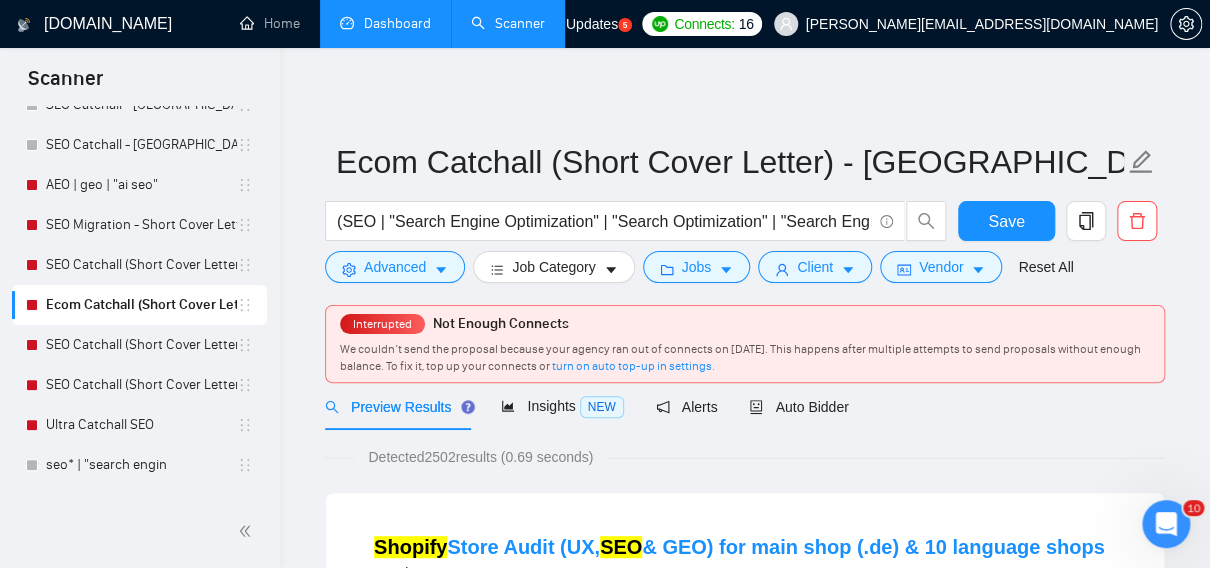 click on "Dashboard" at bounding box center [385, 23] 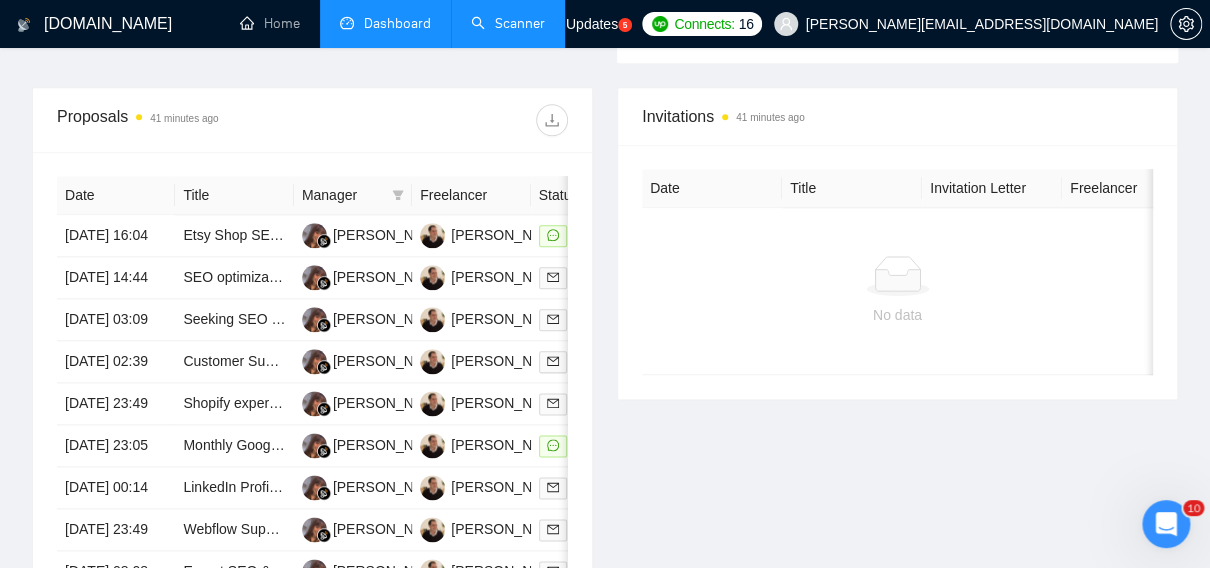 scroll, scrollTop: 777, scrollLeft: 0, axis: vertical 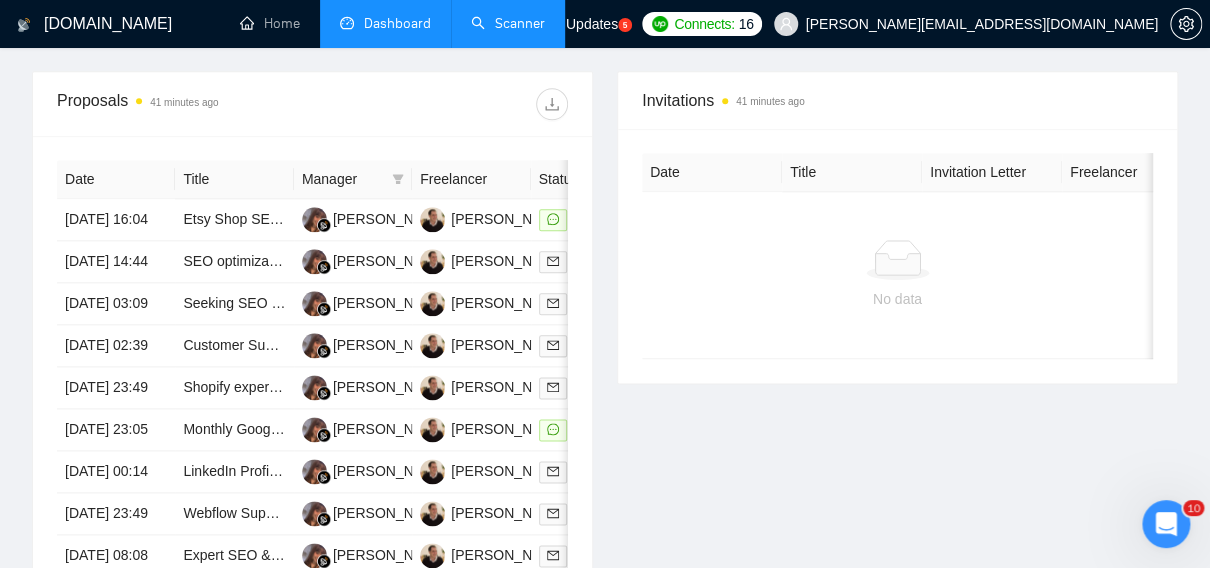 drag, startPoint x: 486, startPoint y: 340, endPoint x: 988, endPoint y: 0, distance: 606.3035 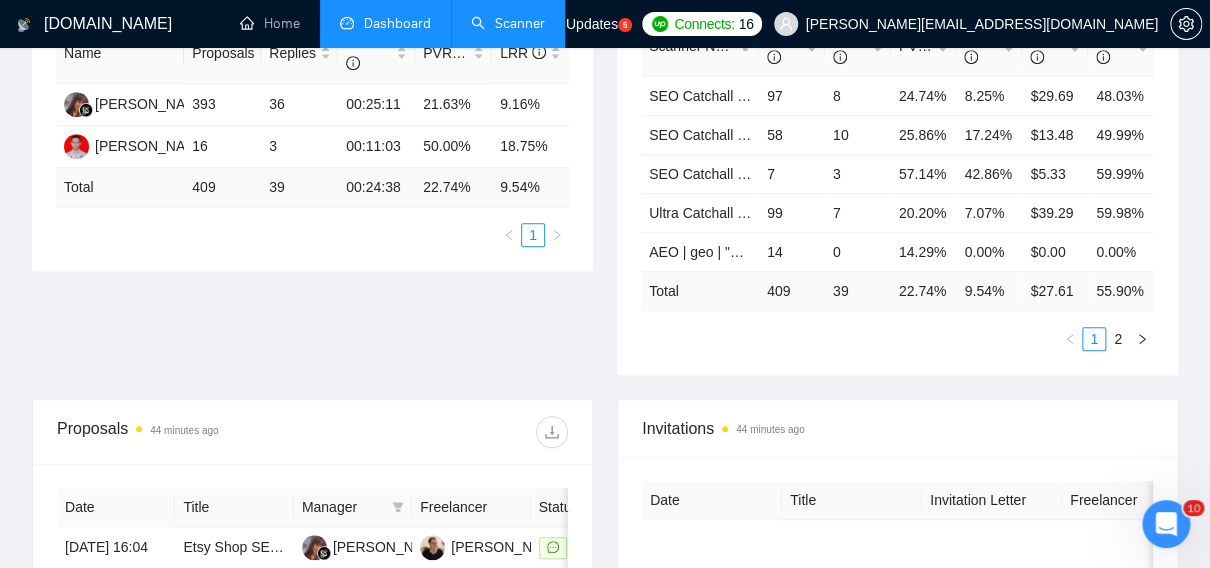 scroll, scrollTop: 37, scrollLeft: 0, axis: vertical 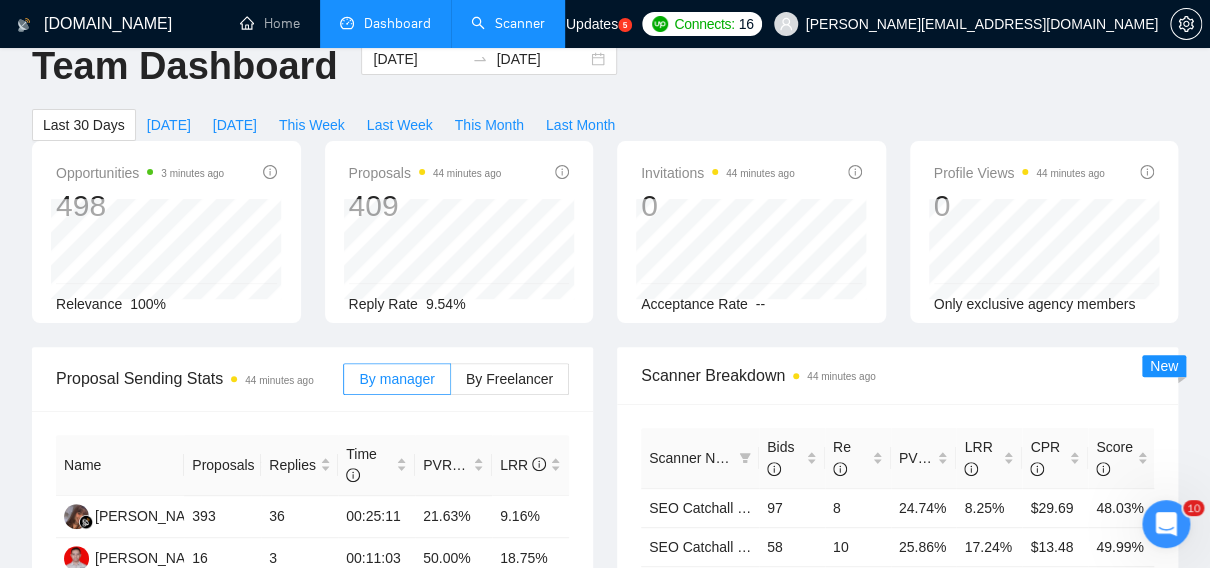 click on "Scanner" at bounding box center (508, 23) 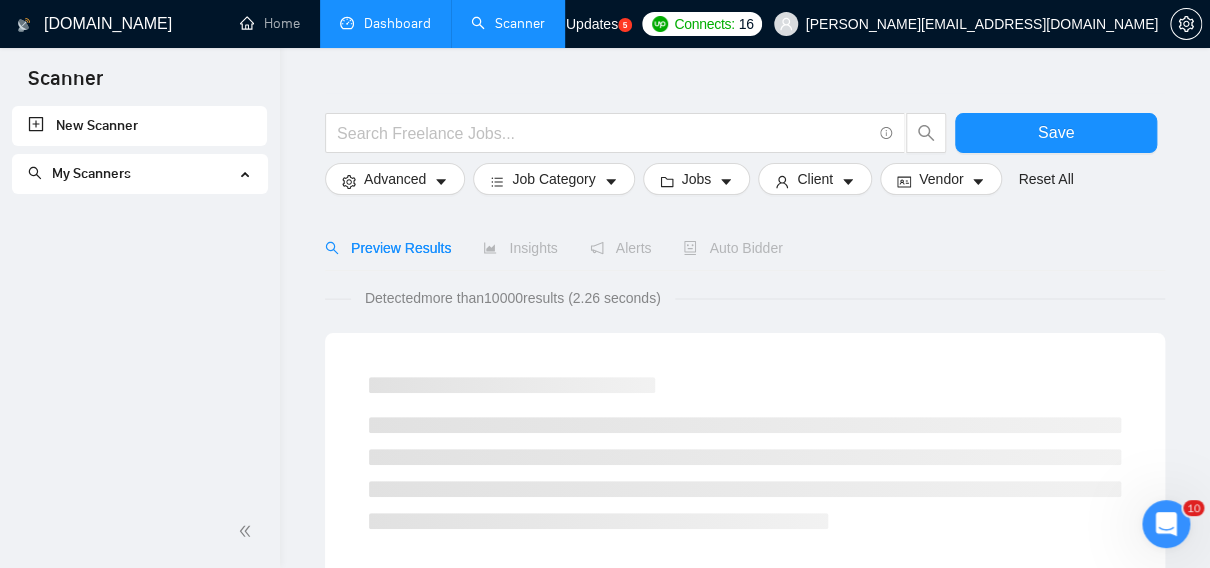 scroll, scrollTop: 0, scrollLeft: 0, axis: both 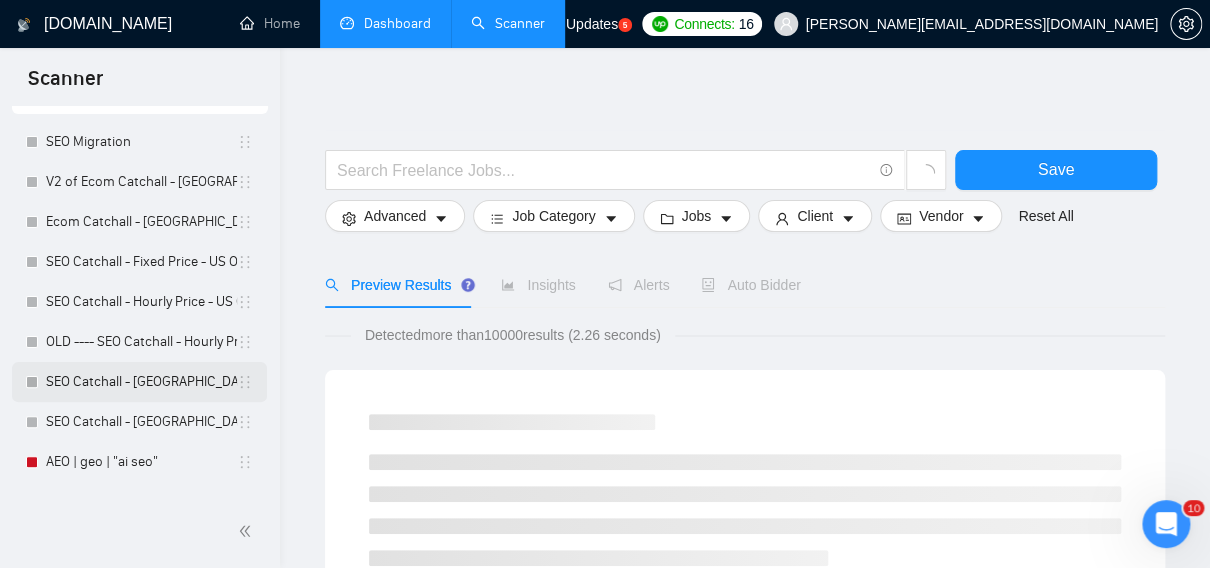 click on "SEO Catchall - [GEOGRAPHIC_DATA]/[GEOGRAPHIC_DATA] ONLY - NO Ecom" at bounding box center (141, 382) 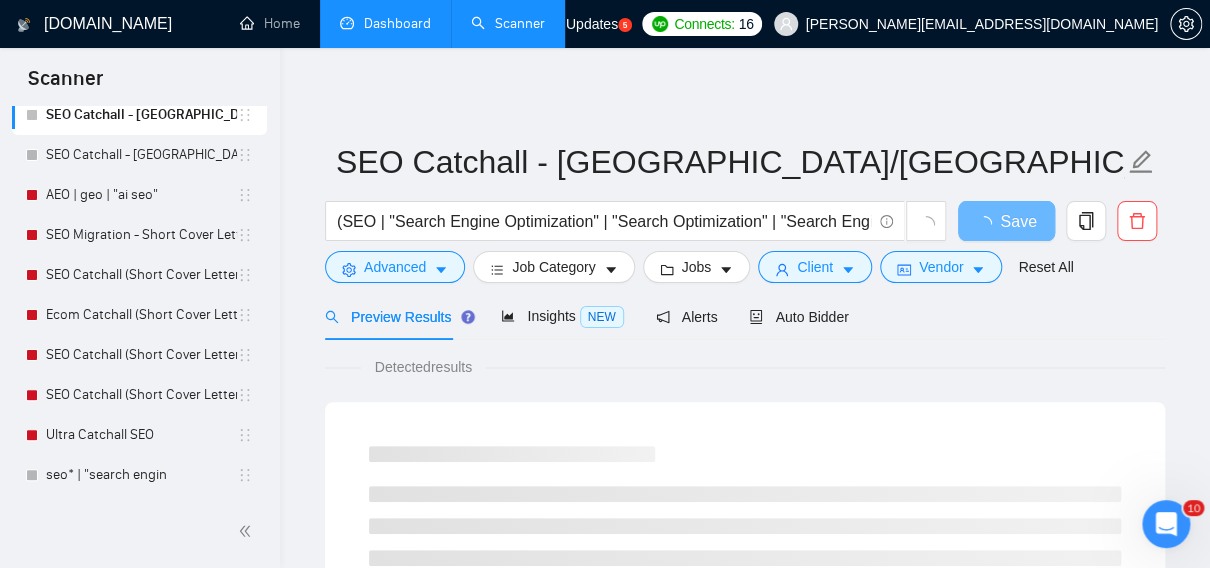 scroll, scrollTop: 350, scrollLeft: 0, axis: vertical 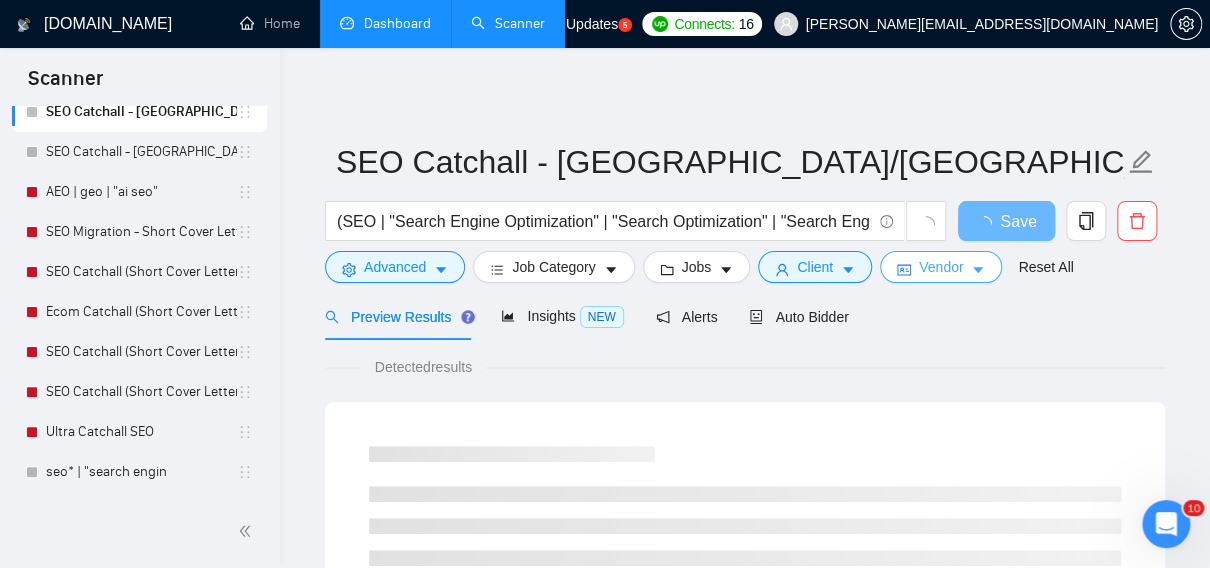 click on "Vendor" at bounding box center (941, 267) 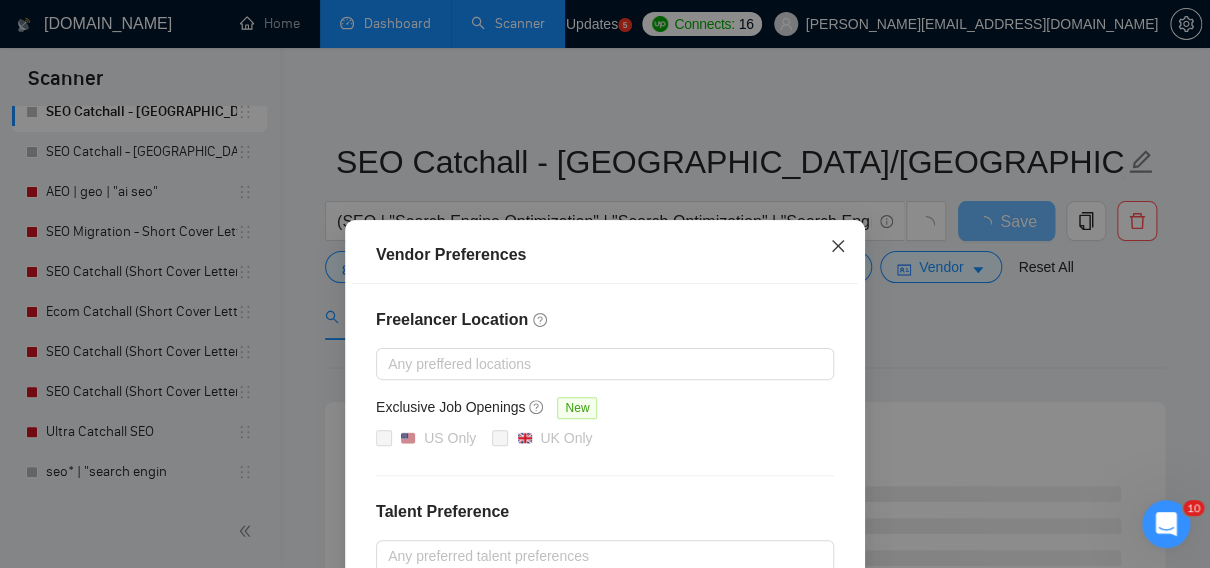 click 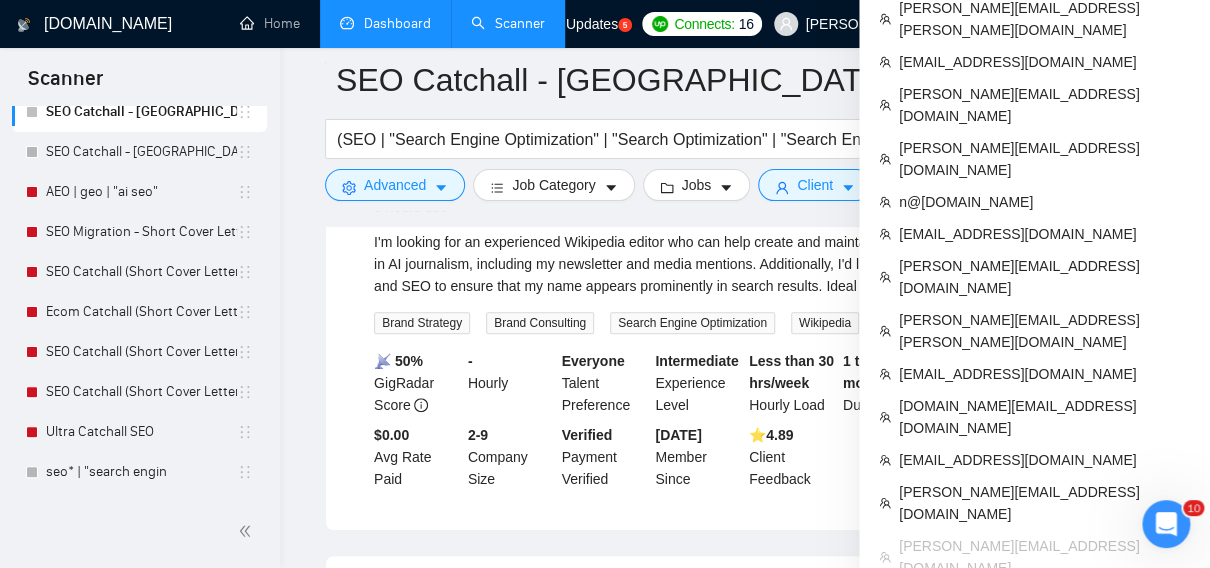 scroll, scrollTop: 281, scrollLeft: 0, axis: vertical 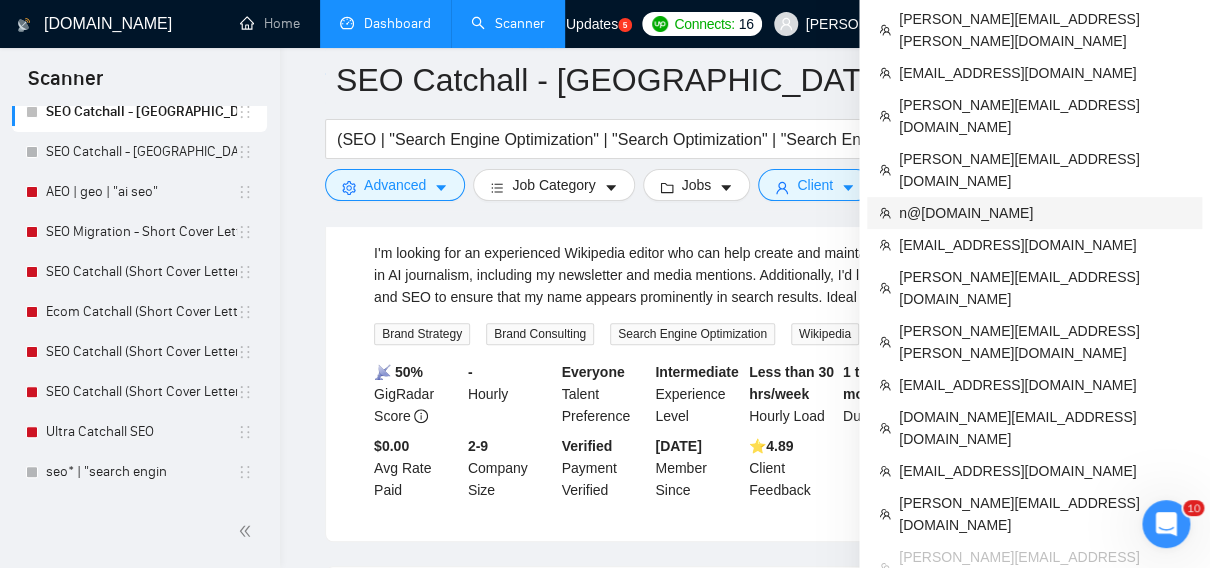 click on "n@[DOMAIN_NAME]" at bounding box center (1044, 213) 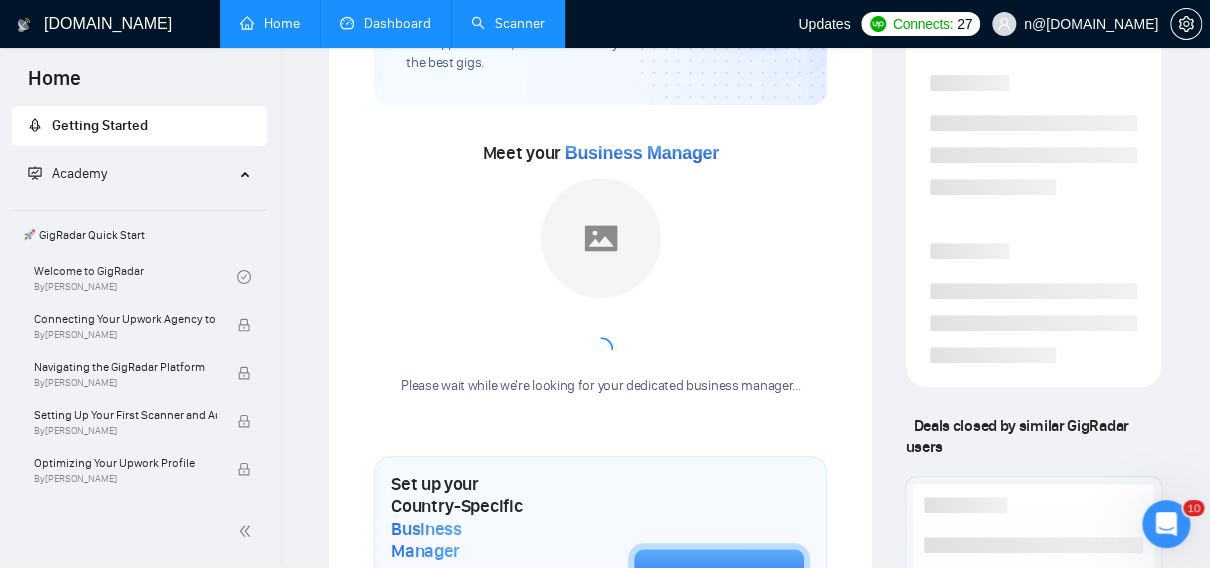 click on "Dashboard" at bounding box center (385, 23) 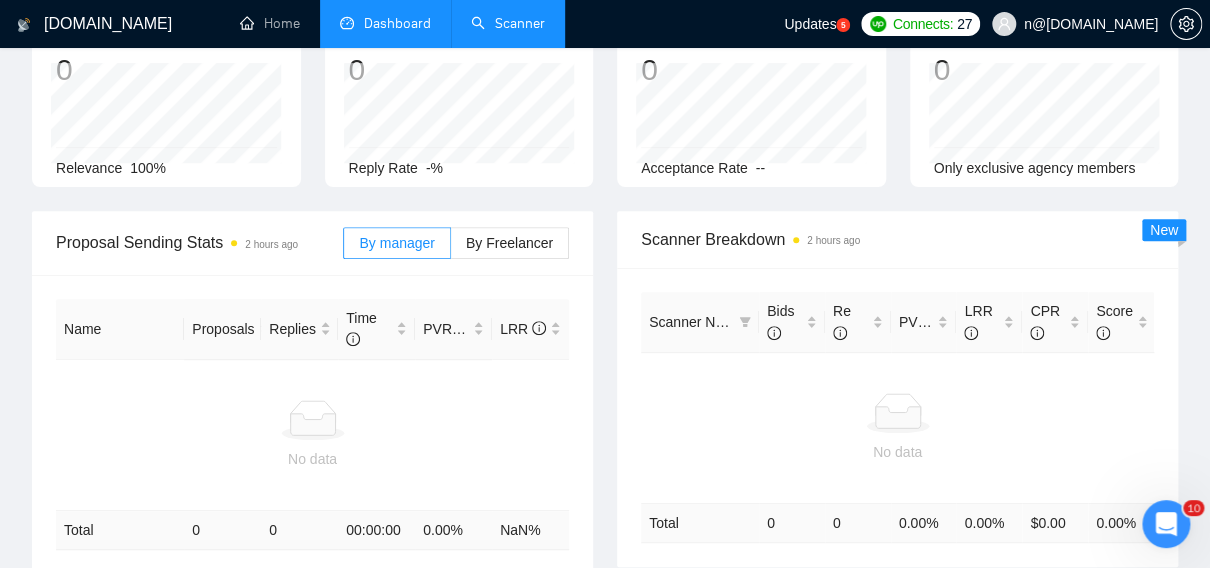 scroll, scrollTop: 0, scrollLeft: 0, axis: both 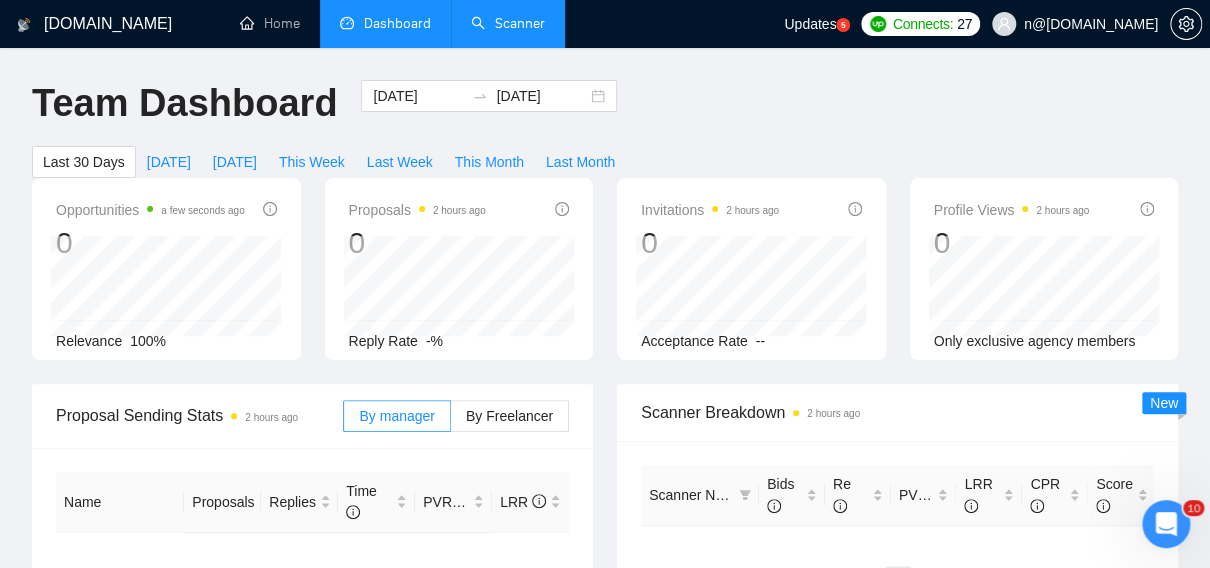 click on "Scanner" at bounding box center (508, 23) 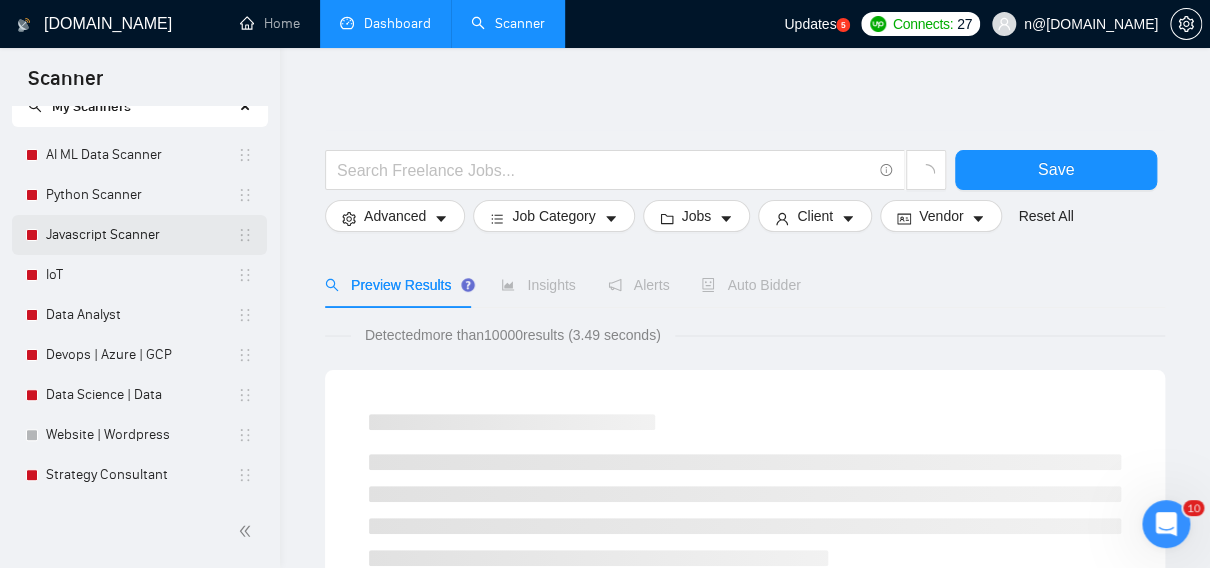 scroll, scrollTop: 0, scrollLeft: 0, axis: both 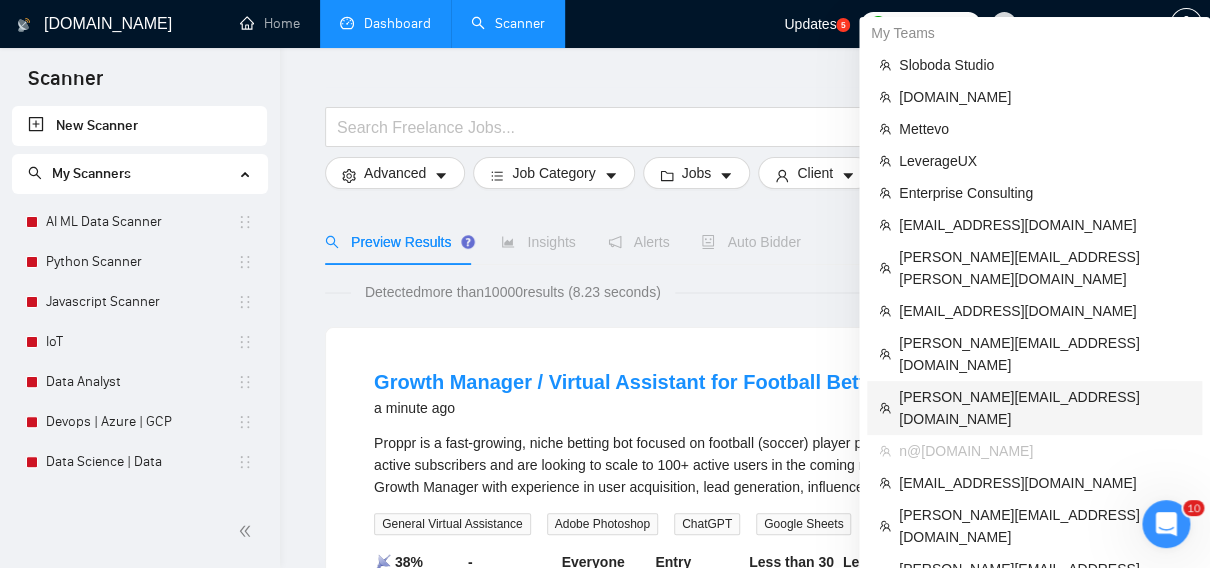click on "[PERSON_NAME][EMAIL_ADDRESS][DOMAIN_NAME]" at bounding box center (1044, 408) 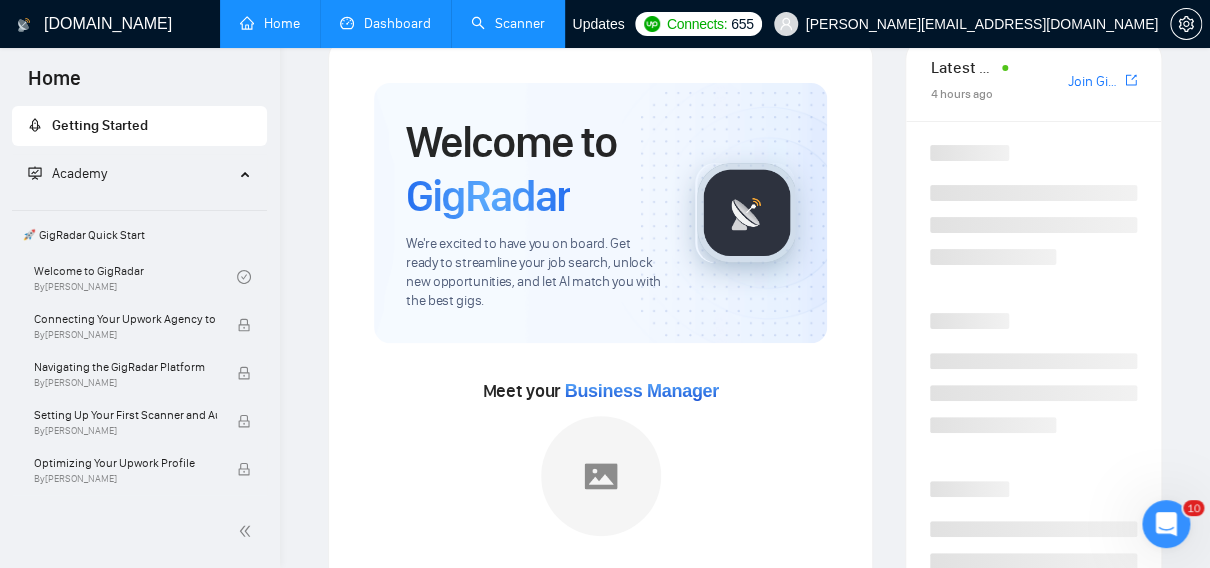 click on "Dashboard" at bounding box center (385, 23) 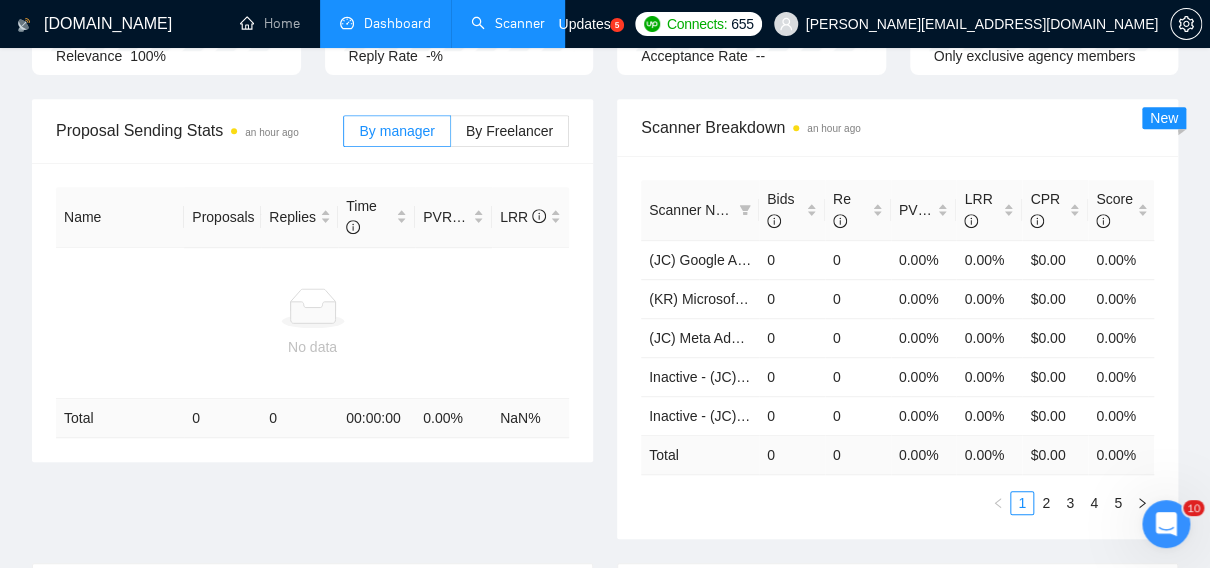 scroll, scrollTop: 290, scrollLeft: 0, axis: vertical 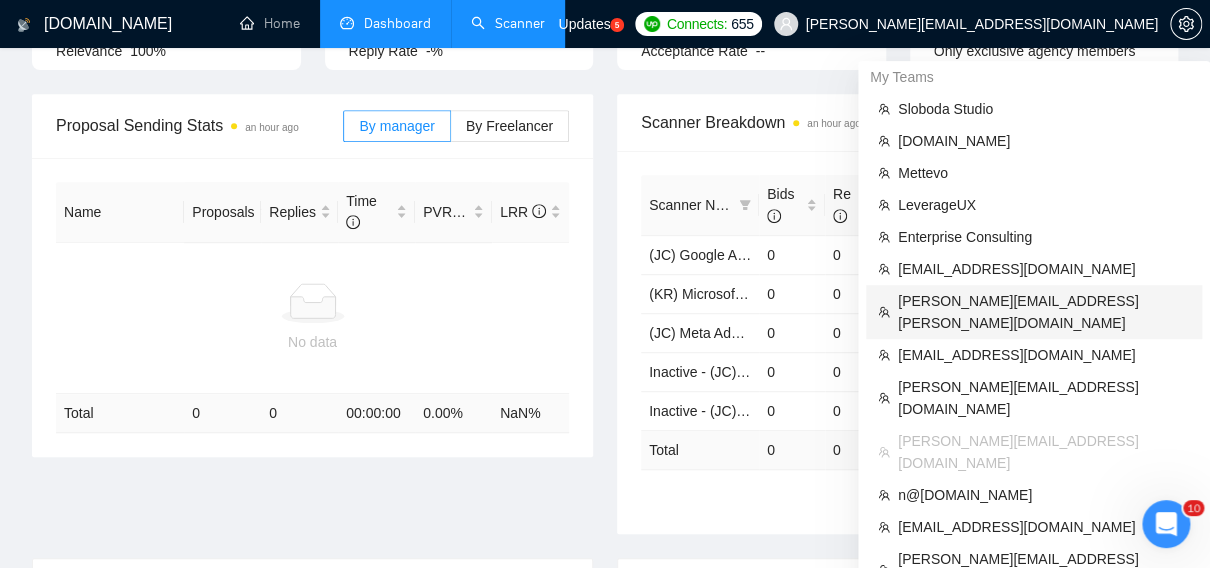 click on "[PERSON_NAME][EMAIL_ADDRESS][PERSON_NAME][DOMAIN_NAME]" at bounding box center [1044, 312] 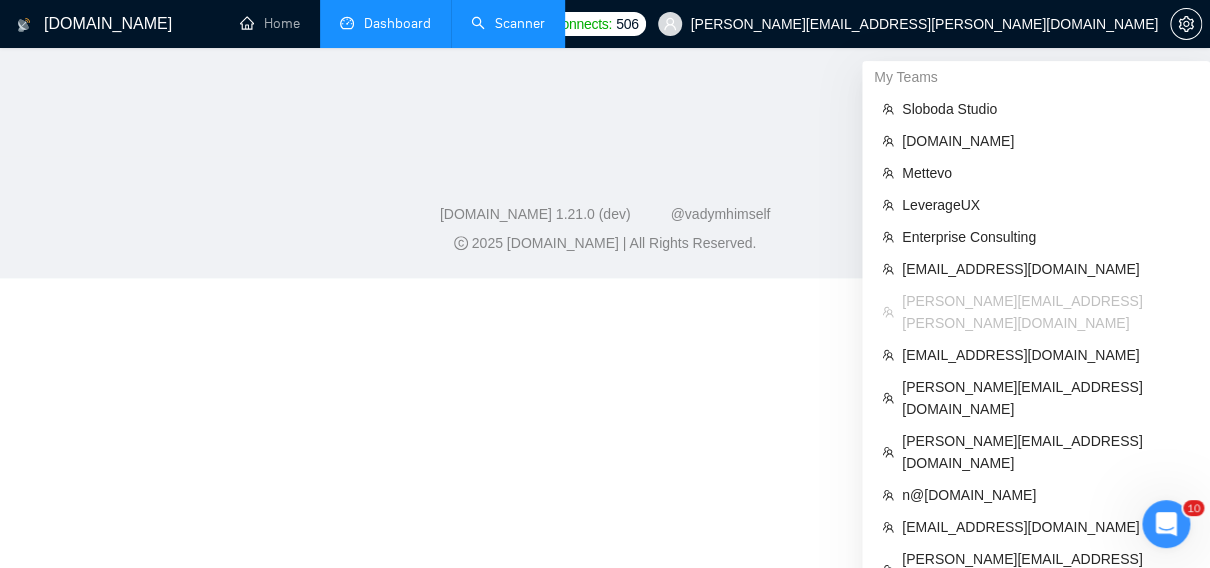 scroll, scrollTop: 570, scrollLeft: 0, axis: vertical 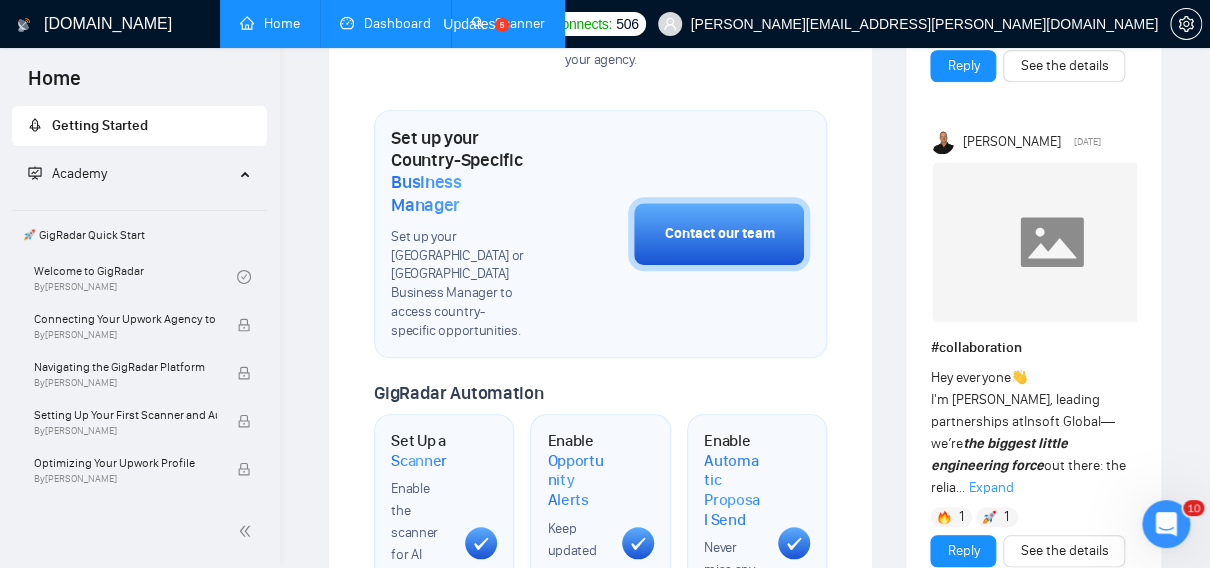 click on "Dashboard" at bounding box center (385, 23) 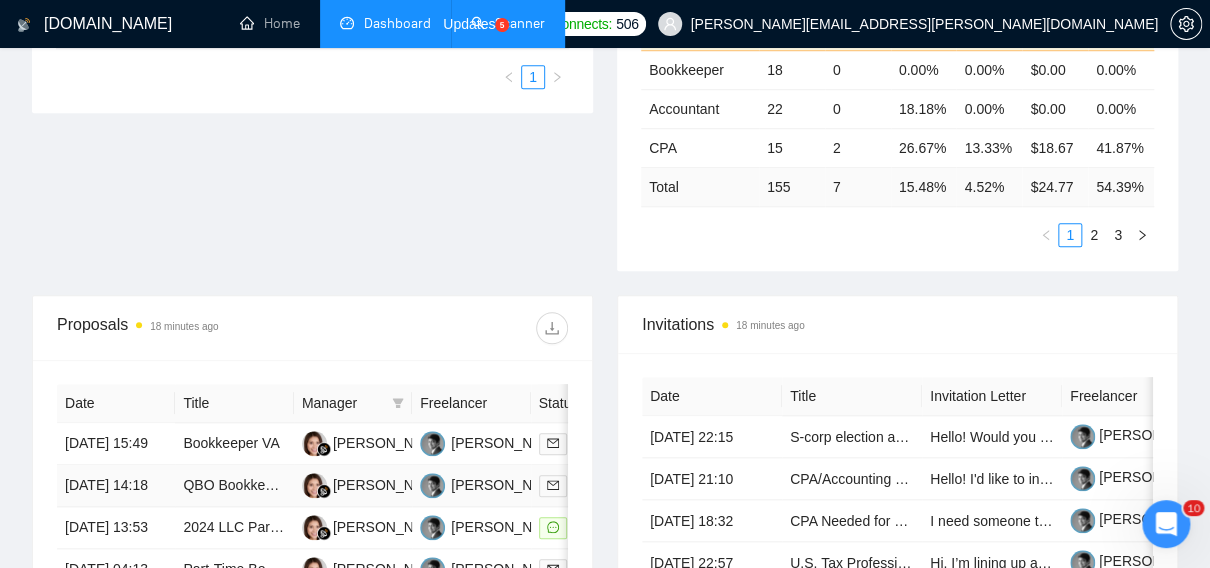scroll, scrollTop: 433, scrollLeft: 0, axis: vertical 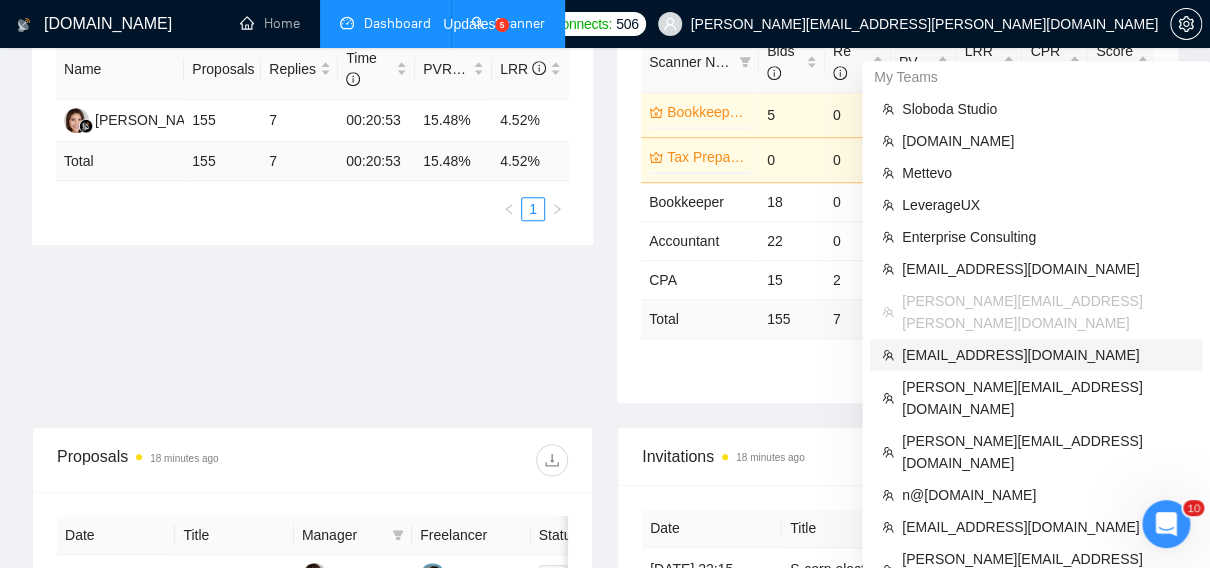 click on "[EMAIL_ADDRESS][DOMAIN_NAME]" at bounding box center [1046, 355] 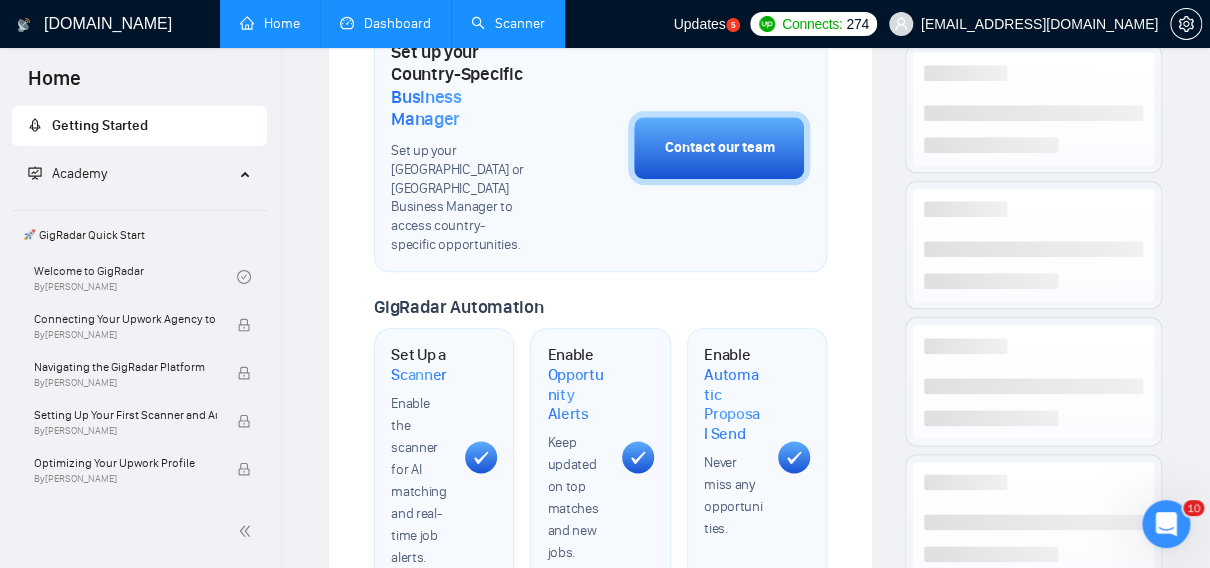 click on "Dashboard" at bounding box center (385, 23) 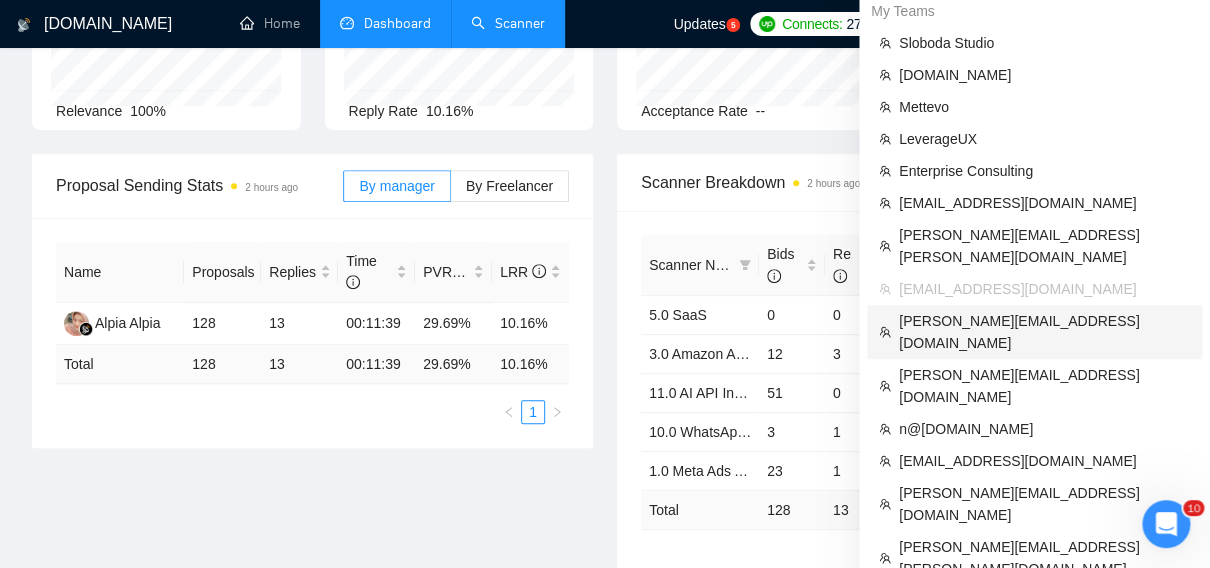scroll, scrollTop: 234, scrollLeft: 0, axis: vertical 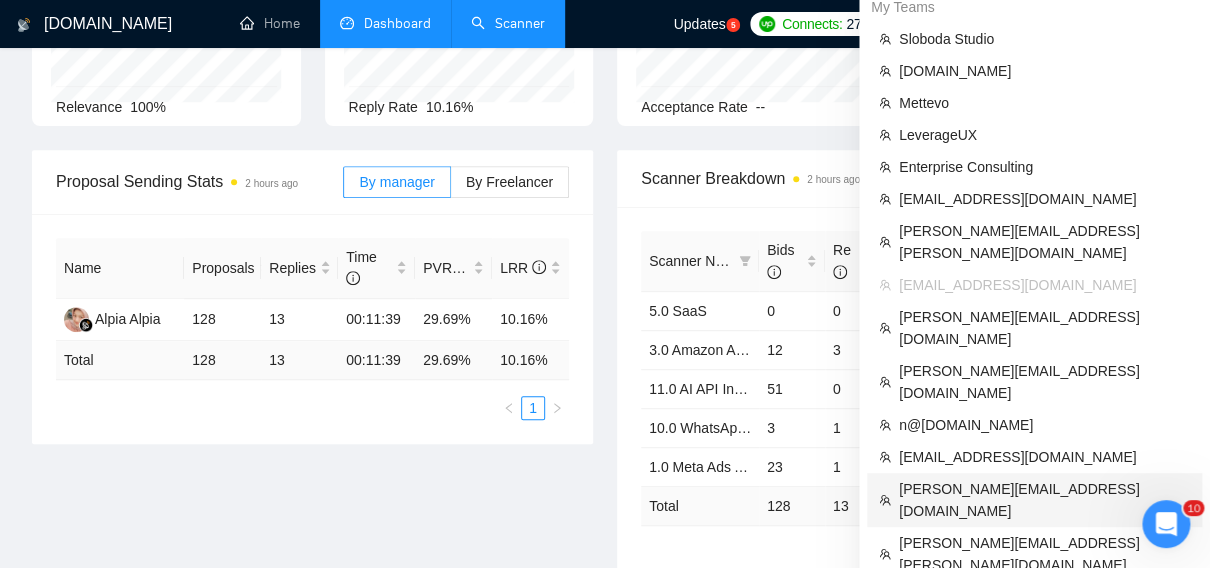 click on "[PERSON_NAME][EMAIL_ADDRESS][DOMAIN_NAME]" at bounding box center (1044, 500) 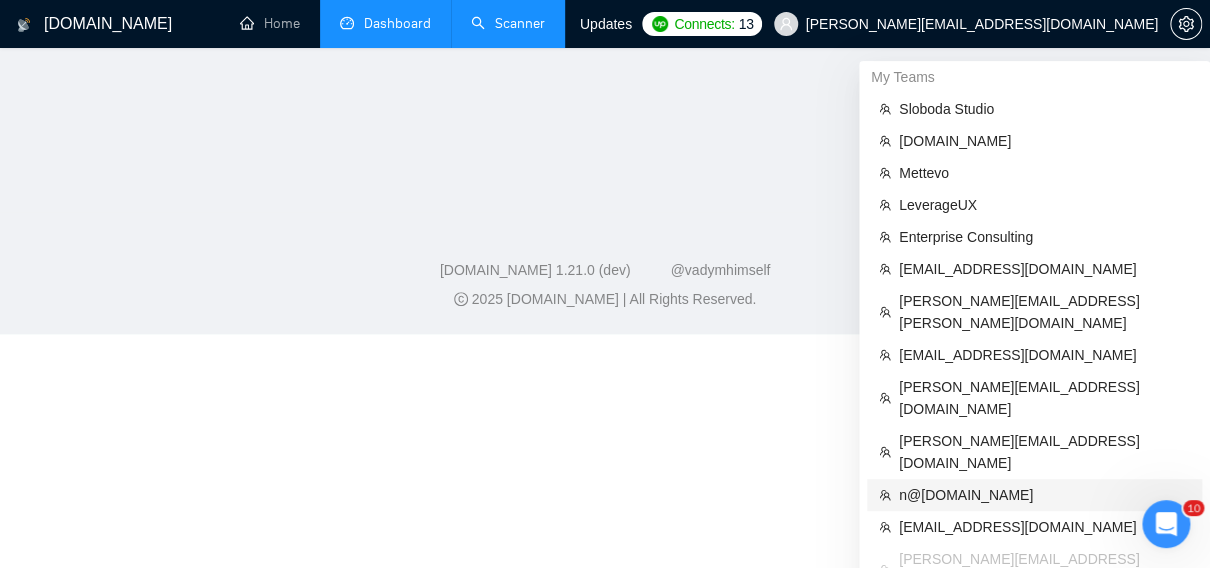 scroll, scrollTop: 514, scrollLeft: 0, axis: vertical 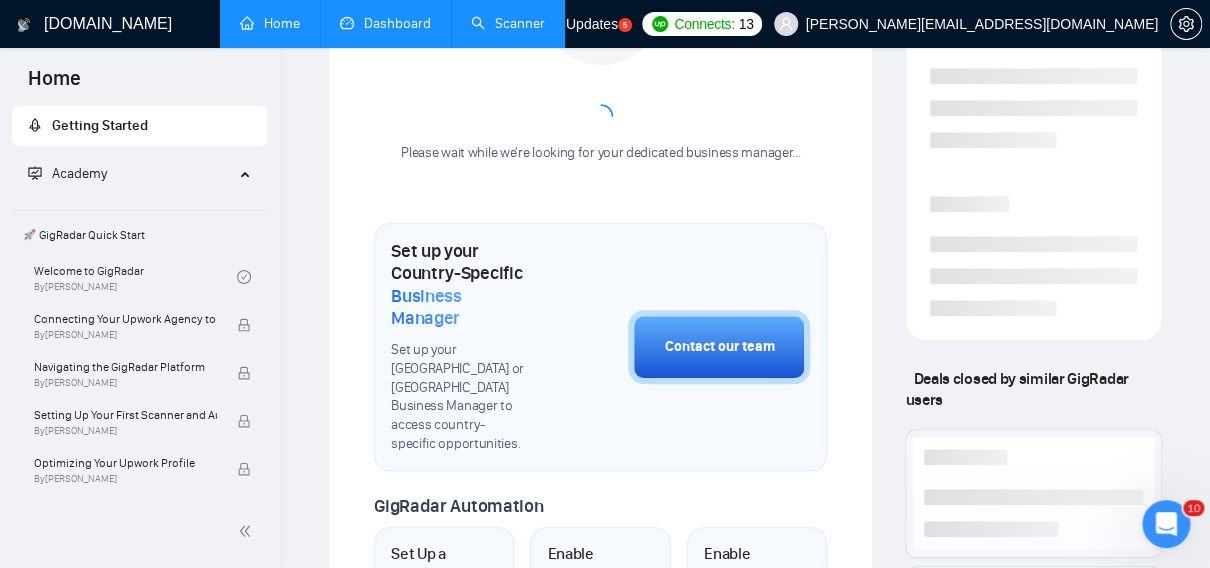 click on "Dashboard" at bounding box center (385, 23) 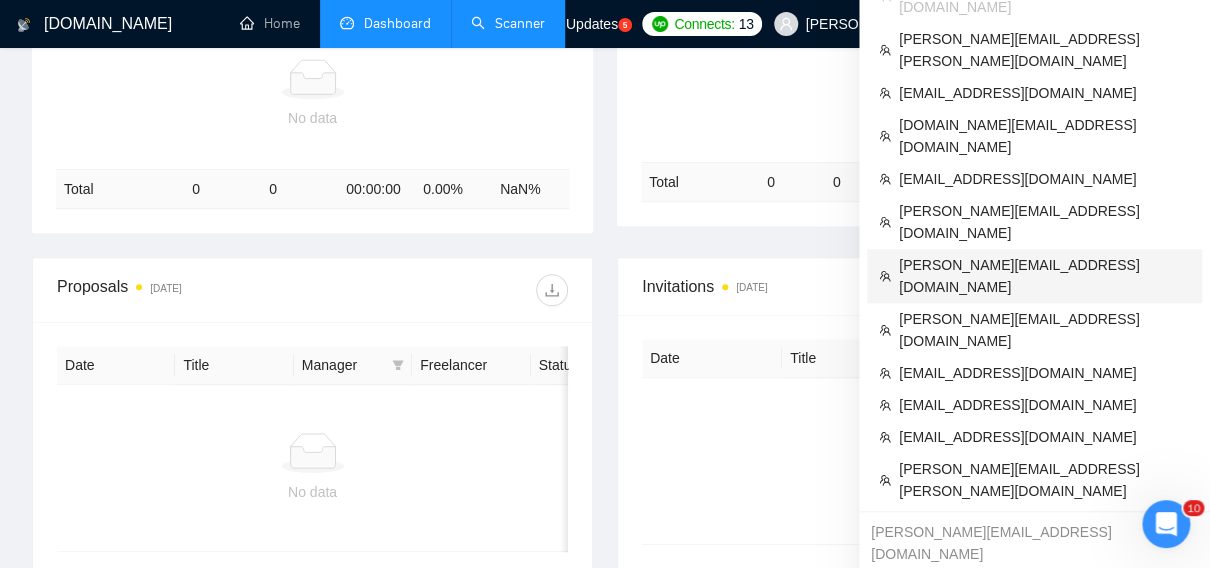 click on "[PERSON_NAME][EMAIL_ADDRESS][DOMAIN_NAME]" at bounding box center (1044, 276) 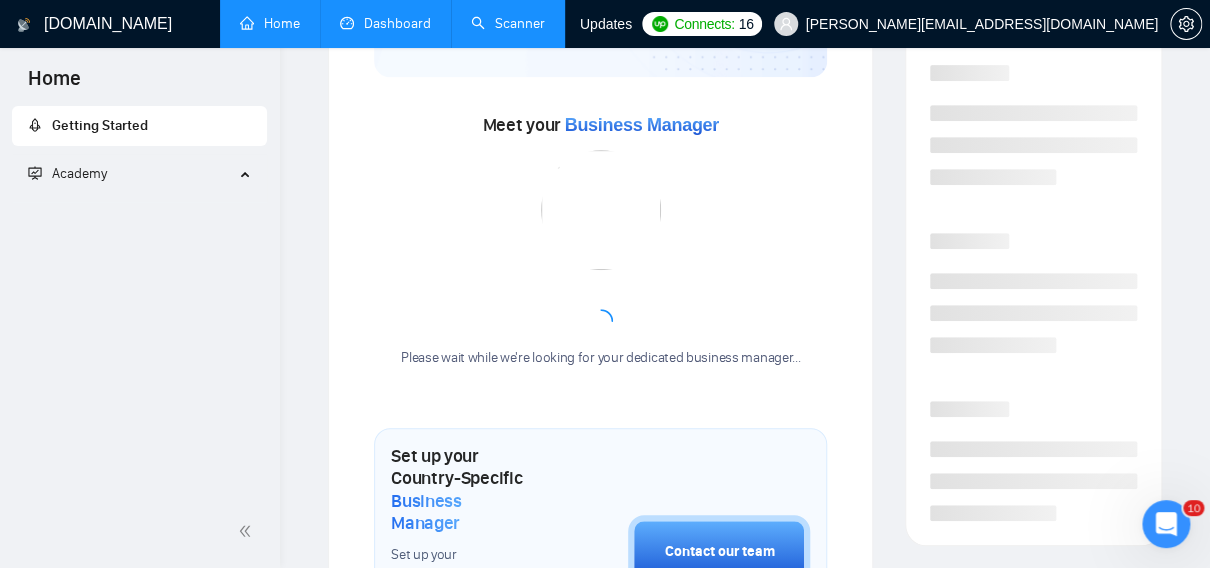 scroll, scrollTop: 794, scrollLeft: 0, axis: vertical 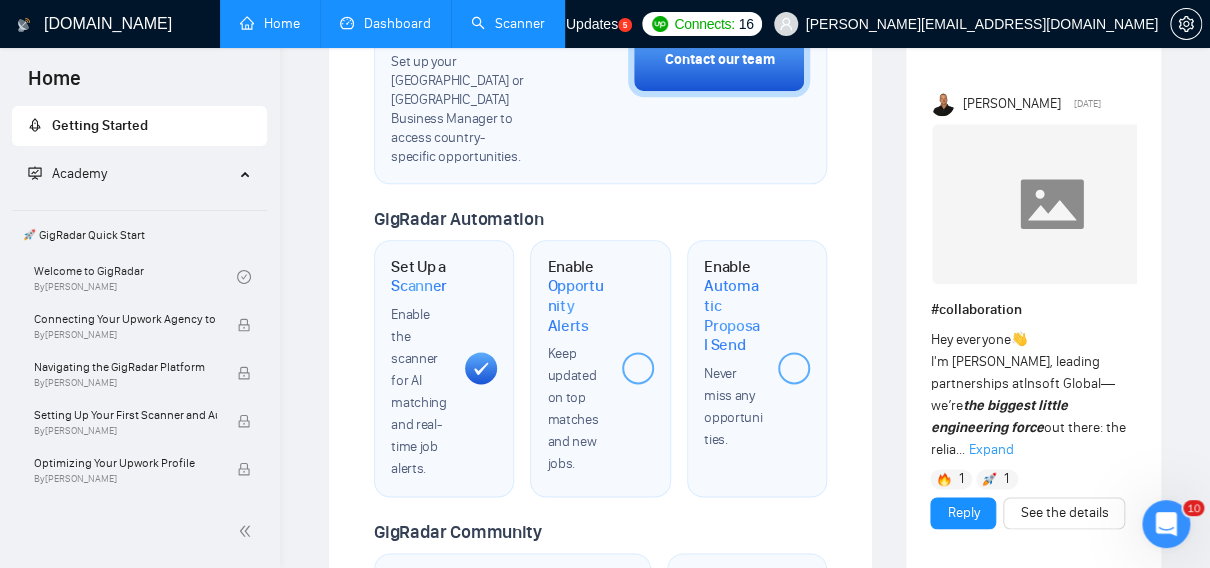 click on "Dashboard" at bounding box center [385, 23] 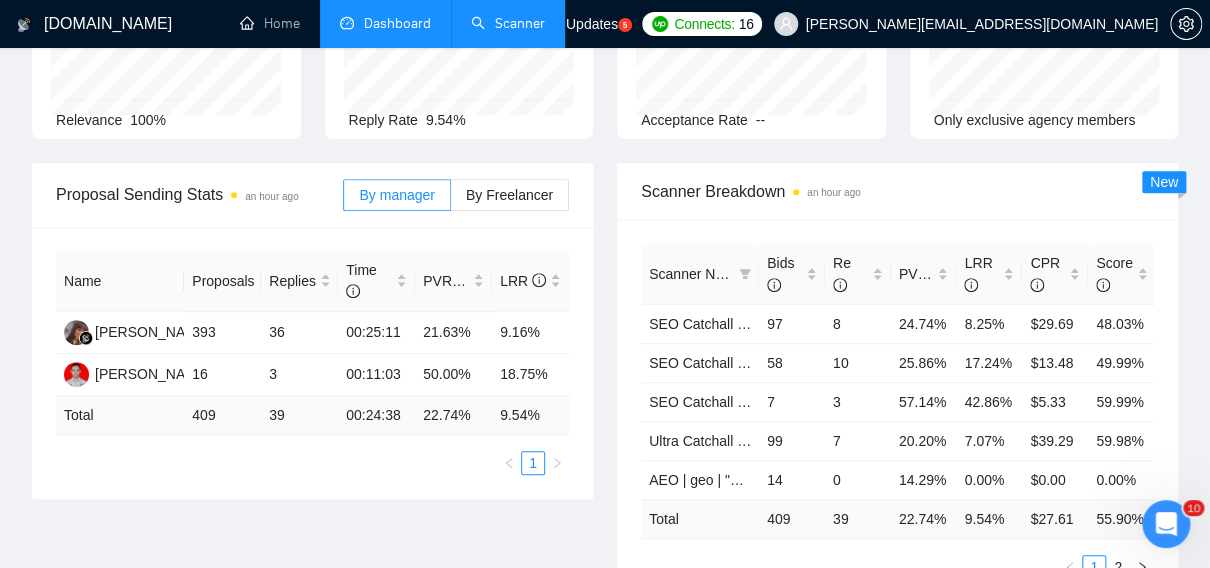 scroll, scrollTop: 184, scrollLeft: 0, axis: vertical 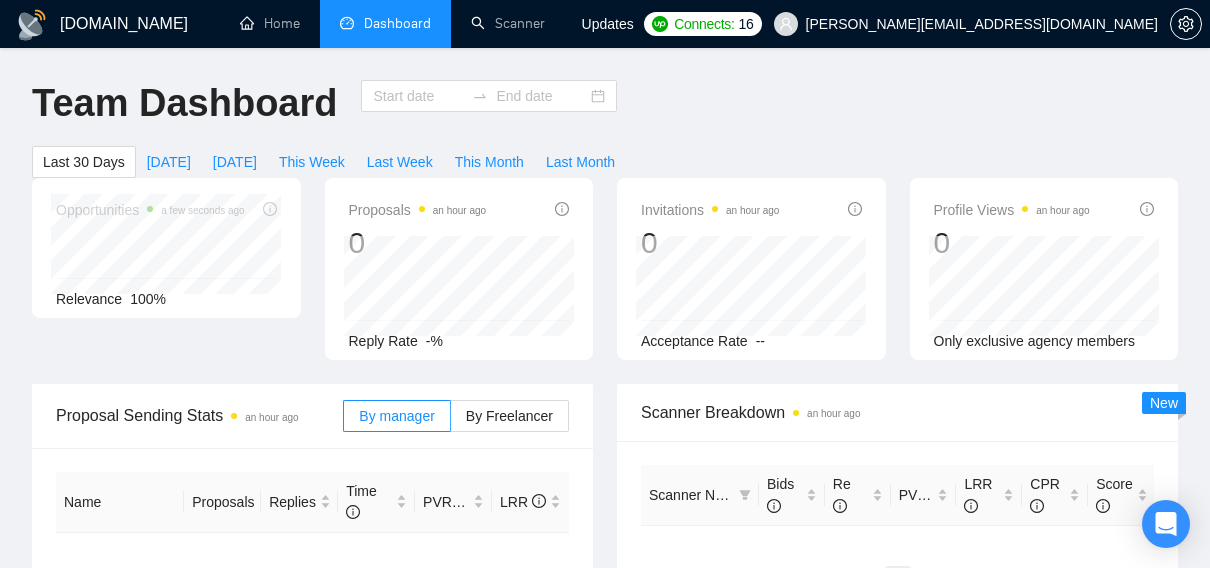 type on "[DATE]" 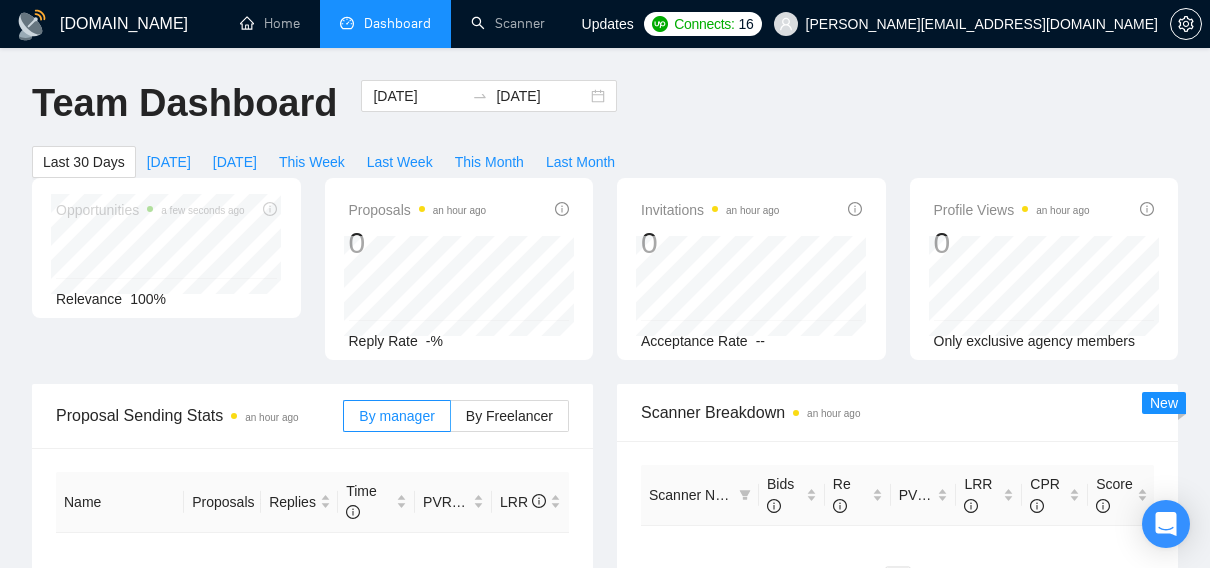 scroll, scrollTop: 184, scrollLeft: 0, axis: vertical 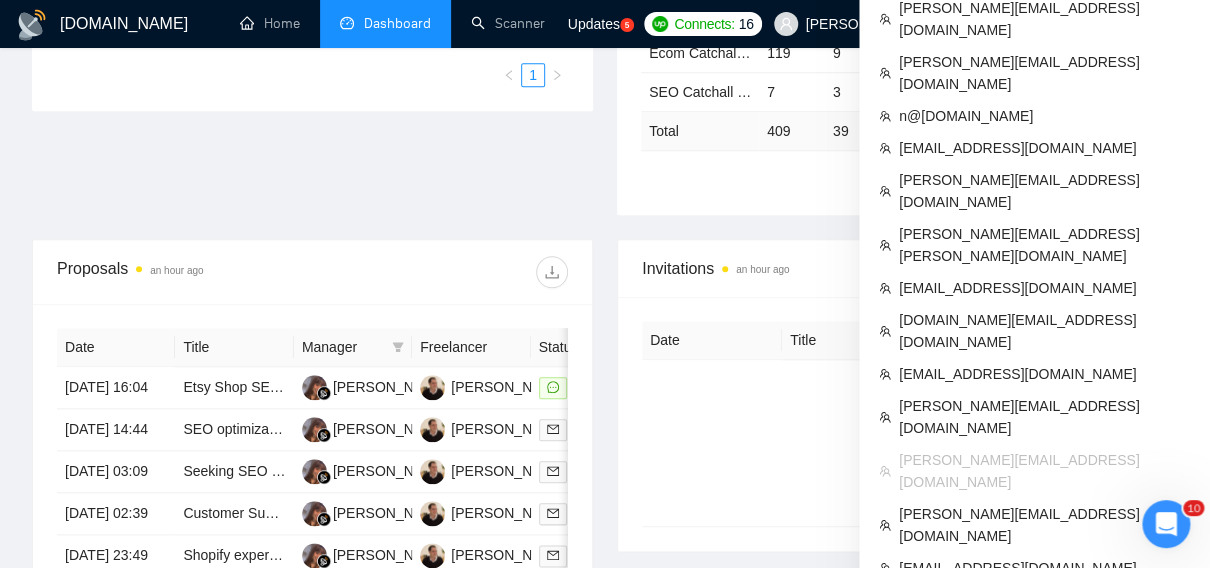 click on "[EMAIL_ADDRESS][DOMAIN_NAME]" at bounding box center (1044, 718) 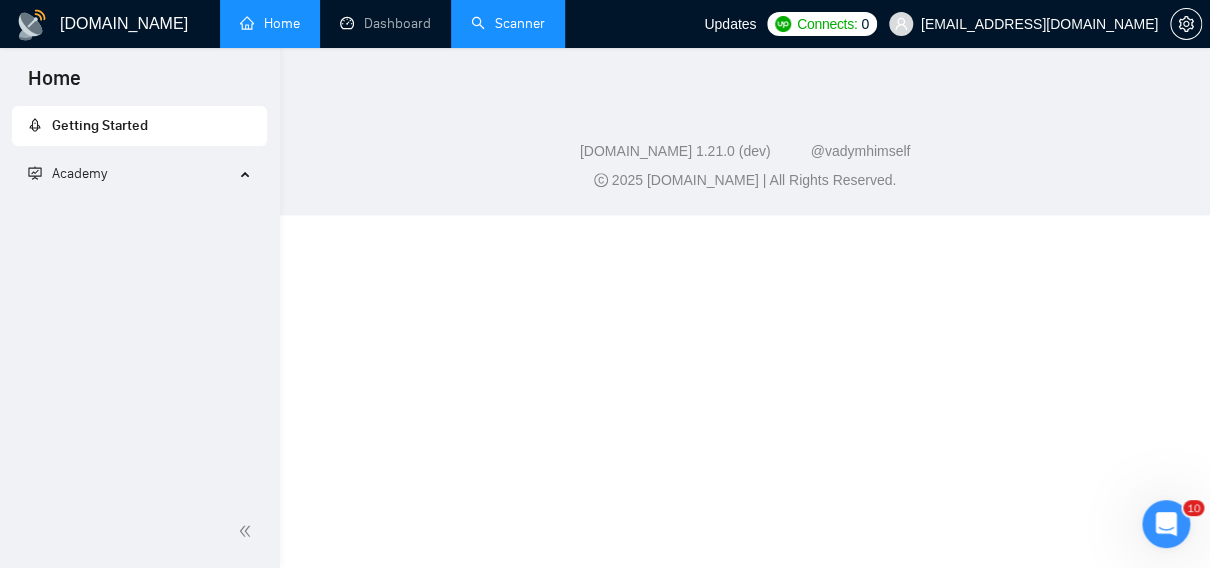 scroll, scrollTop: 209, scrollLeft: 0, axis: vertical 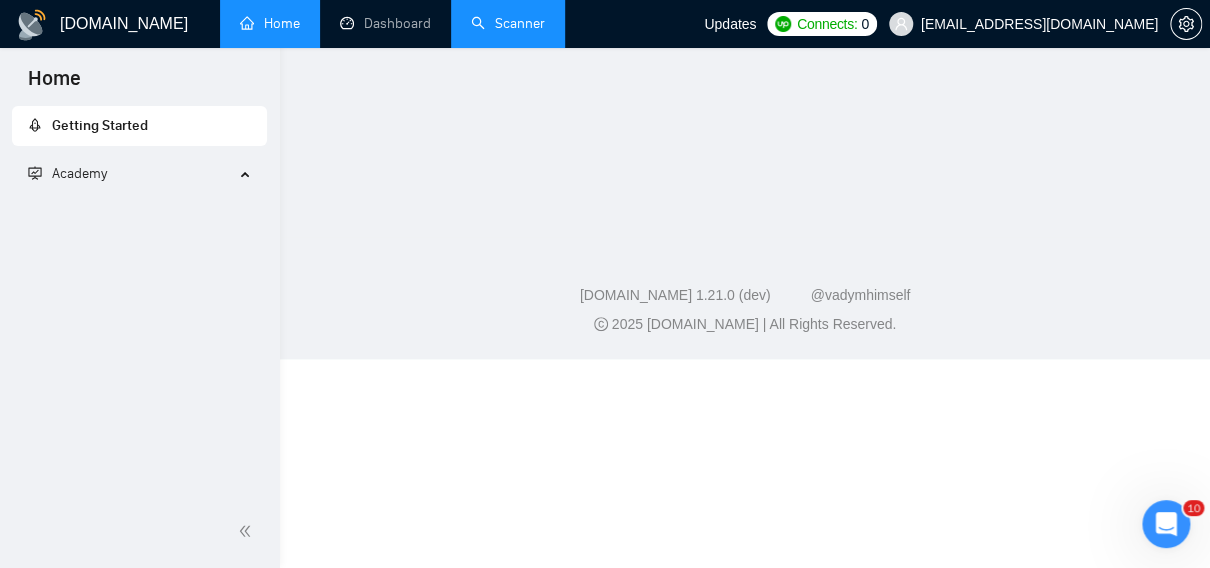 click on "Scanner" at bounding box center (508, 23) 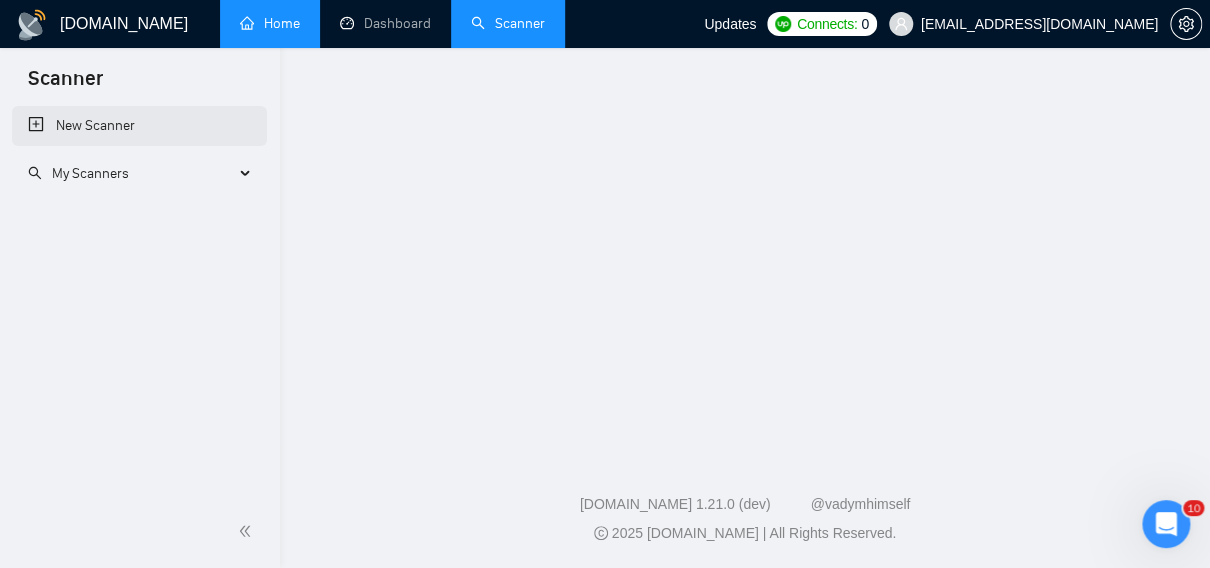 scroll, scrollTop: 0, scrollLeft: 0, axis: both 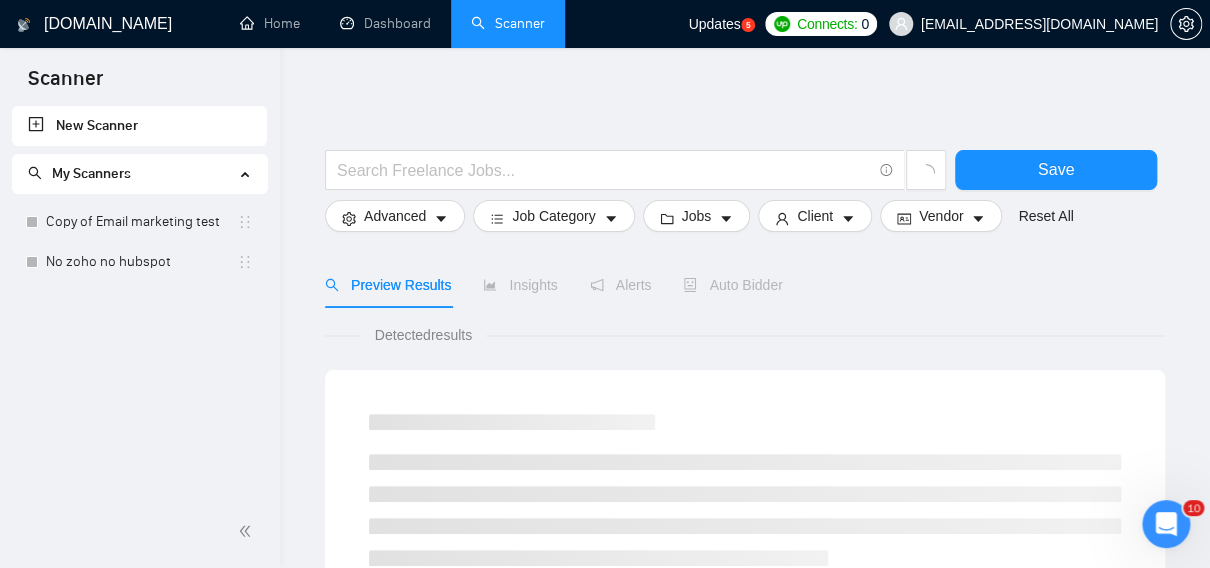 click on "New Scanner" at bounding box center (139, 126) 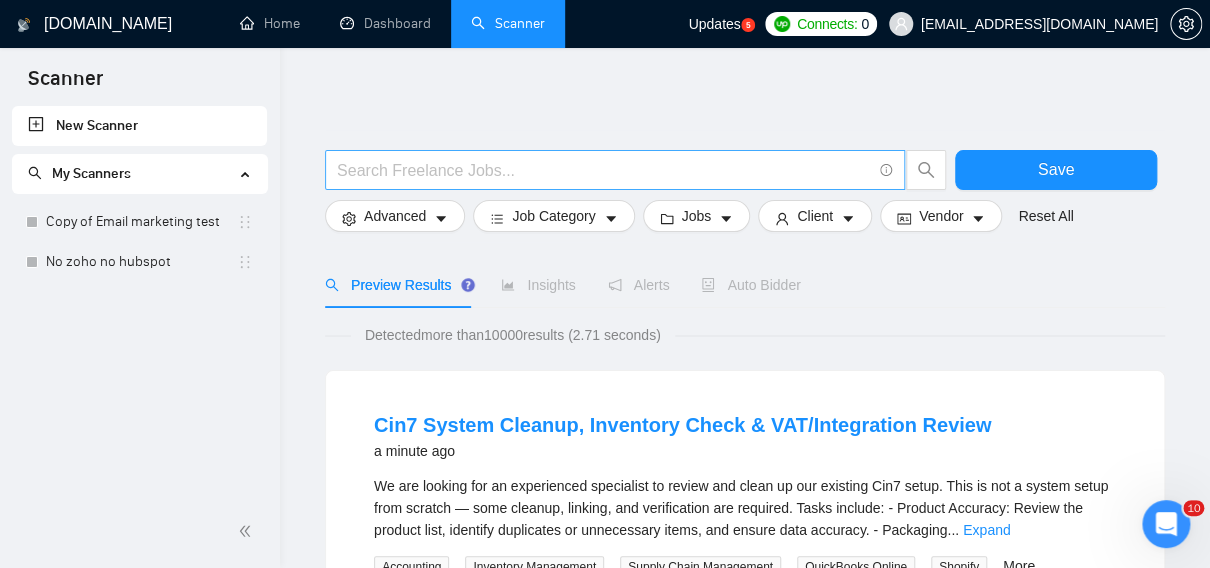click at bounding box center (604, 170) 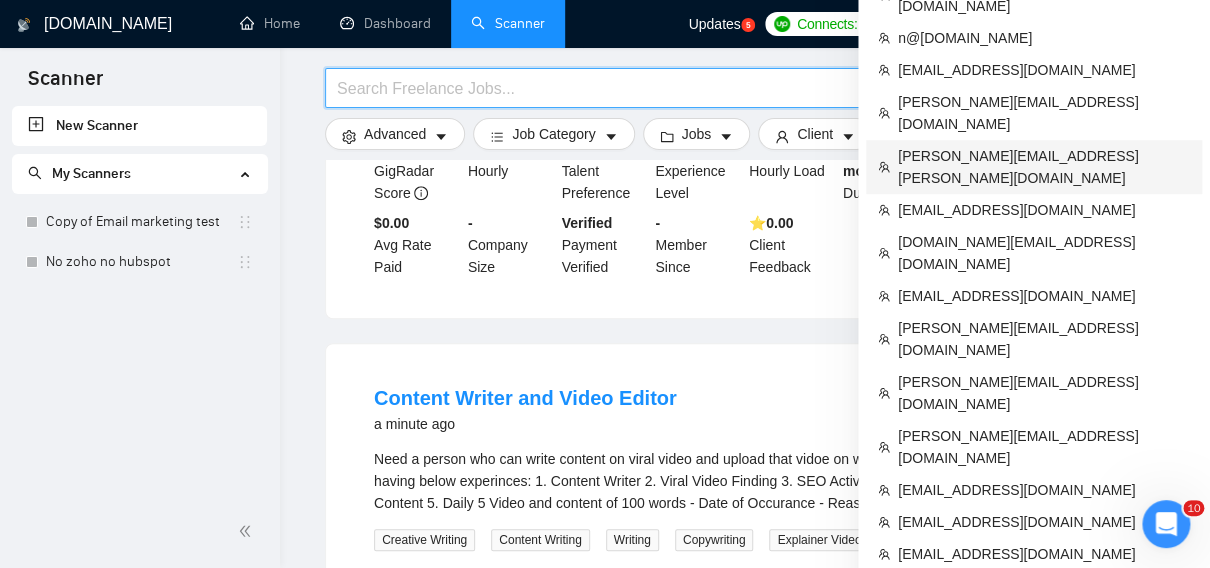 scroll, scrollTop: 456, scrollLeft: 0, axis: vertical 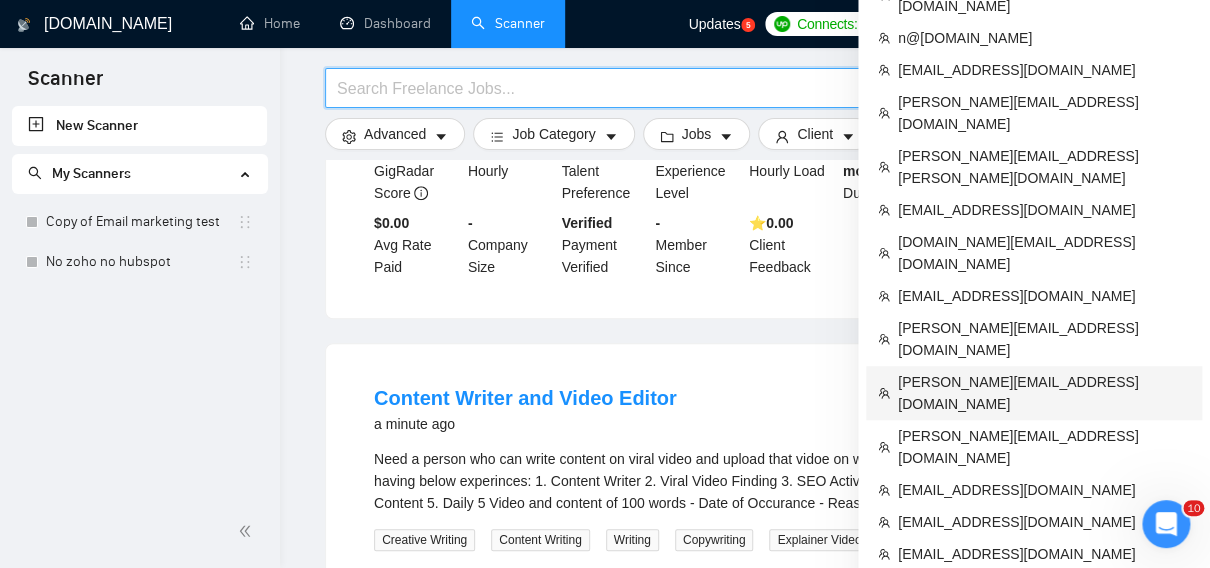 click on "[PERSON_NAME][EMAIL_ADDRESS][DOMAIN_NAME]" at bounding box center (1044, 393) 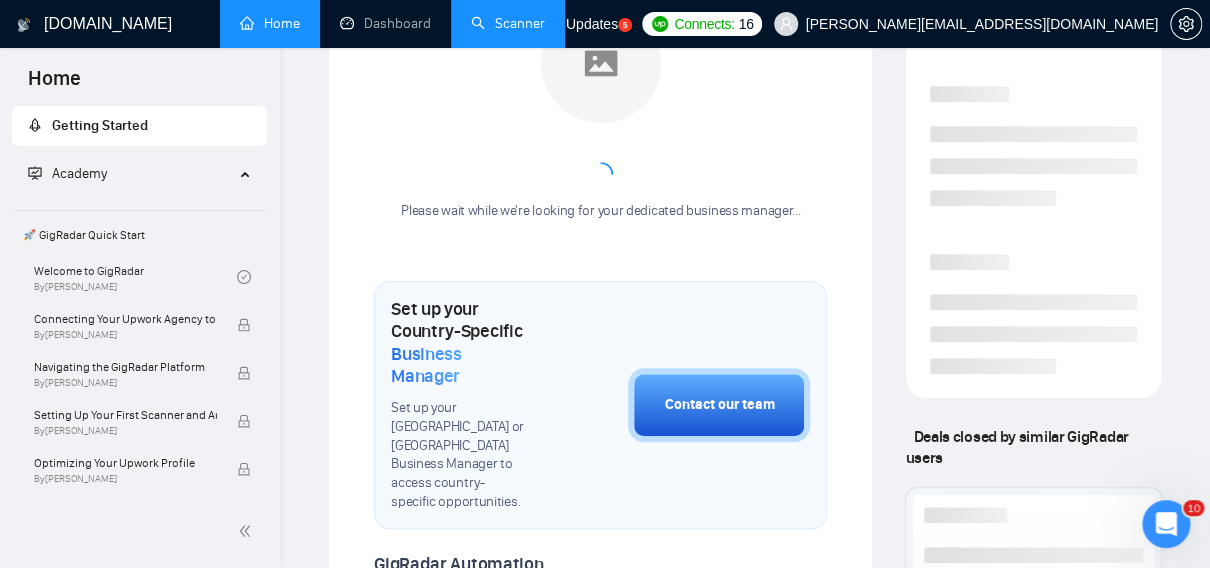 click on "Scanner" at bounding box center [508, 23] 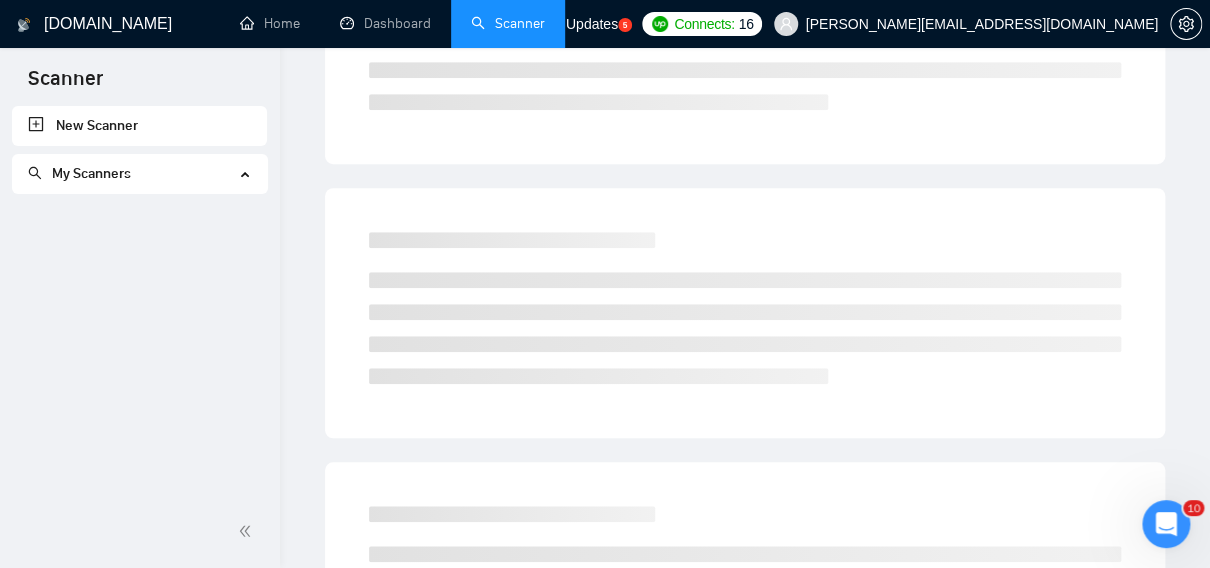 scroll, scrollTop: 0, scrollLeft: 0, axis: both 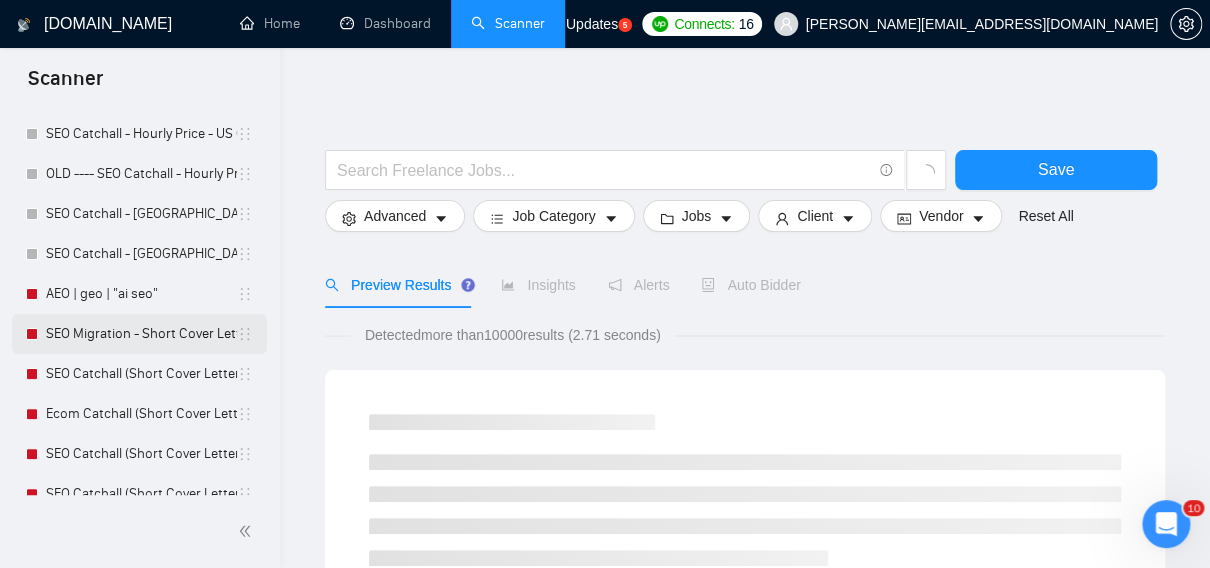click on "SEO Migration - Short Cover Letter" at bounding box center [141, 334] 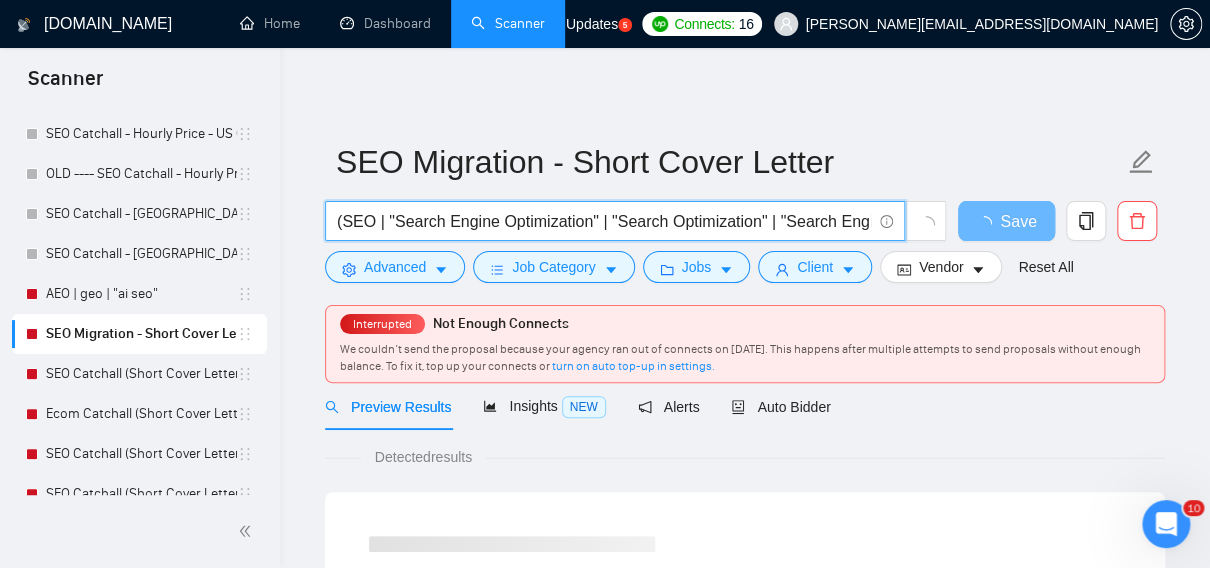 click on "(SEO | "Search Engine Optimization" | "Search Optimization" | "Search Engine Marketing") (migrat*)" at bounding box center [604, 221] 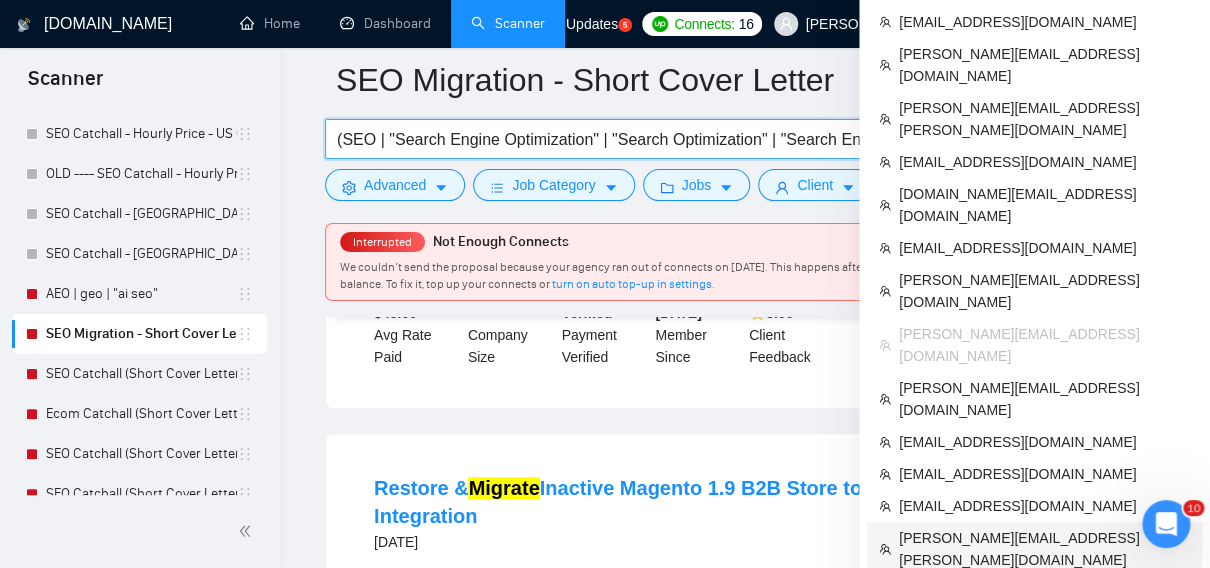 scroll, scrollTop: 524, scrollLeft: 0, axis: vertical 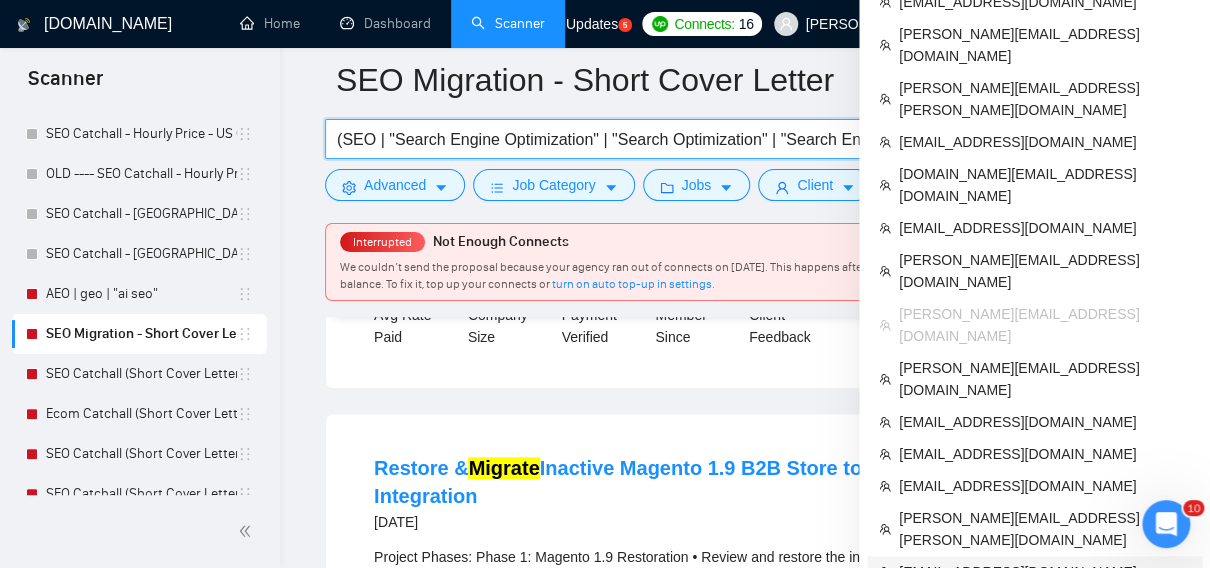 drag, startPoint x: 1015, startPoint y: 341, endPoint x: 834, endPoint y: 254, distance: 200.8233 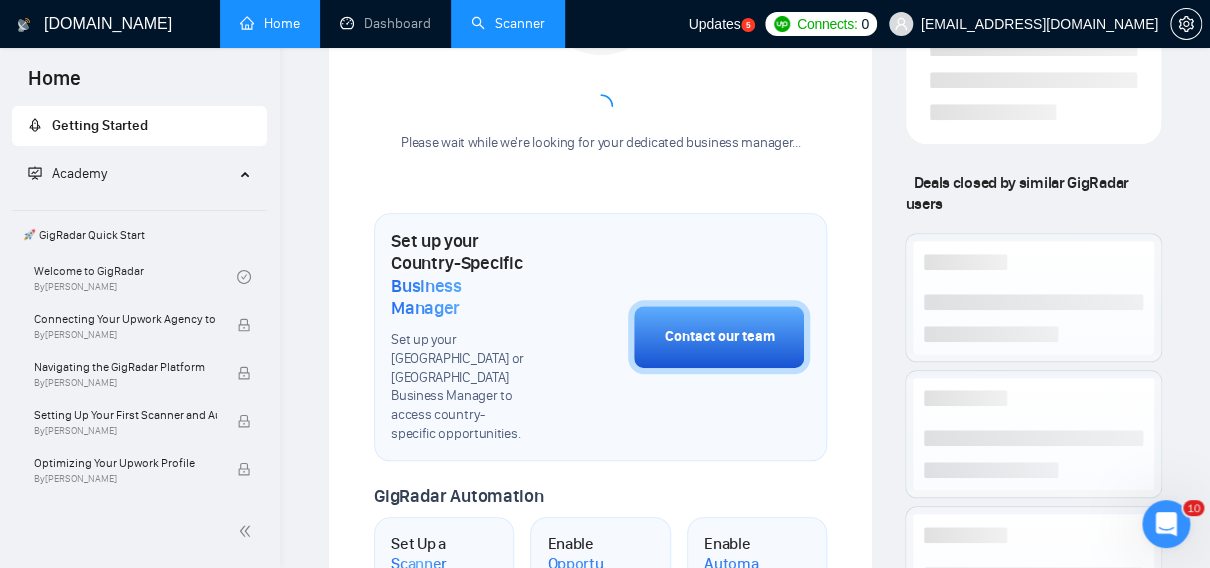 click on "Scanner" at bounding box center (508, 23) 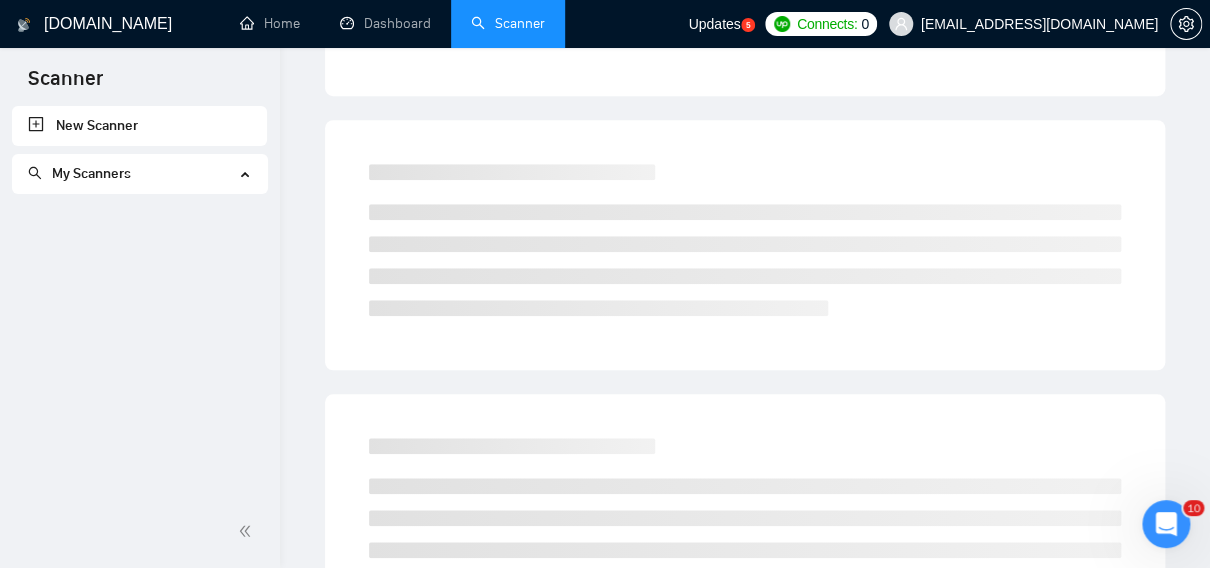 scroll, scrollTop: 0, scrollLeft: 0, axis: both 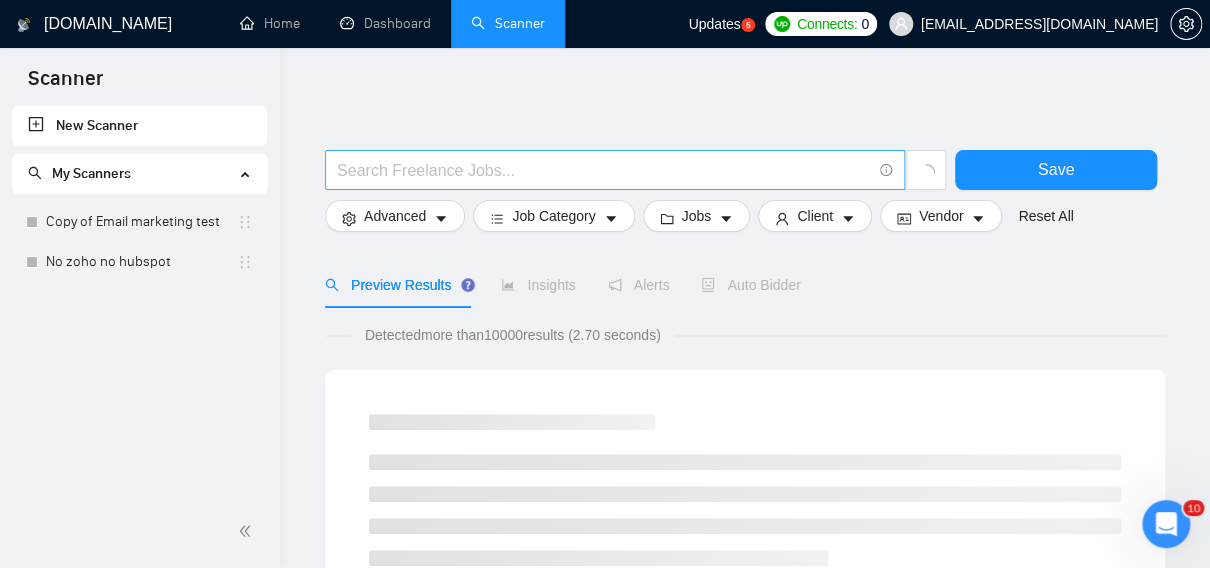click at bounding box center (604, 170) 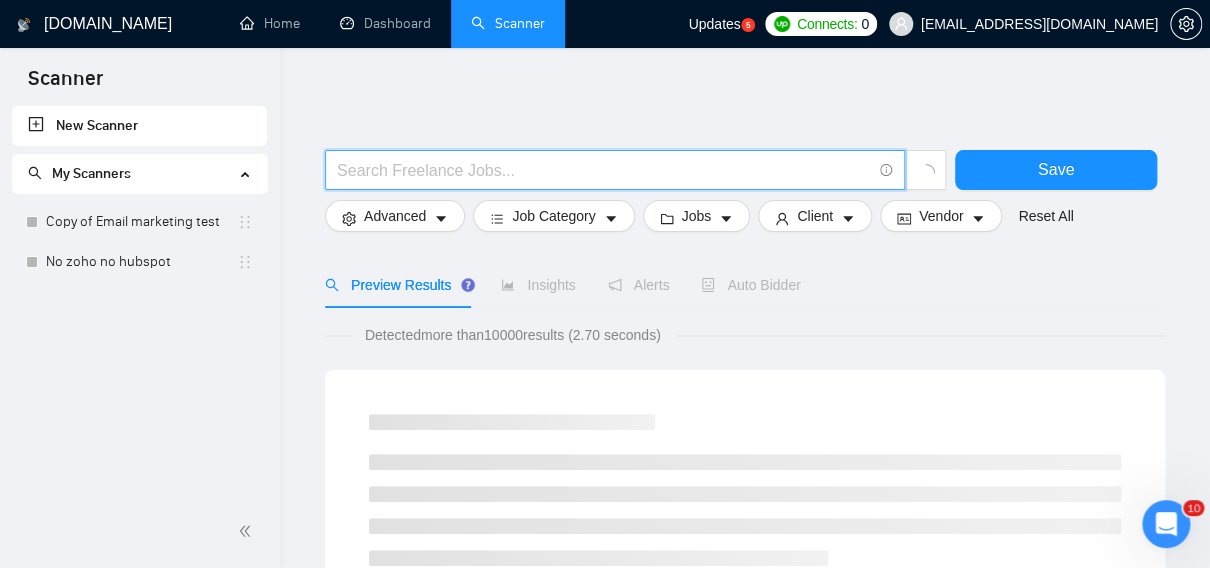 paste on "(SEO | "Search Engine Optimization" | "Search Optimization" | "Search Engine Marketing") (migrat*)" 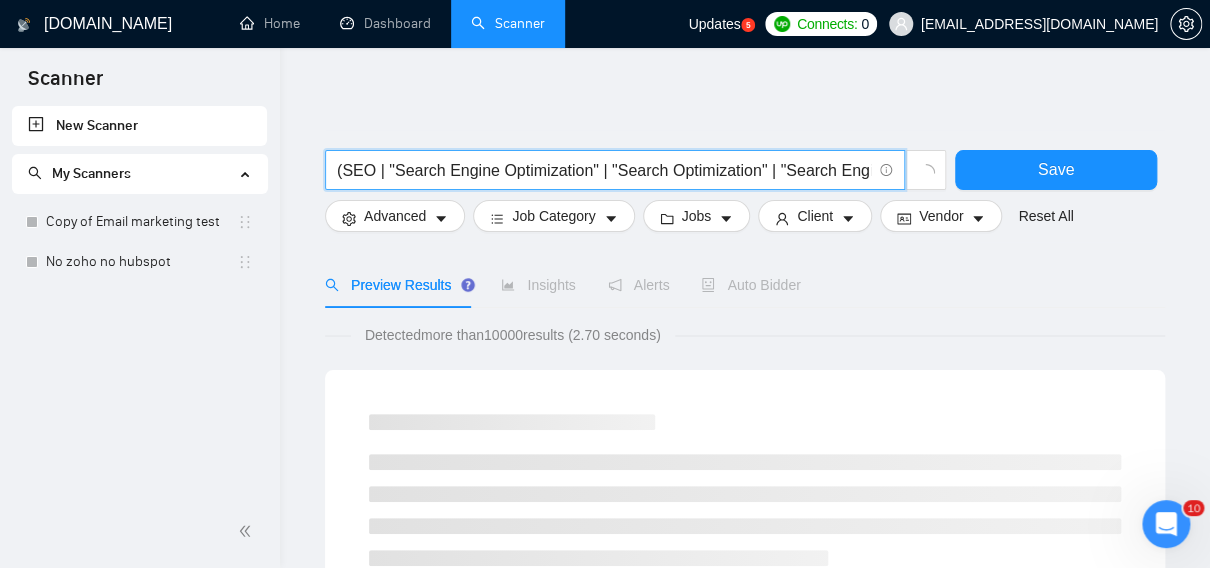 scroll, scrollTop: 0, scrollLeft: 185, axis: horizontal 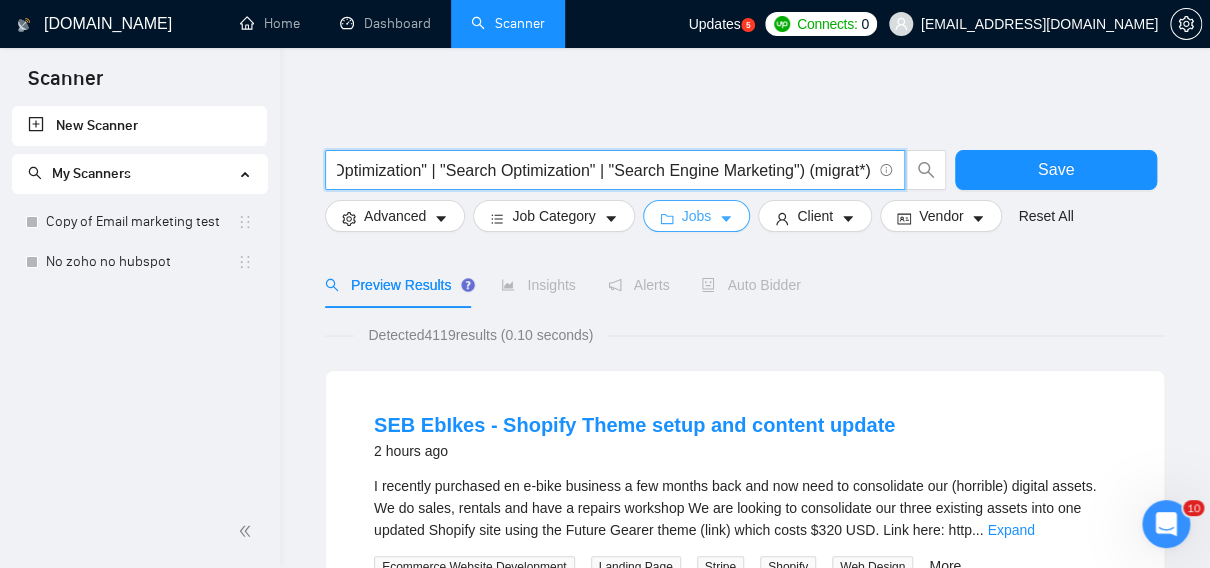 type on "(SEO | "Search Engine Optimization" | "Search Optimization" | "Search Engine Marketing") (migrat*)" 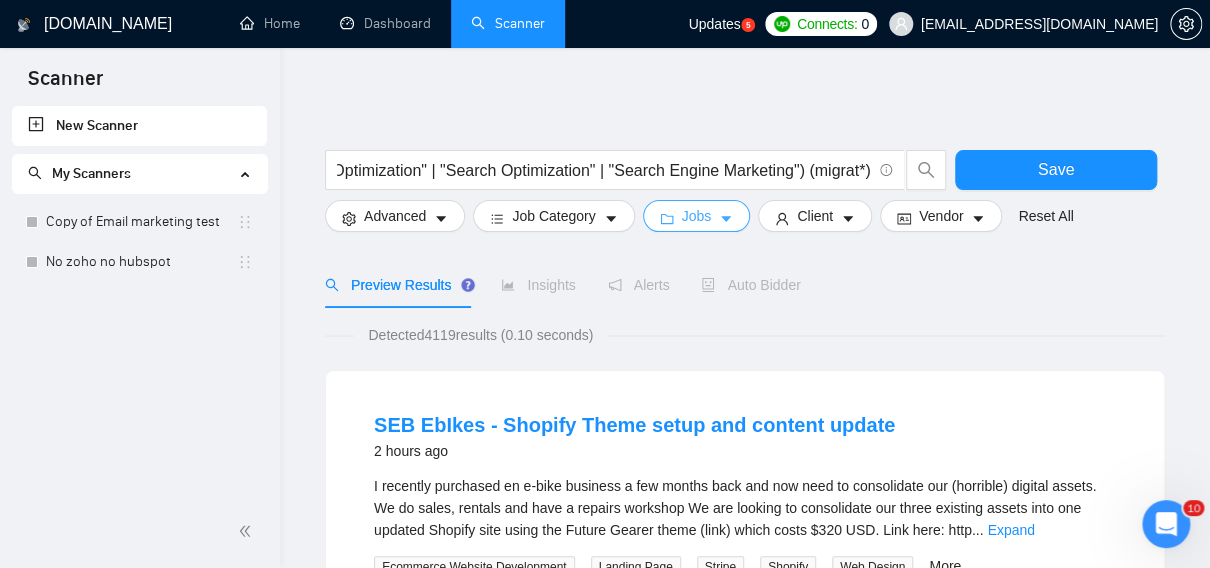 scroll, scrollTop: 0, scrollLeft: 0, axis: both 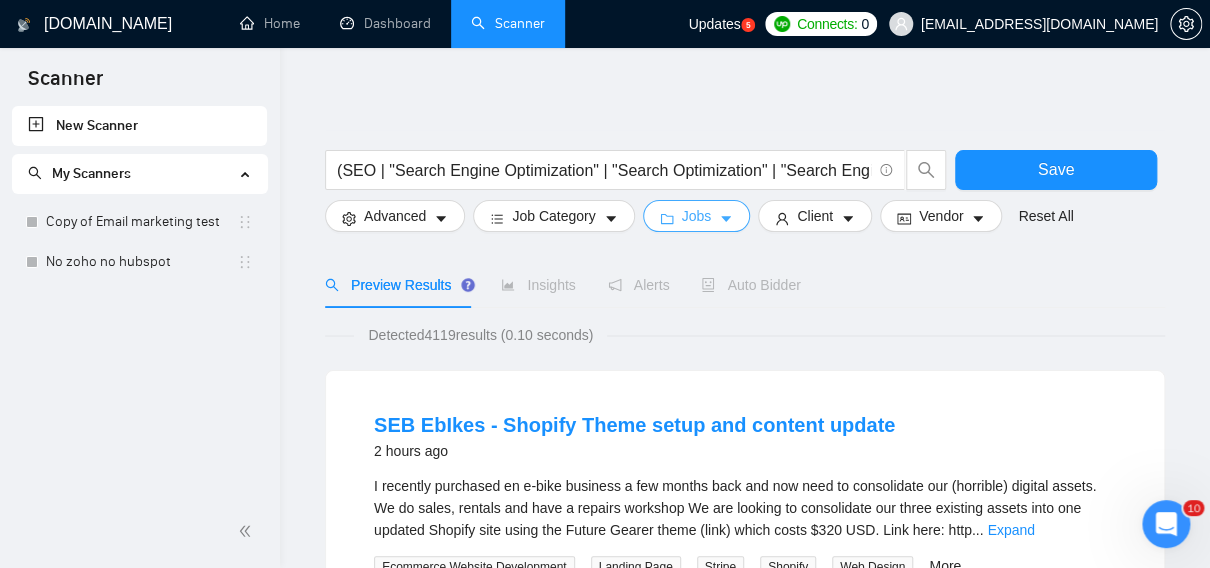 click on "Jobs" at bounding box center [697, 216] 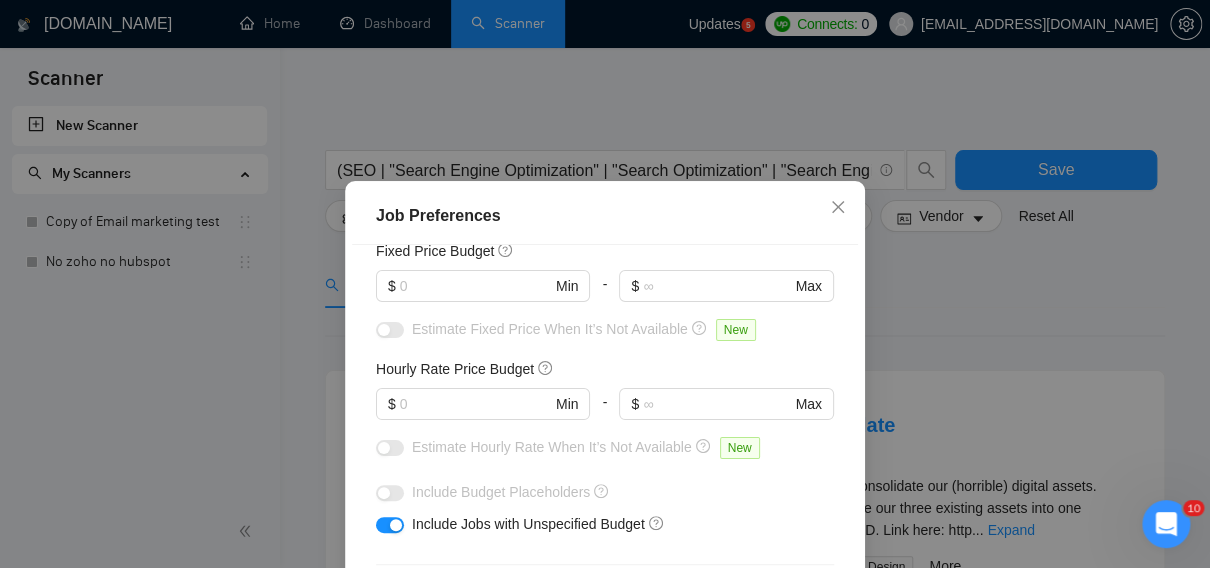 scroll, scrollTop: 162, scrollLeft: 0, axis: vertical 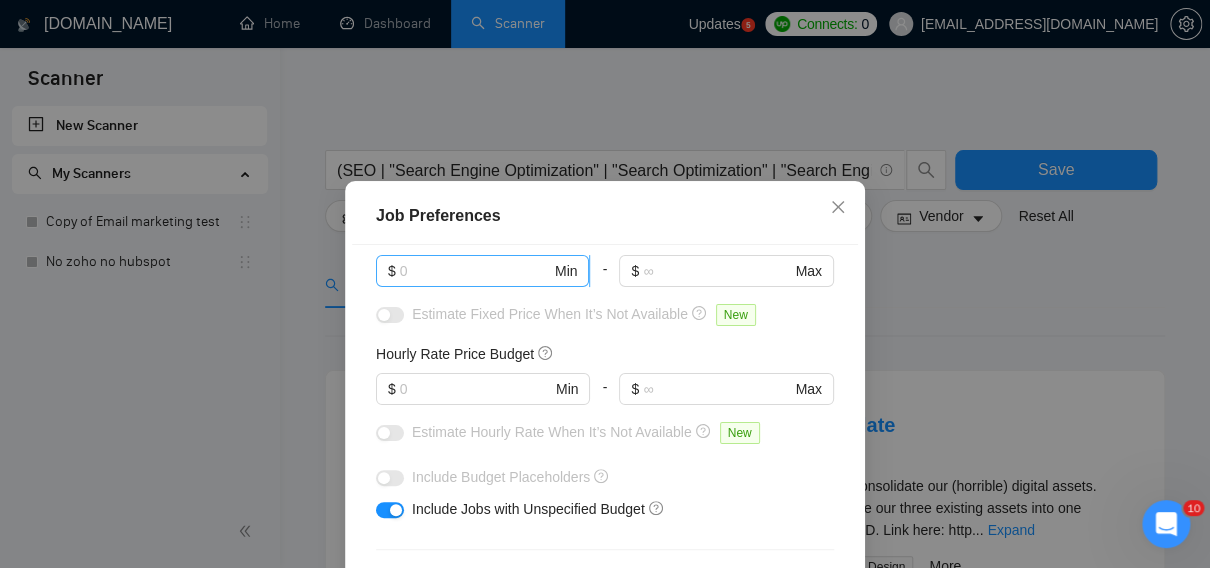 click on "$ Min" at bounding box center [482, 271] 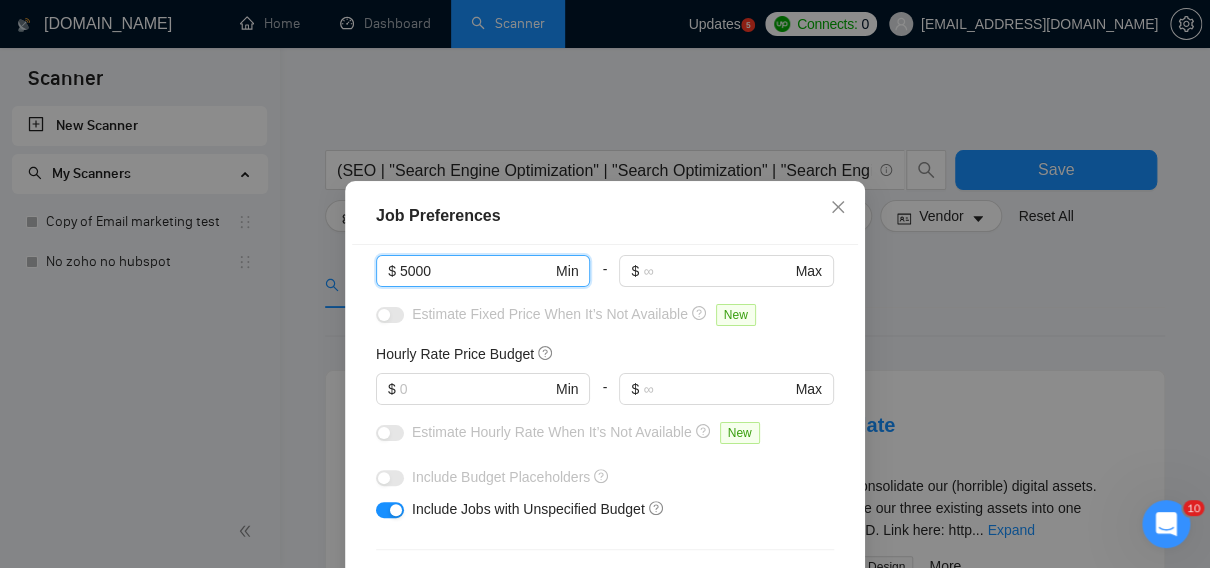 type on "5000" 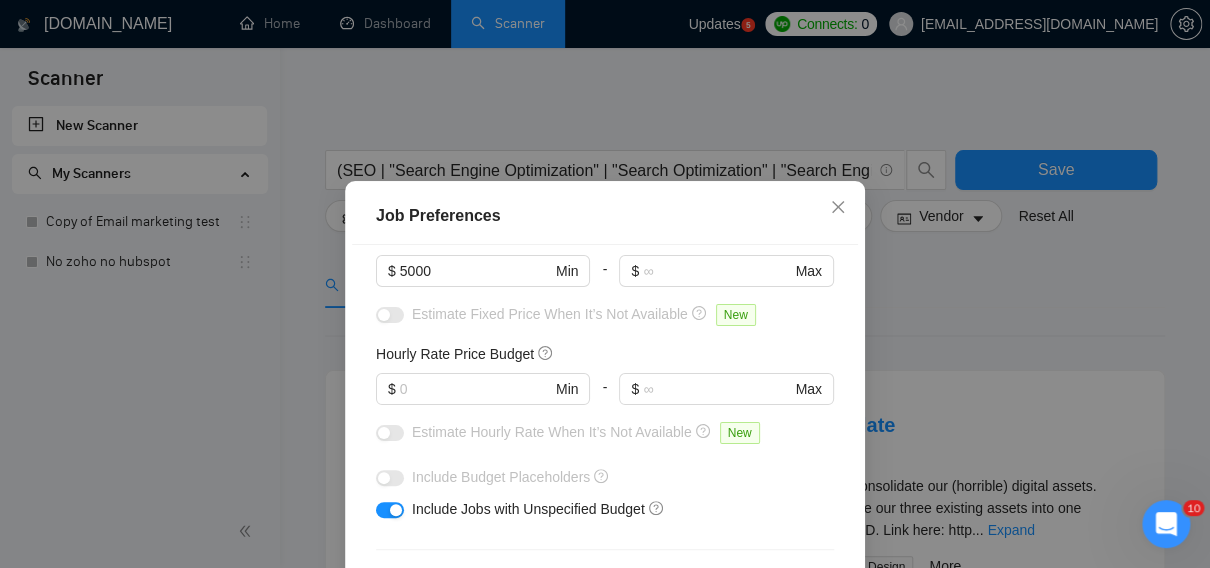 click on "Job Preferences Budget Project Type All Fixed Price Hourly Rate   Fixed Price Budget $ 5000 Min - $ Max Estimate Fixed Price When It’s Not Available New   Hourly Rate Price Budget $ Min - $ Max Estimate Hourly Rate When It’s Not Available New Include Budget Placeholders Include Jobs with Unspecified Budget   Connects Price New Min - Max Project Duration   Unspecified Less than 1 month 1 to 3 months 3 to 6 months More than 6 months Hourly Workload   Unspecified <30 hrs/week >30 hrs/week Hours TBD Unsure Job Posting Questions New   Any posting questions Description Preferences Description Size New   Any description size Reset OK" at bounding box center [605, 284] 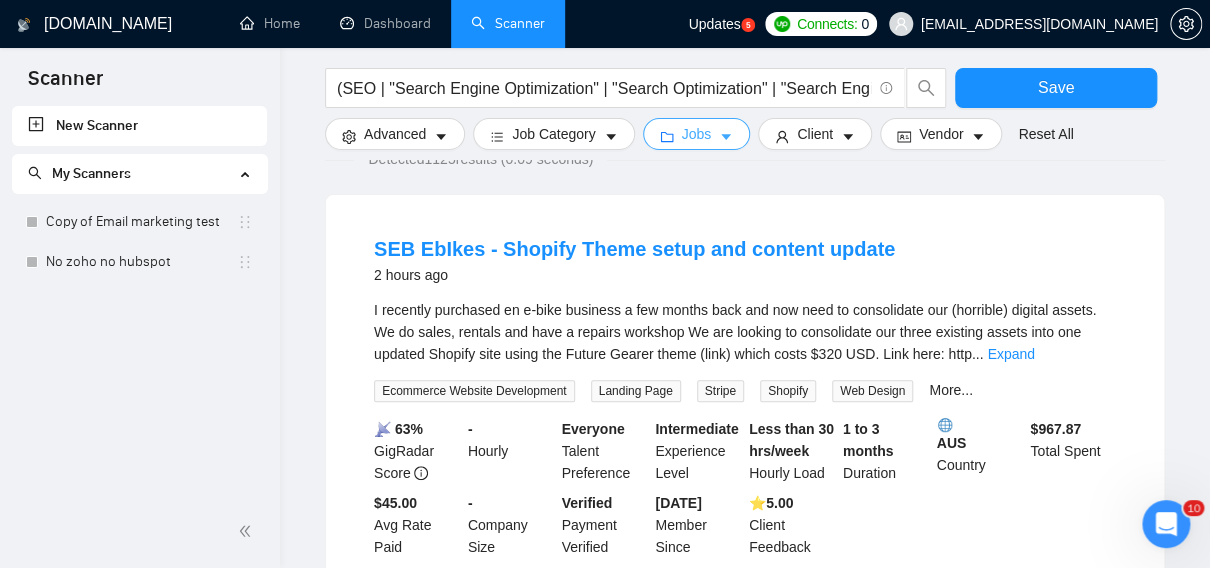 scroll, scrollTop: 172, scrollLeft: 0, axis: vertical 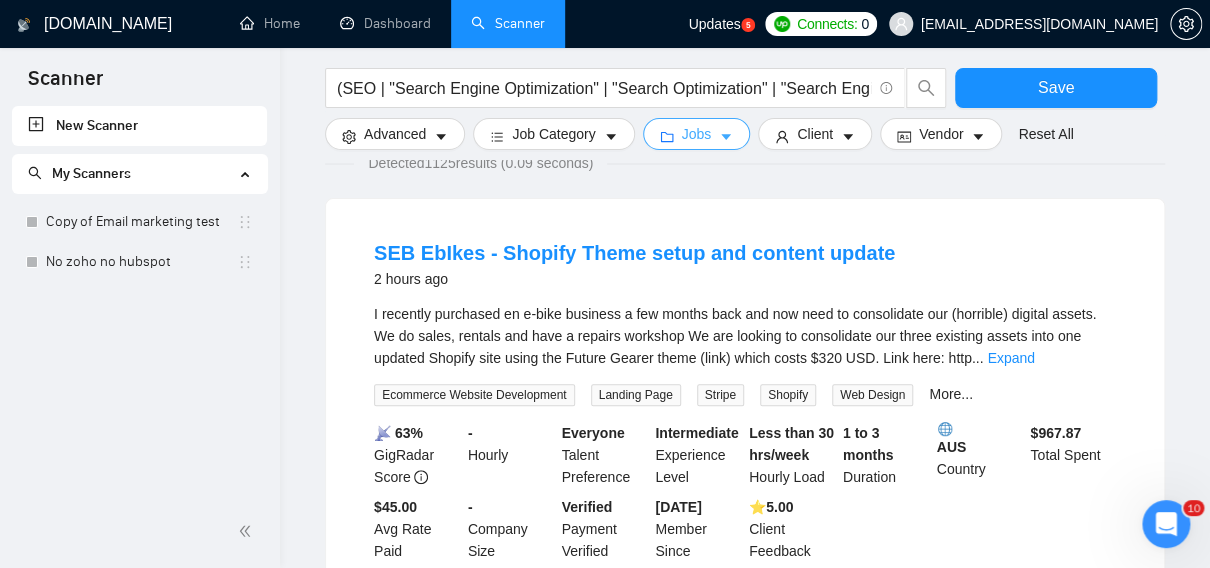 click on "Jobs" at bounding box center (697, 134) 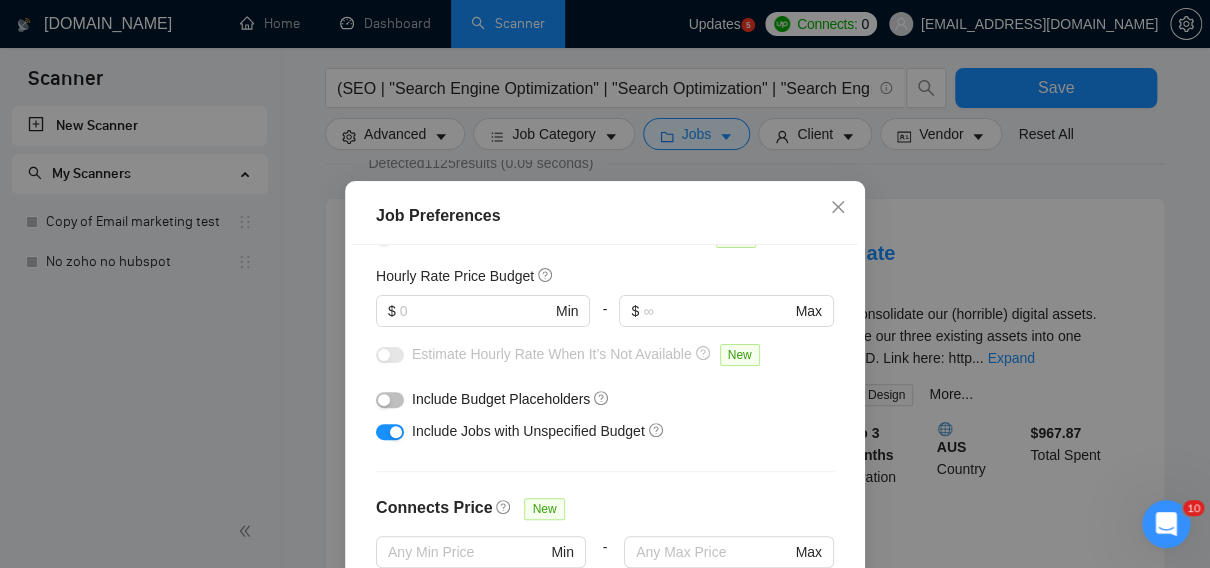 scroll, scrollTop: 251, scrollLeft: 0, axis: vertical 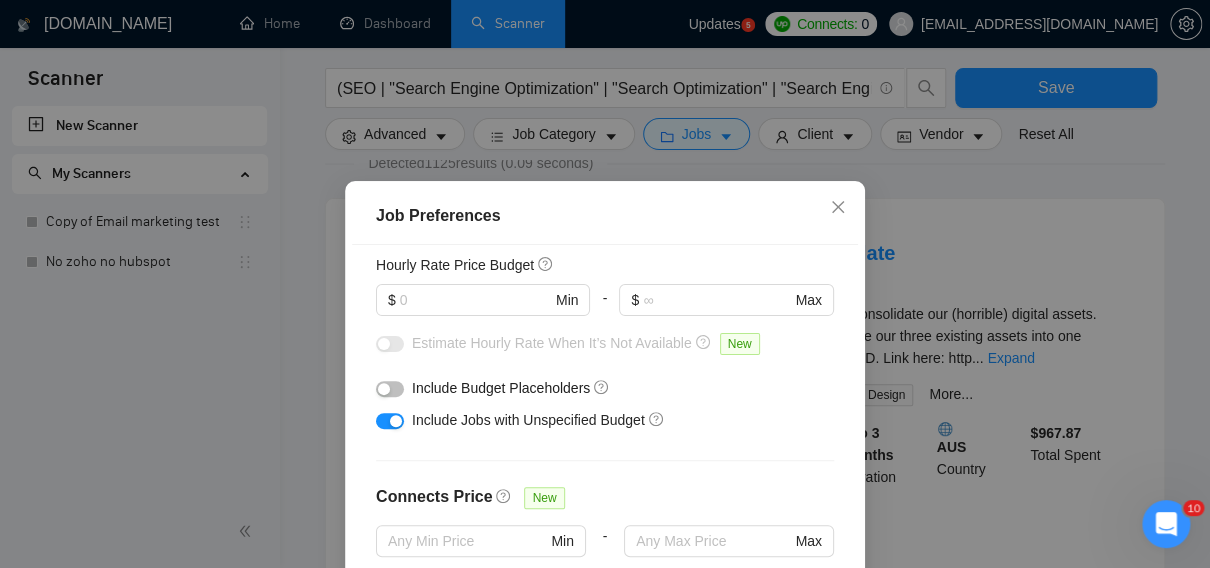 click at bounding box center [390, 421] 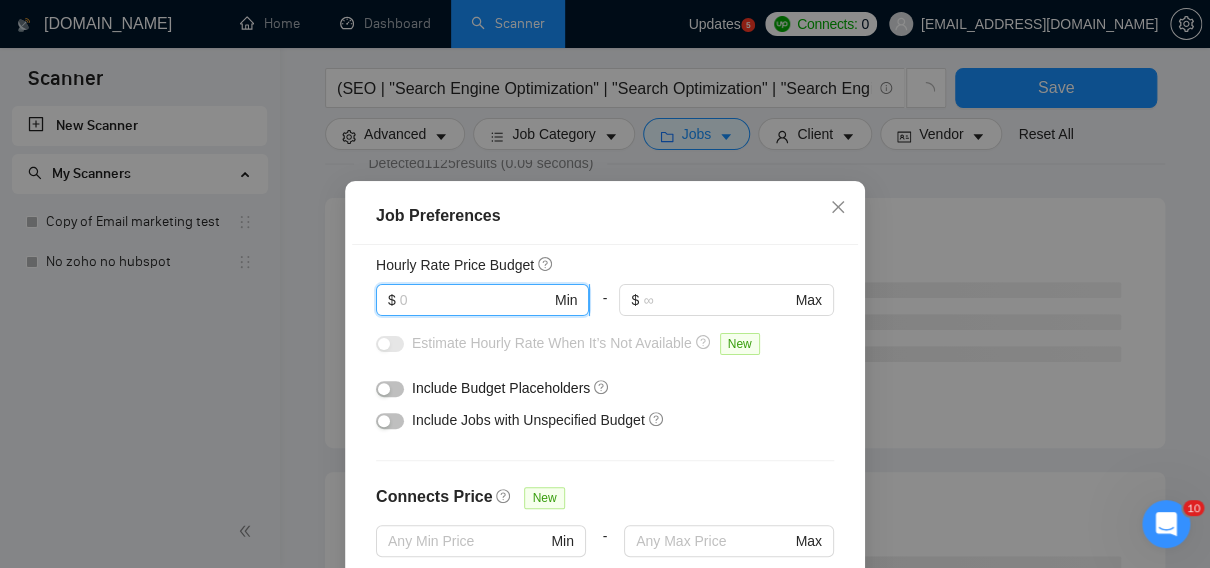 click at bounding box center [475, 300] 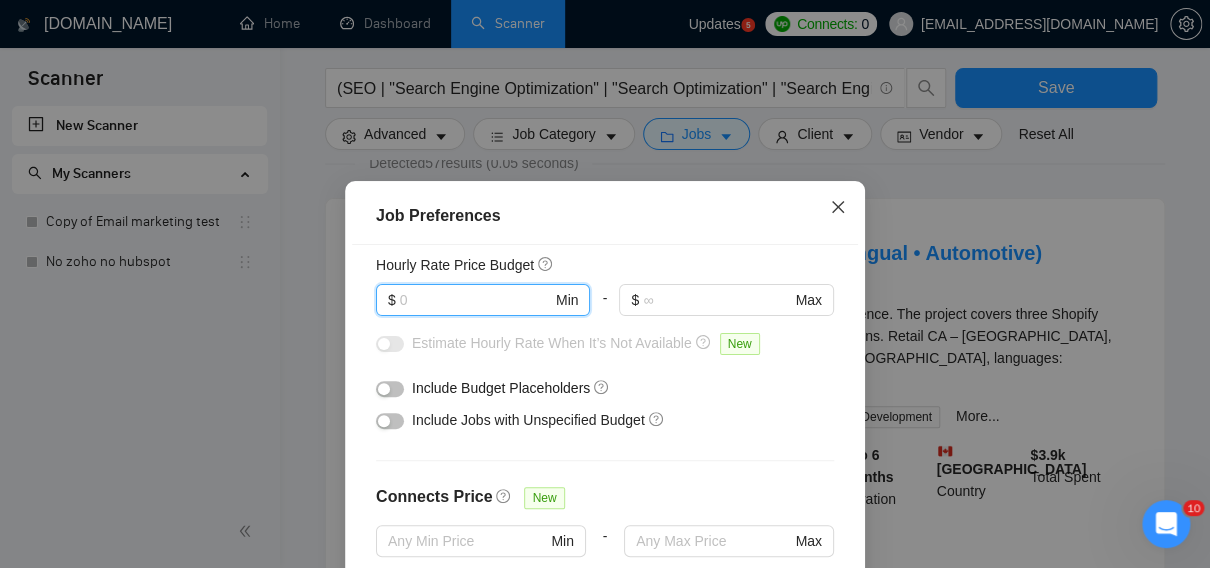 click 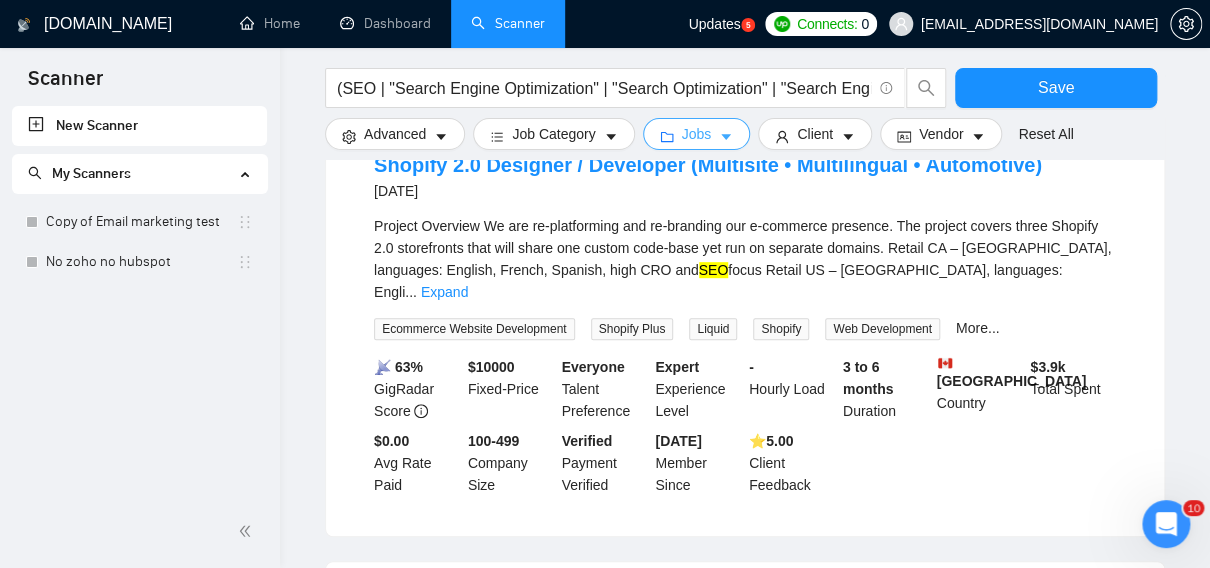 scroll, scrollTop: 270, scrollLeft: 0, axis: vertical 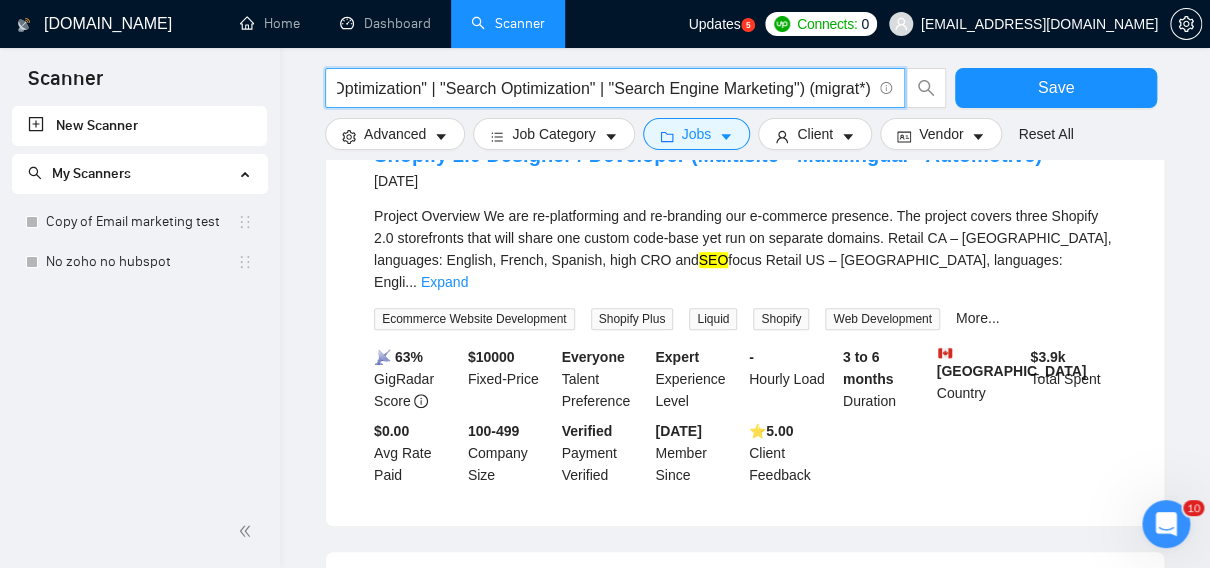 drag, startPoint x: 839, startPoint y: 94, endPoint x: 954, endPoint y: 112, distance: 116.40017 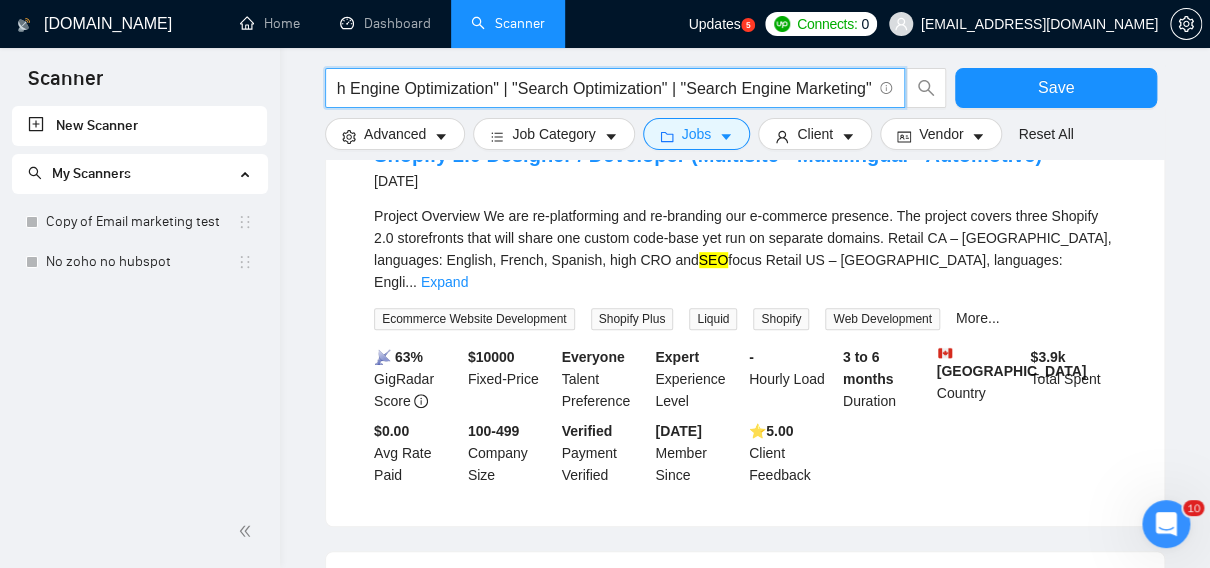scroll, scrollTop: 0, scrollLeft: 0, axis: both 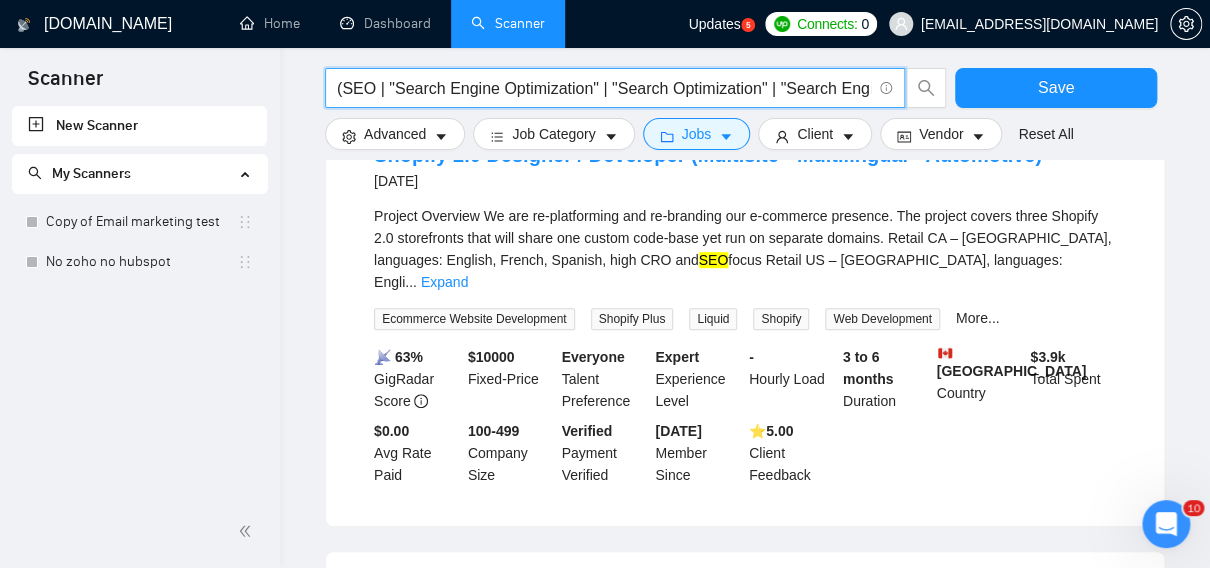 drag, startPoint x: 353, startPoint y: 87, endPoint x: 284, endPoint y: 84, distance: 69.065186 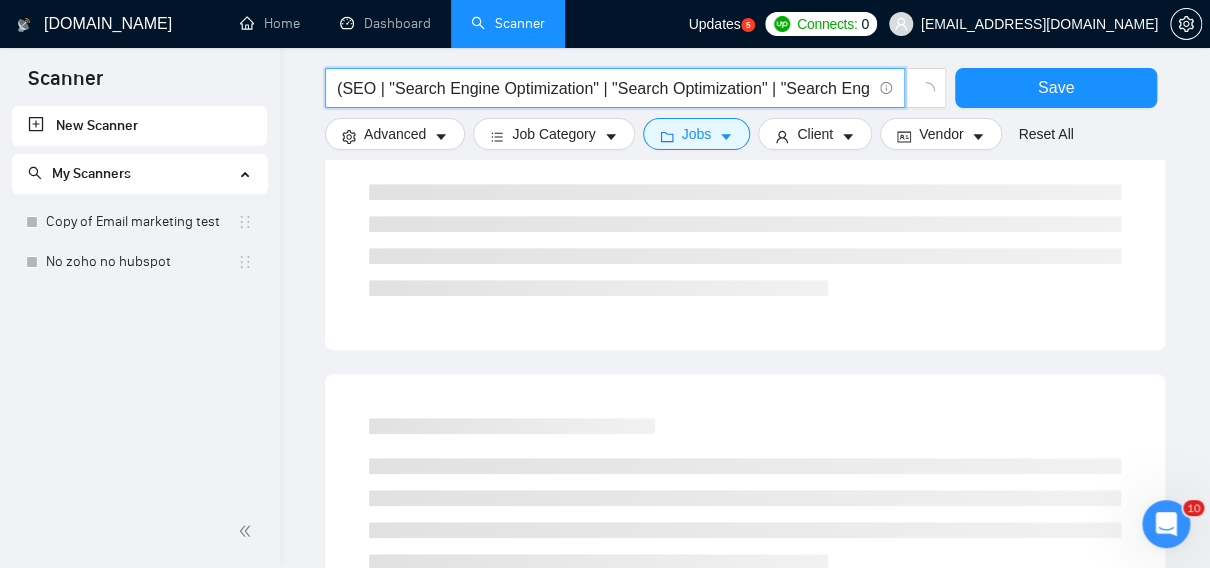 click on "(SEO | "Search Engine Optimization" | "Search Optimization" | "Search Engine Marketing"" at bounding box center [604, 88] 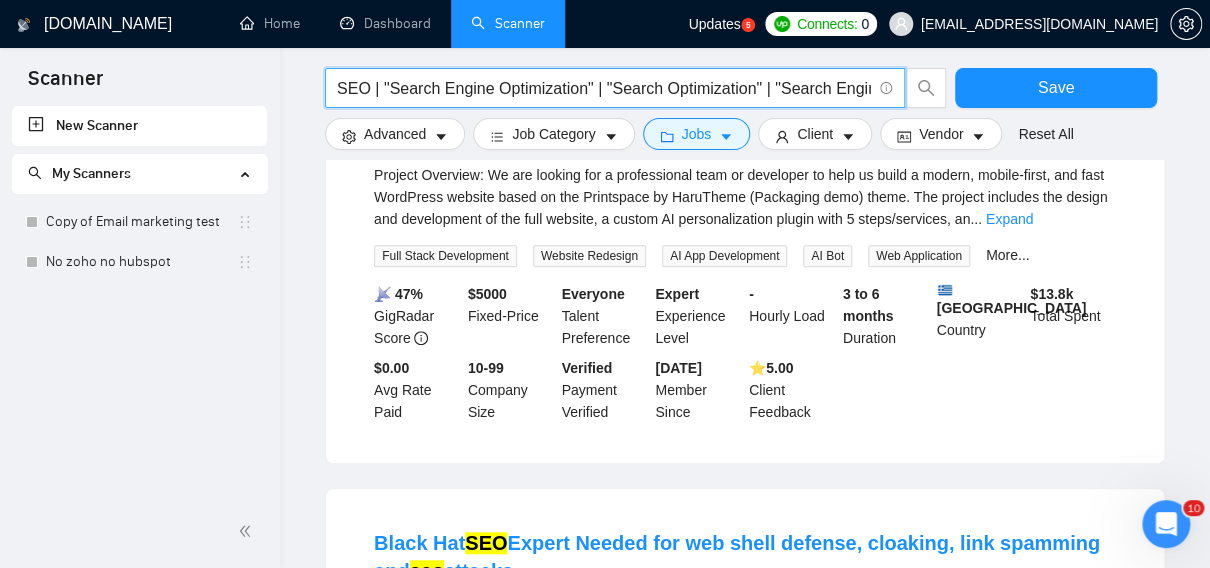 scroll, scrollTop: 105, scrollLeft: 0, axis: vertical 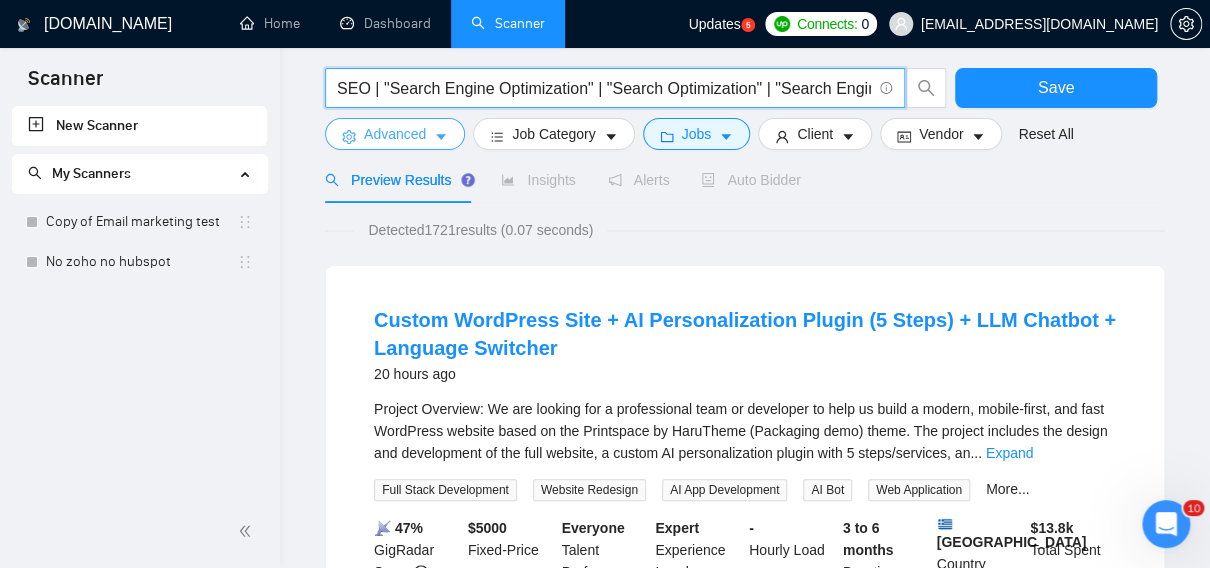 type on "SEO | "Search Engine Optimization" | "Search Optimization" | "Search Engine Marketing"" 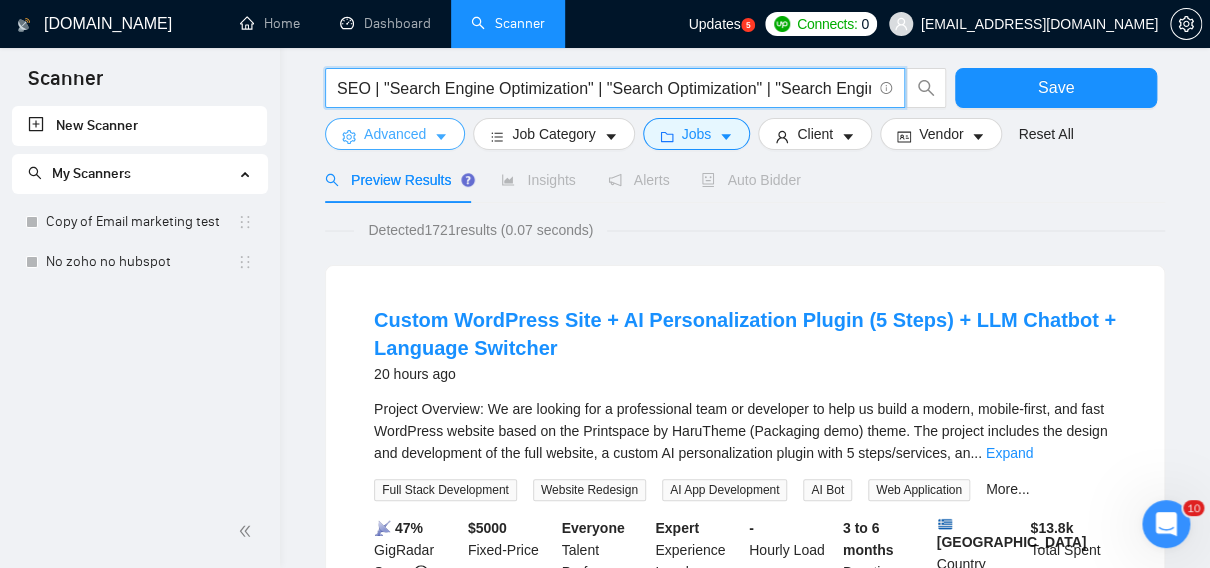 click on "Advanced" at bounding box center (395, 134) 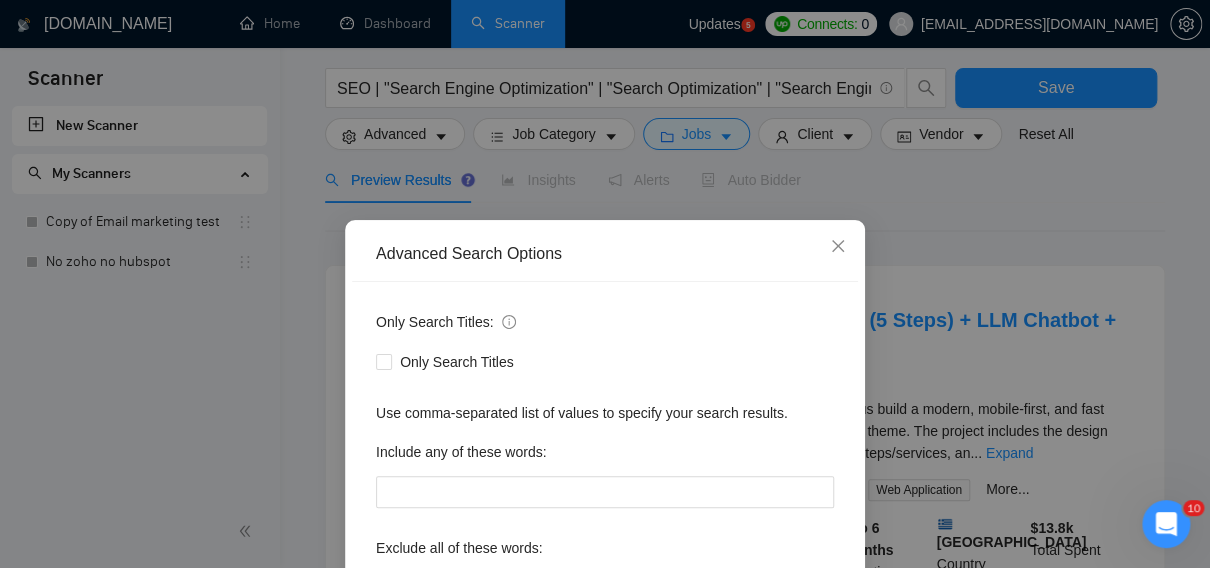 click on "Advanced Search Options Only Search Titles:   Only Search Titles Use comma-separated list of values to specify your search results. Include any of these words: Exclude all of these words: Include skills list in the search:   Also  search  on Skills Reset OK" at bounding box center (605, 284) 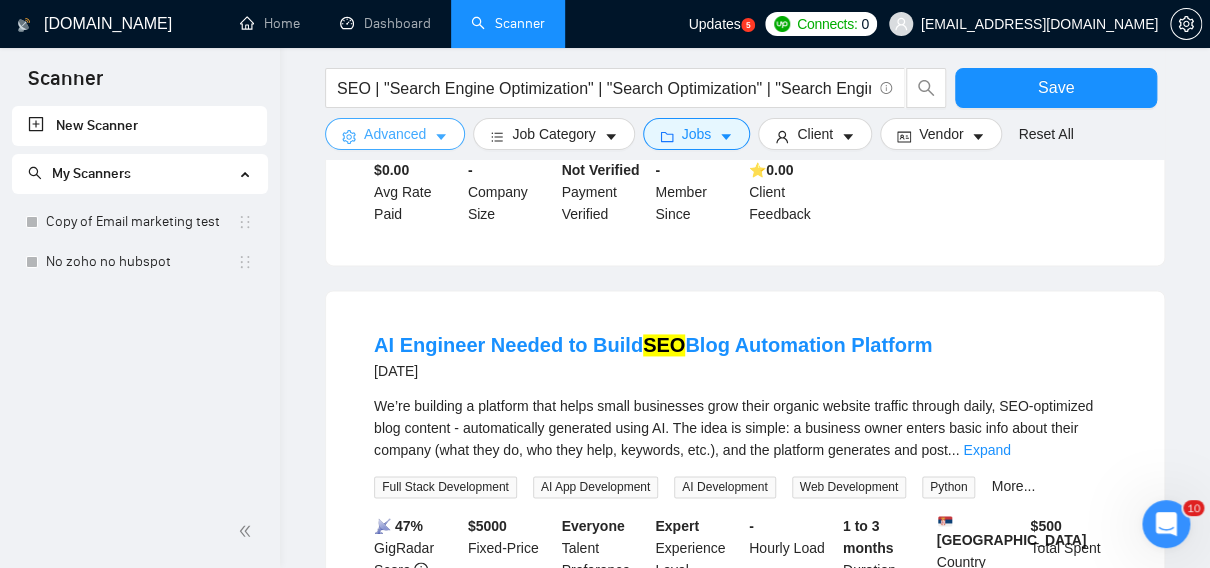 scroll, scrollTop: 1185, scrollLeft: 0, axis: vertical 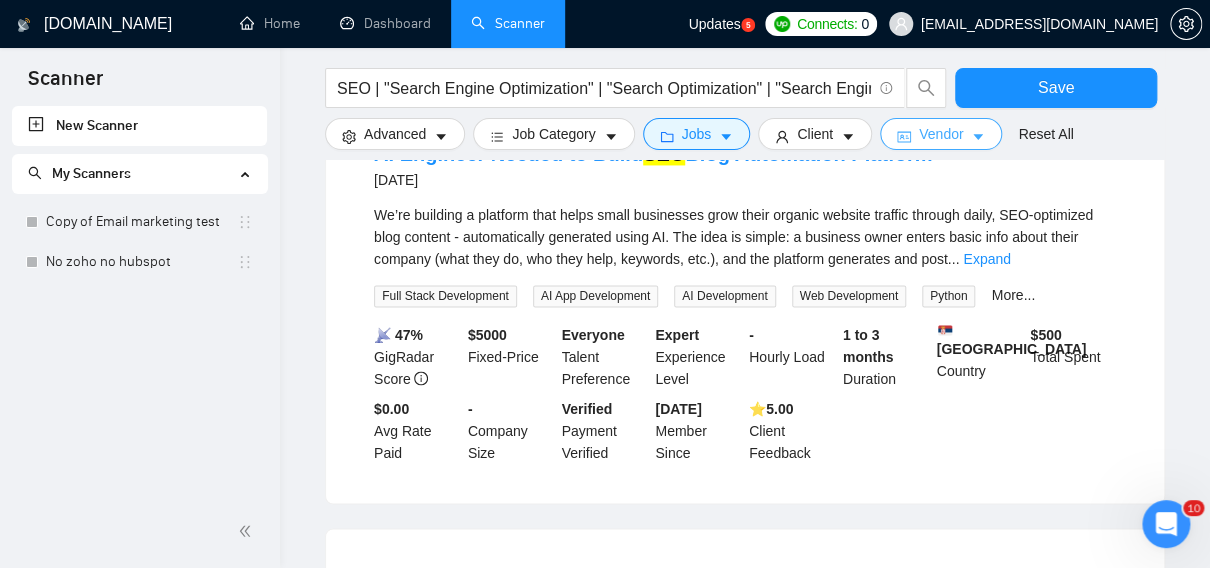 click on "Vendor" at bounding box center (941, 134) 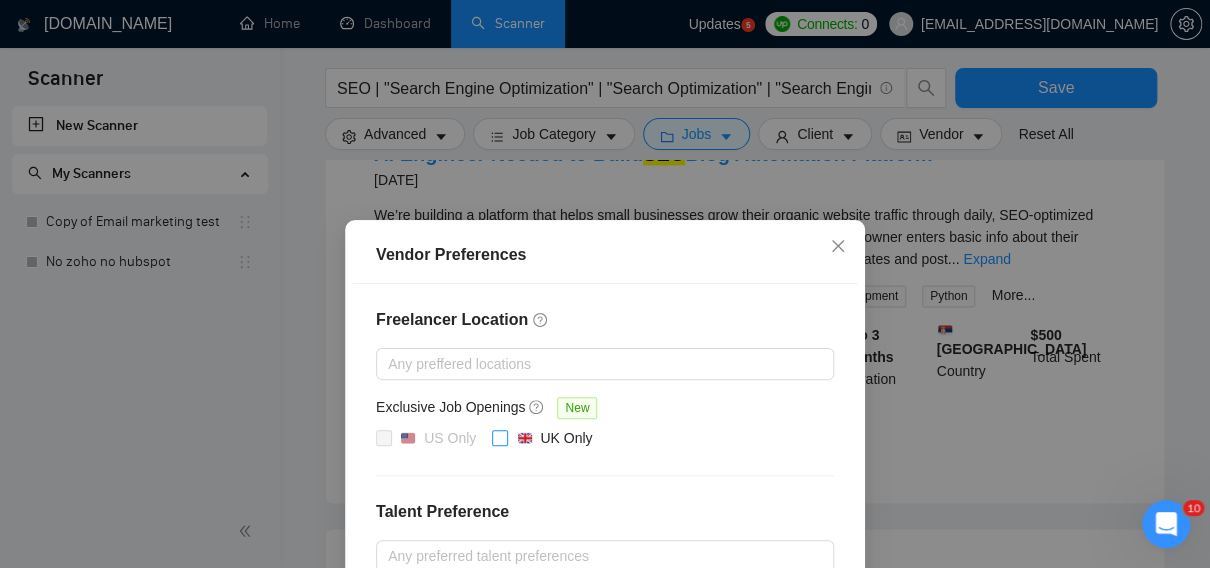 click at bounding box center [500, 438] 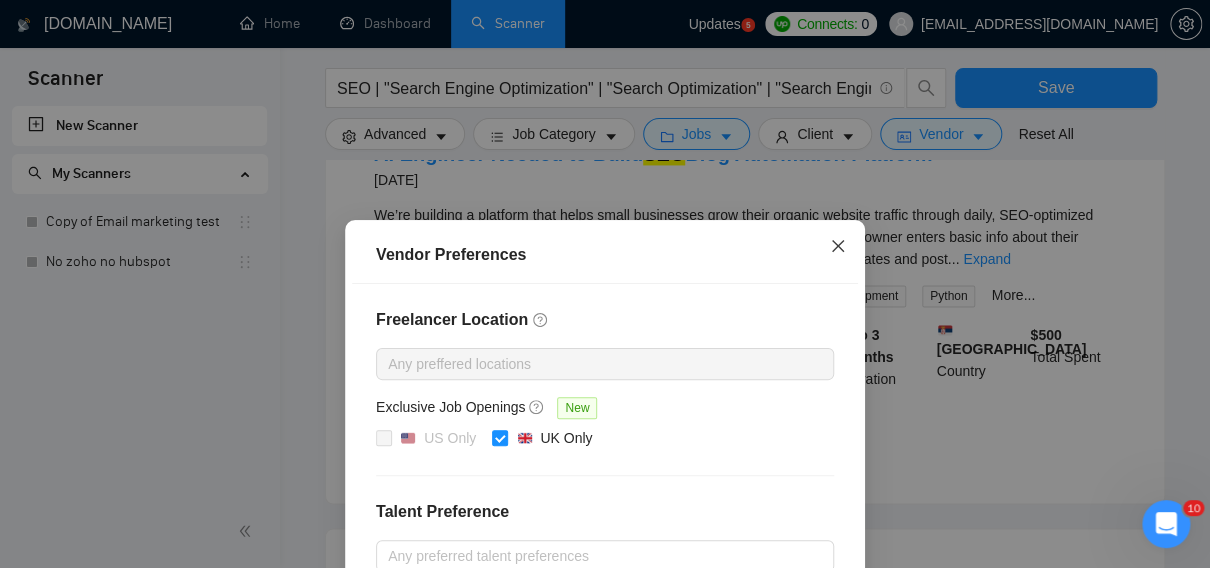click 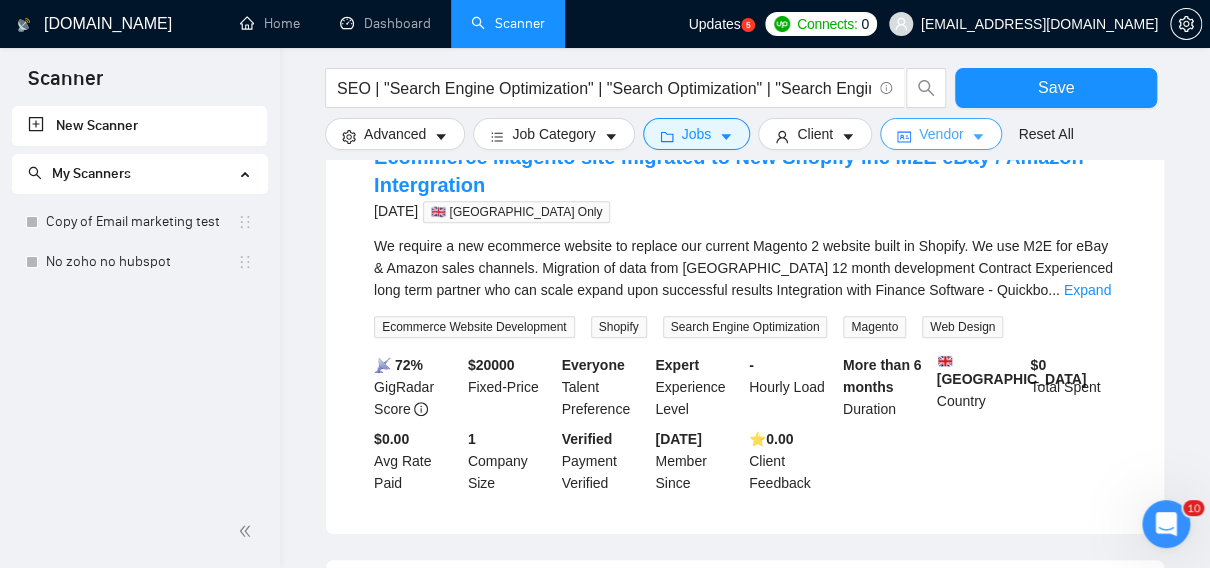 scroll, scrollTop: 267, scrollLeft: 0, axis: vertical 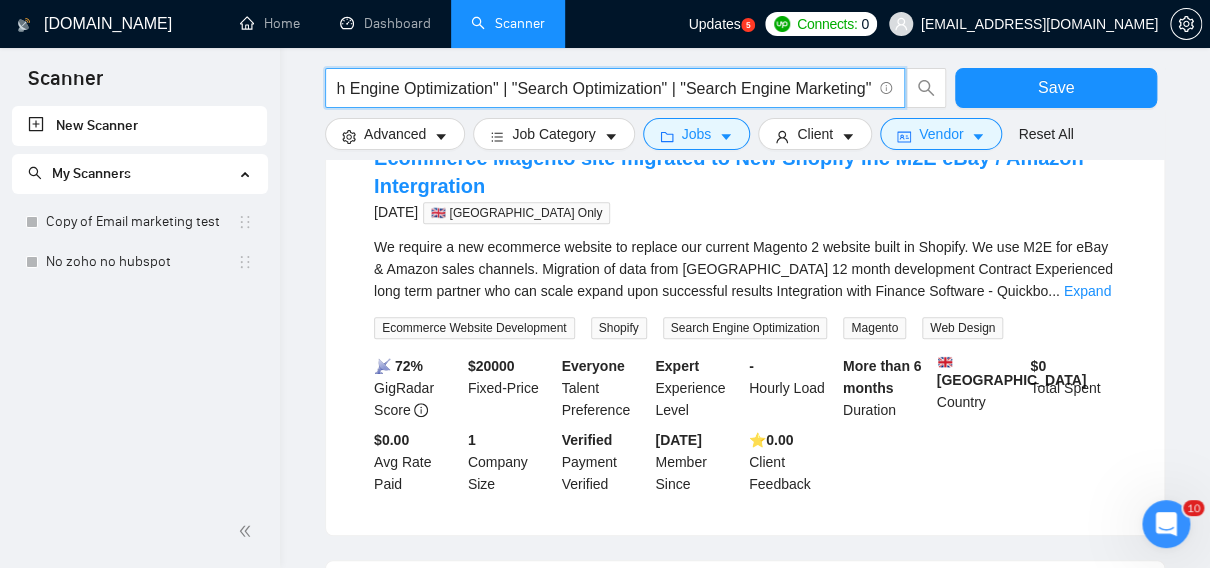 drag, startPoint x: 823, startPoint y: 89, endPoint x: 970, endPoint y: 109, distance: 148.35431 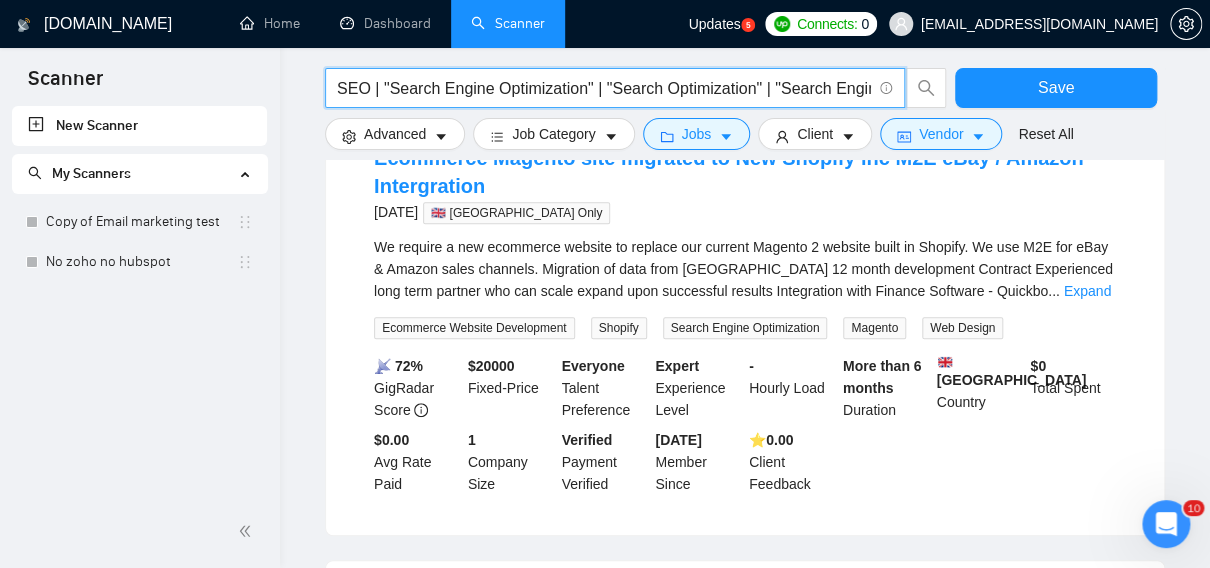 drag, startPoint x: 382, startPoint y: 84, endPoint x: 278, endPoint y: 84, distance: 104 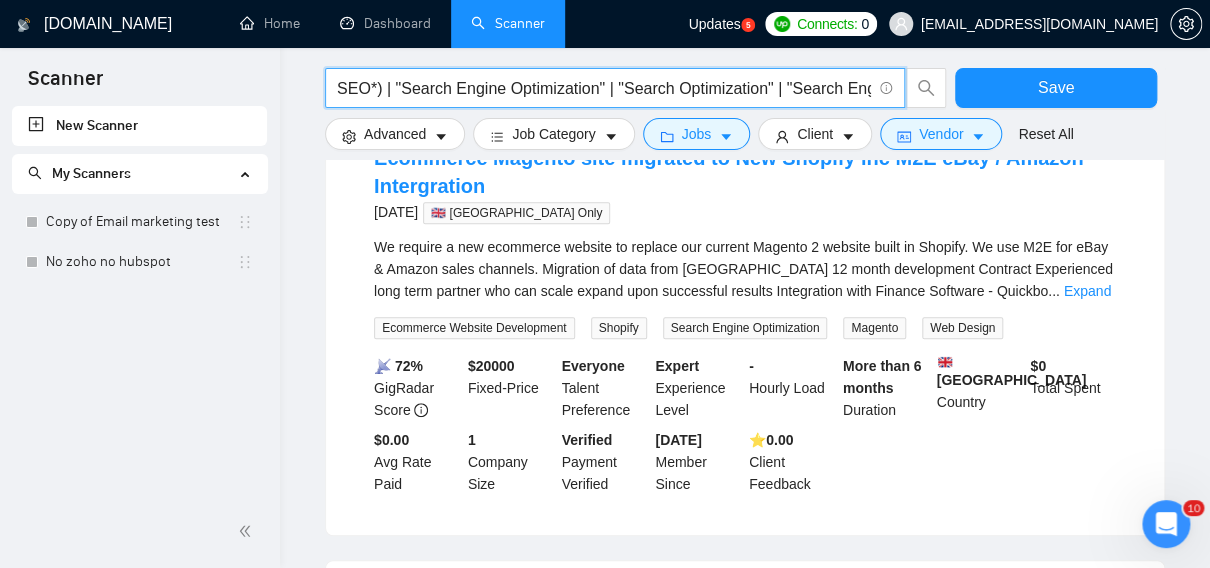 click on "SEO*) | "Search Engine Optimization" | "Search Optimization" | "Search Engine Marketing"" at bounding box center [604, 88] 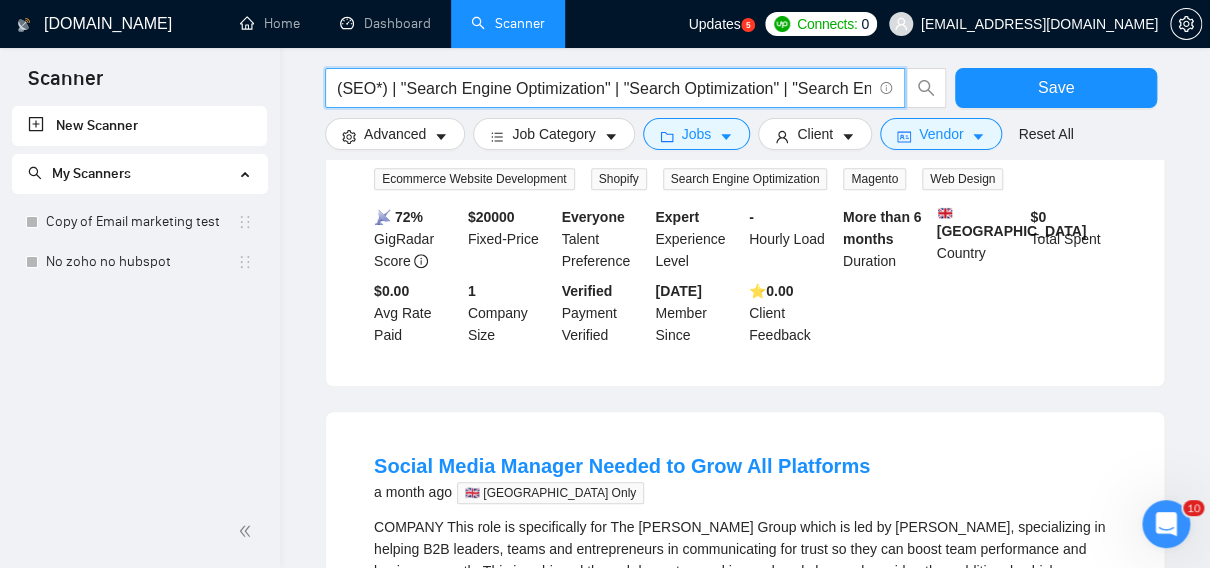scroll, scrollTop: 358, scrollLeft: 0, axis: vertical 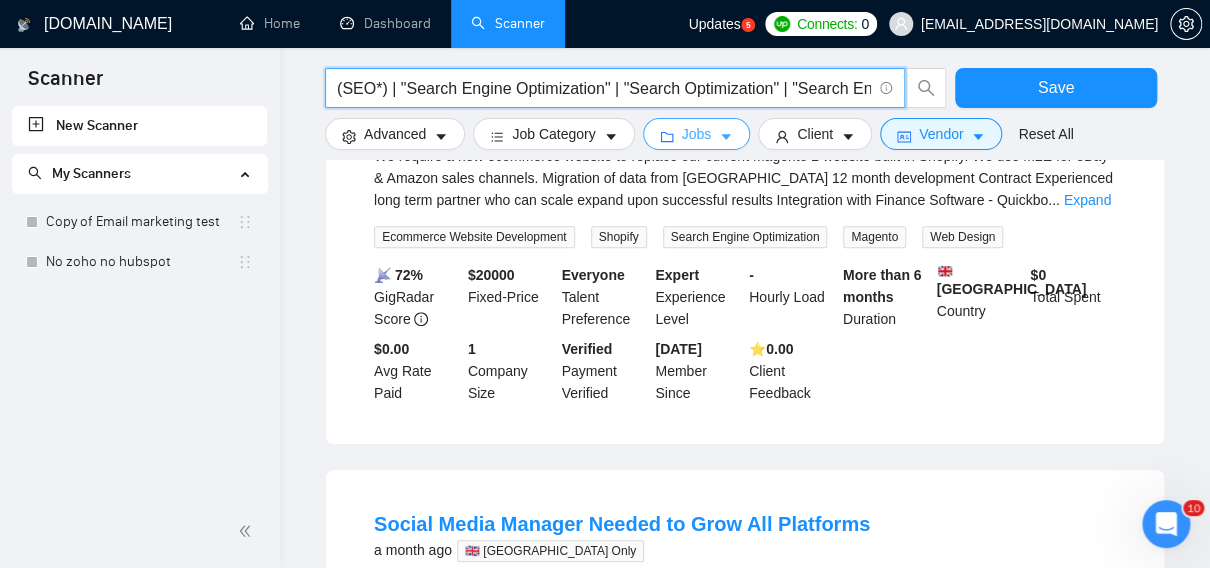 type on "(SEO*) | "Search Engine Optimization" | "Search Optimization" | "Search Engine Marketing"" 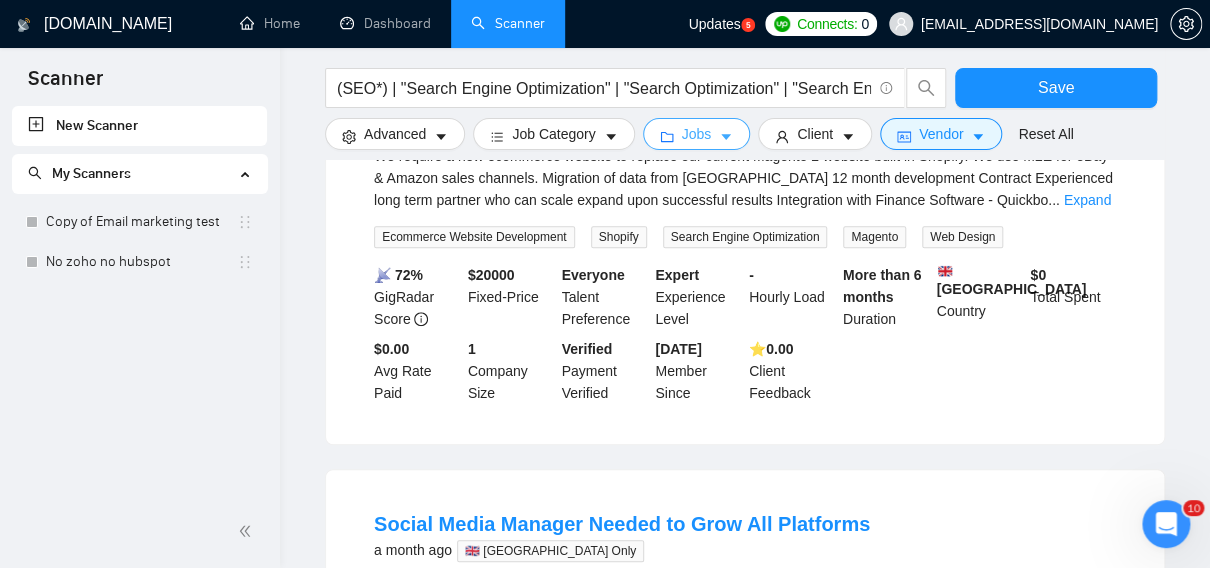 click on "Jobs" at bounding box center [697, 134] 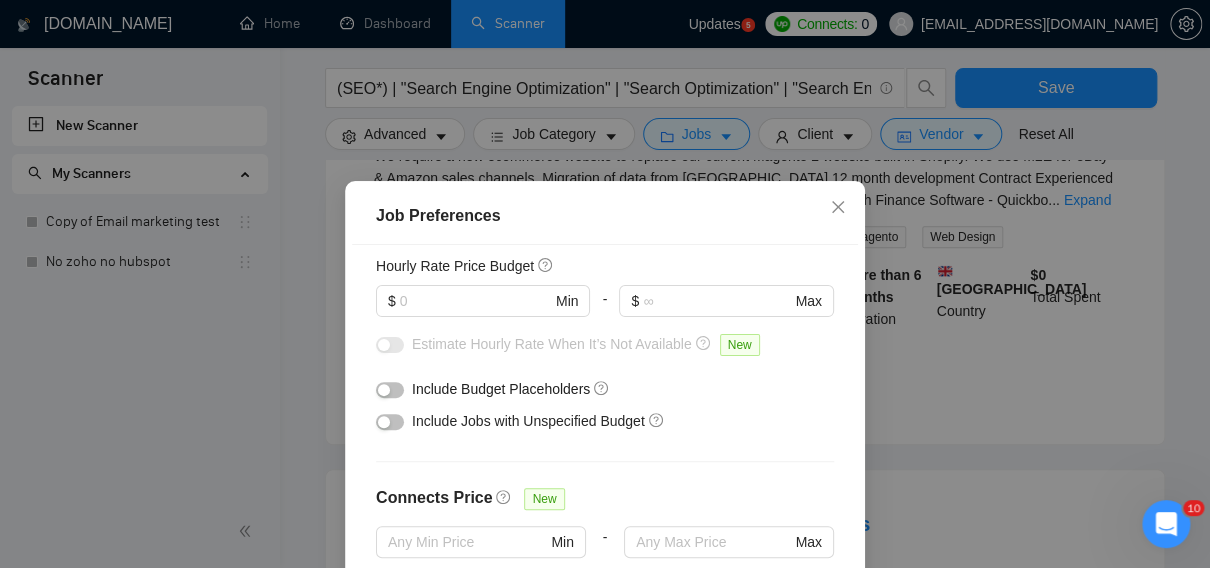 scroll, scrollTop: 252, scrollLeft: 0, axis: vertical 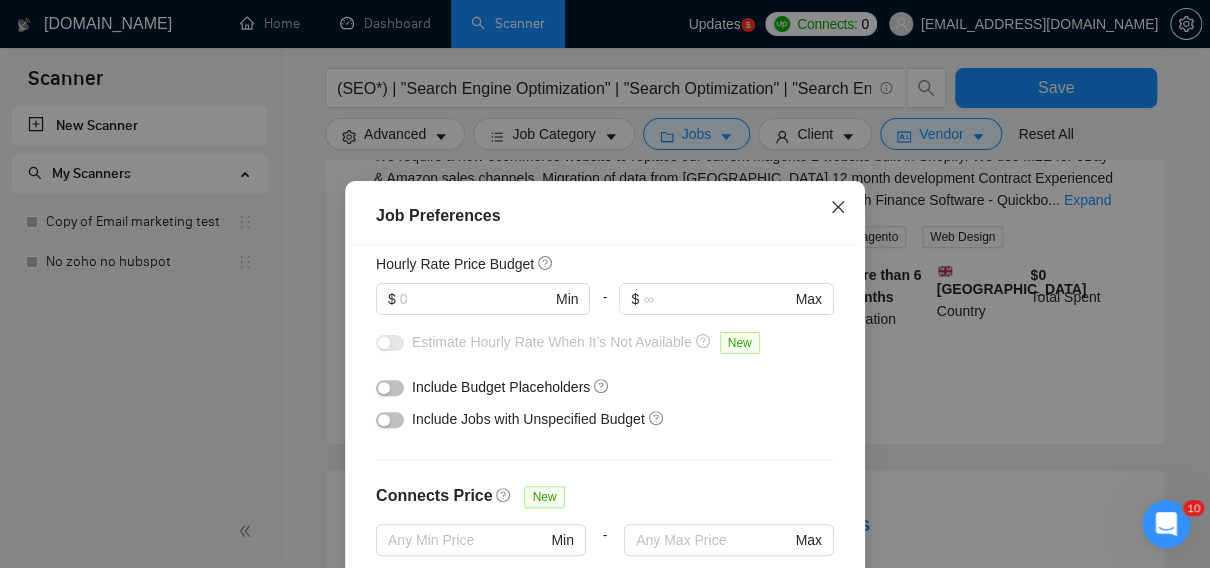 click 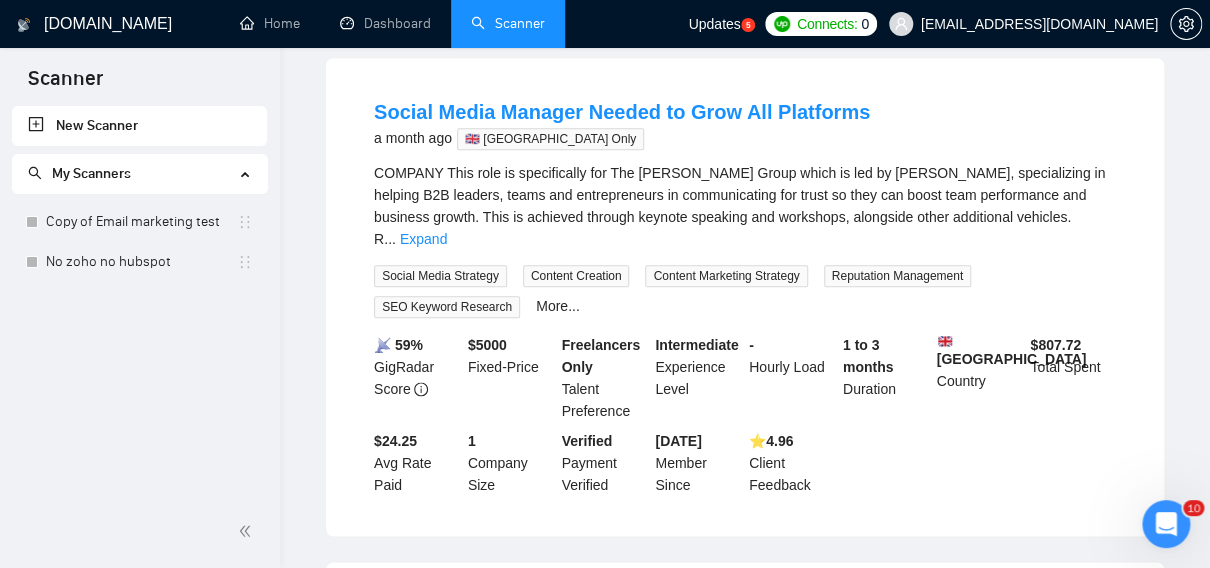 scroll, scrollTop: 0, scrollLeft: 0, axis: both 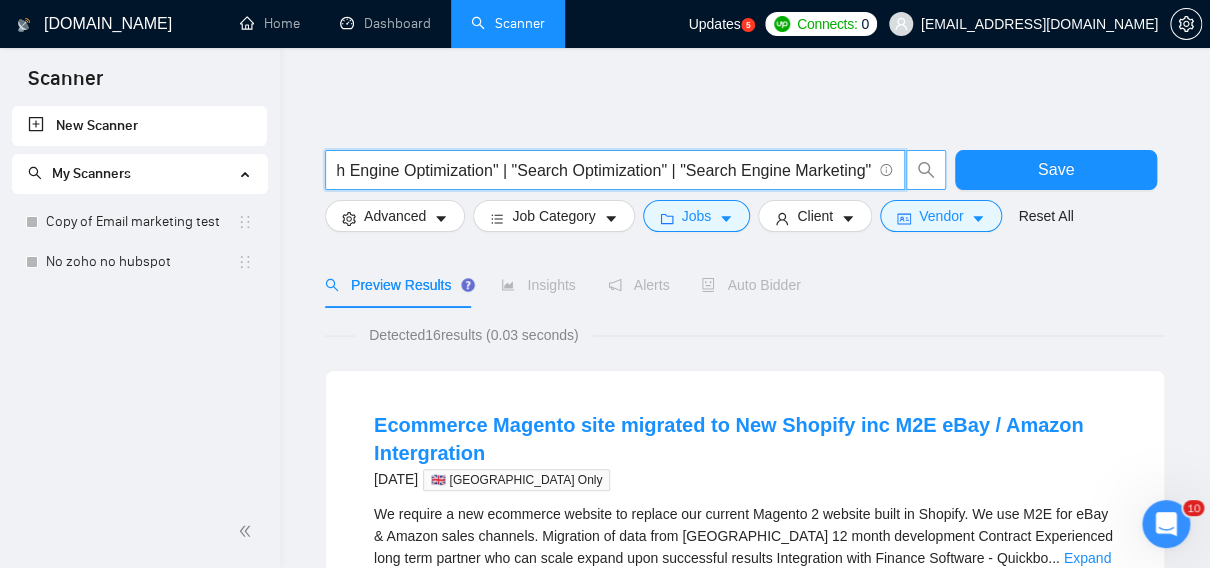 drag, startPoint x: 841, startPoint y: 173, endPoint x: 926, endPoint y: 178, distance: 85.146935 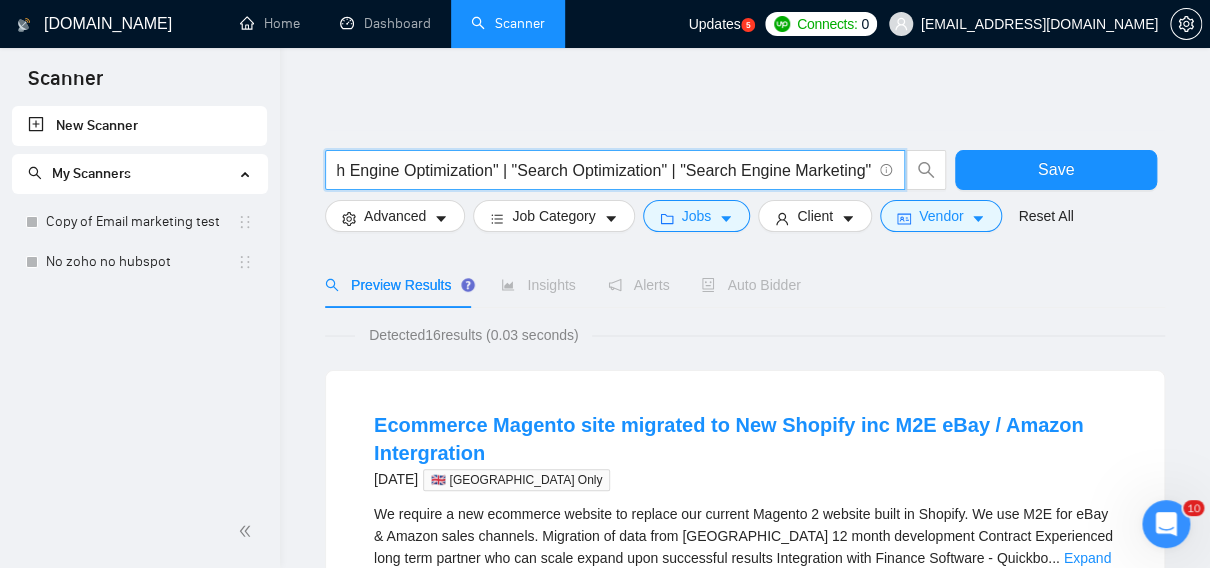click on "(SEO*) | "Search Engine Optimization" | "Search Optimization" | "Search Engine Marketing"" at bounding box center (604, 170) 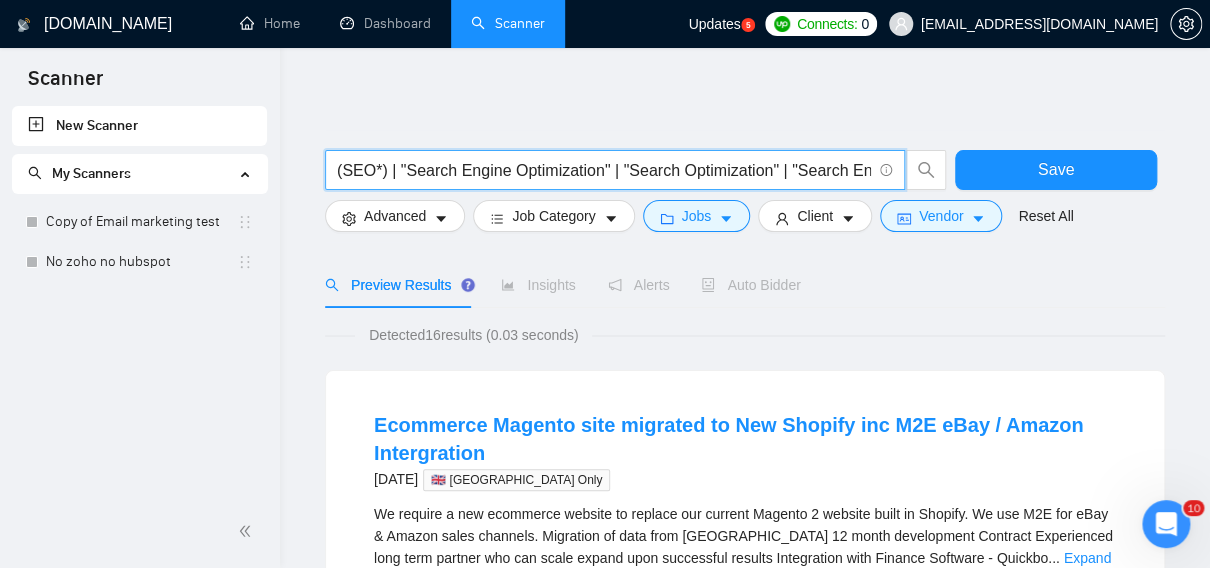 drag, startPoint x: 401, startPoint y: 170, endPoint x: 285, endPoint y: 170, distance: 116 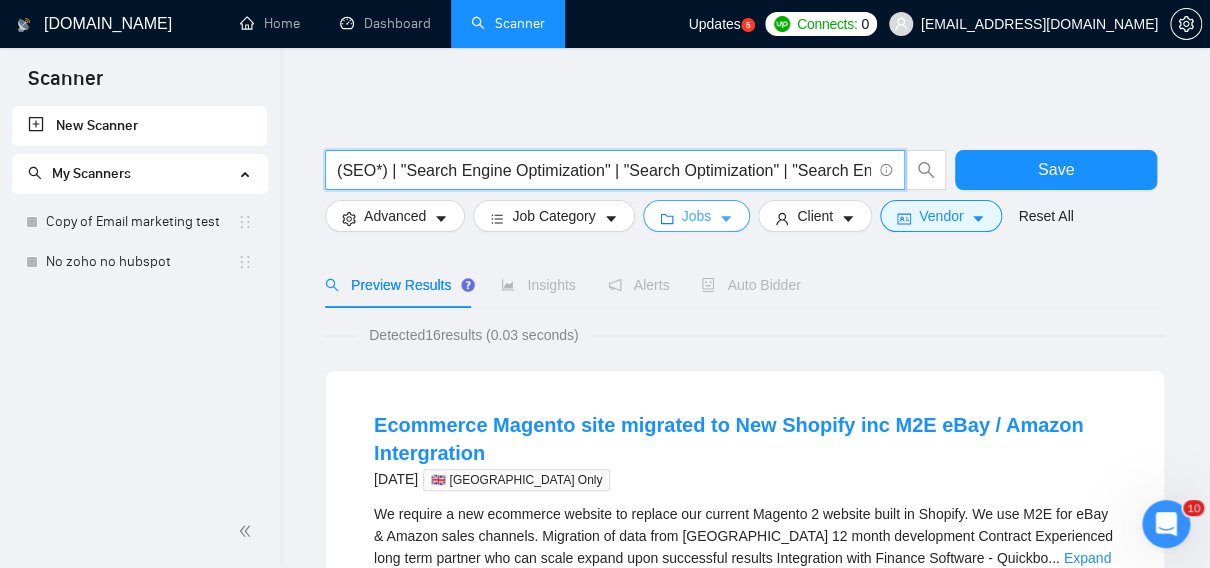 click on "Jobs" at bounding box center [697, 216] 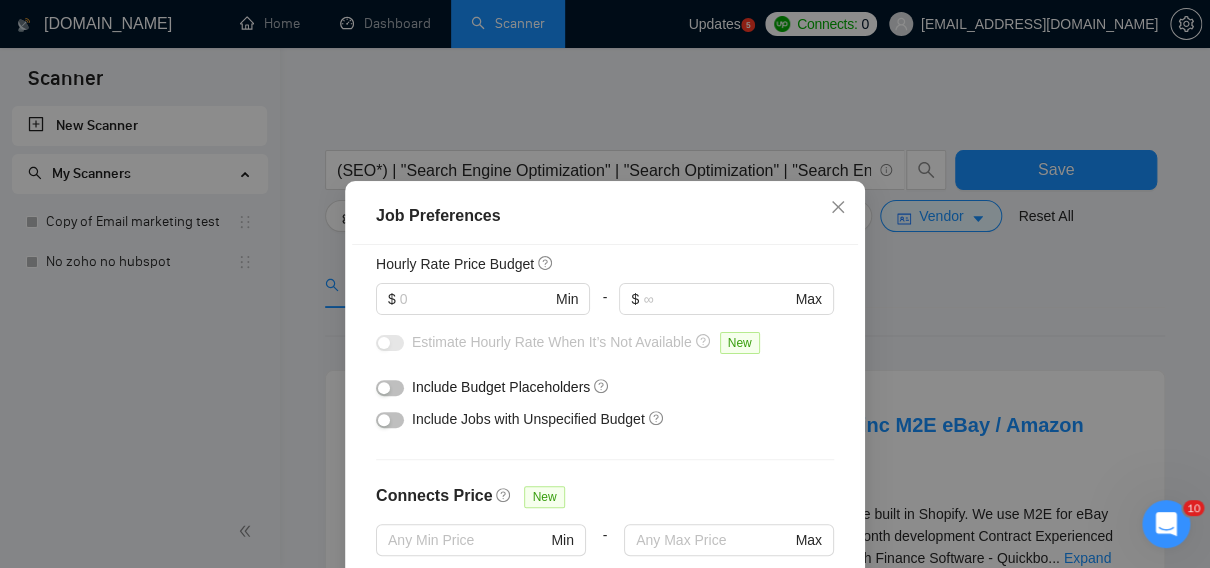 scroll, scrollTop: 0, scrollLeft: 0, axis: both 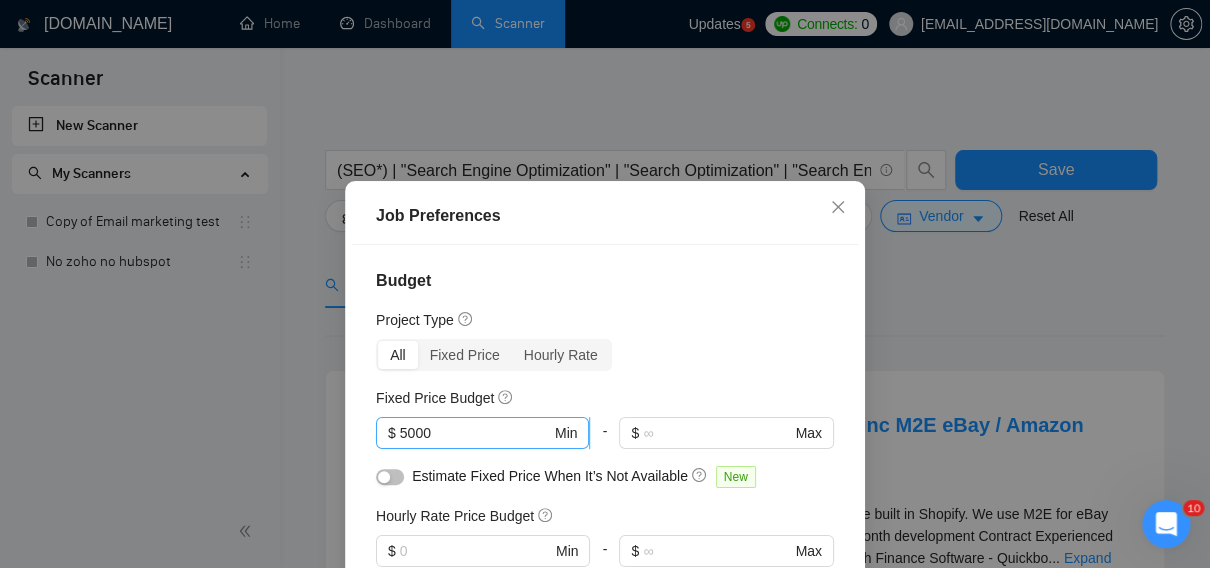 click on "5000" at bounding box center (475, 433) 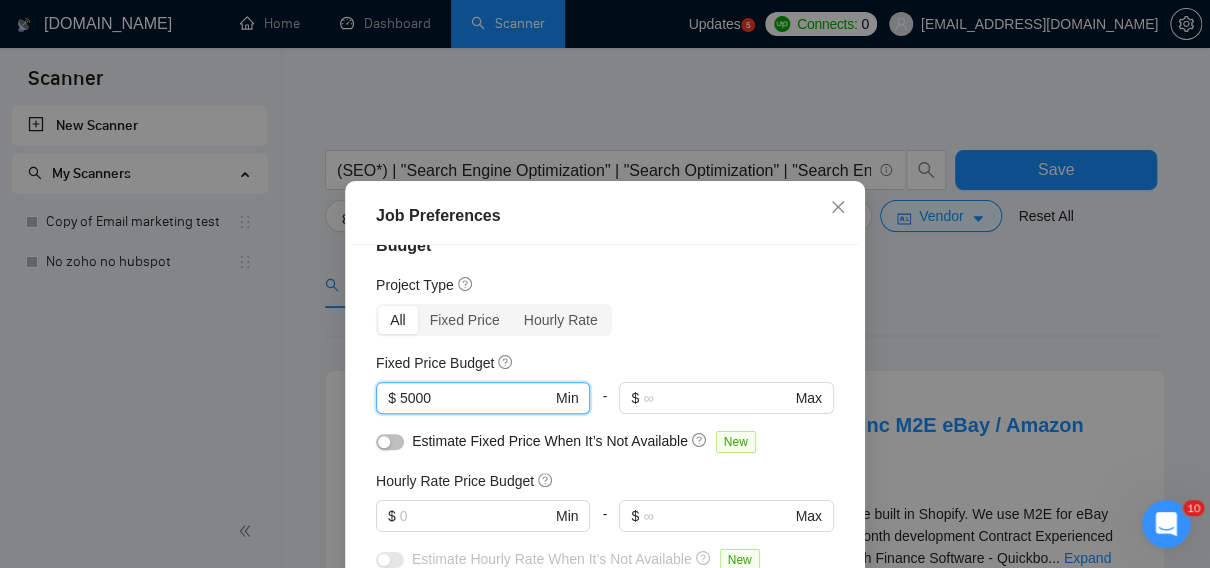 scroll, scrollTop: 36, scrollLeft: 0, axis: vertical 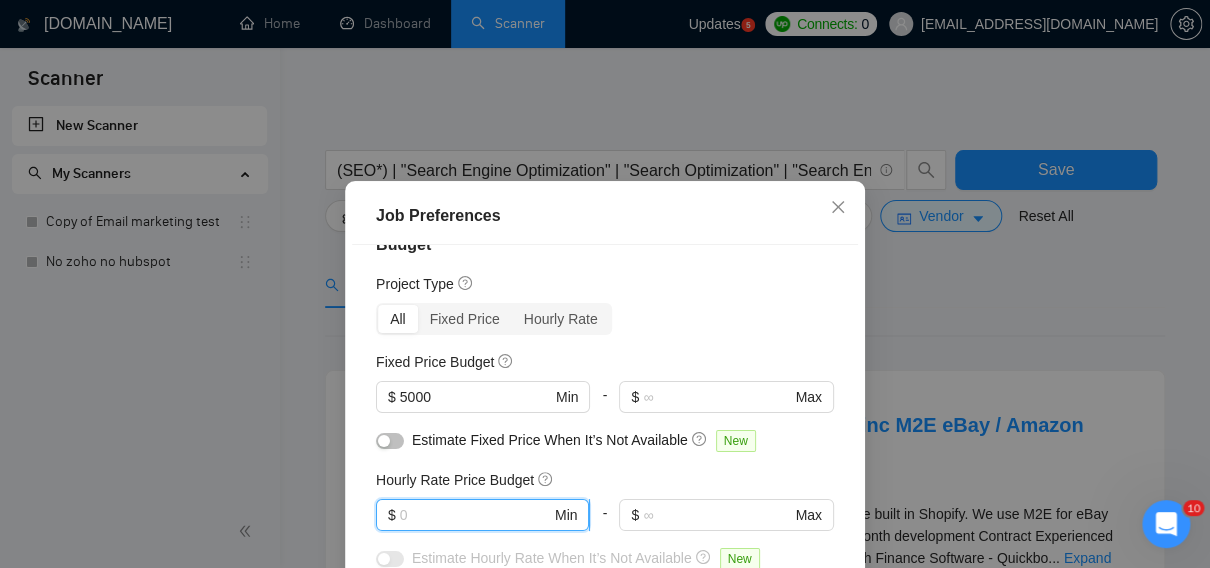 click at bounding box center (475, 515) 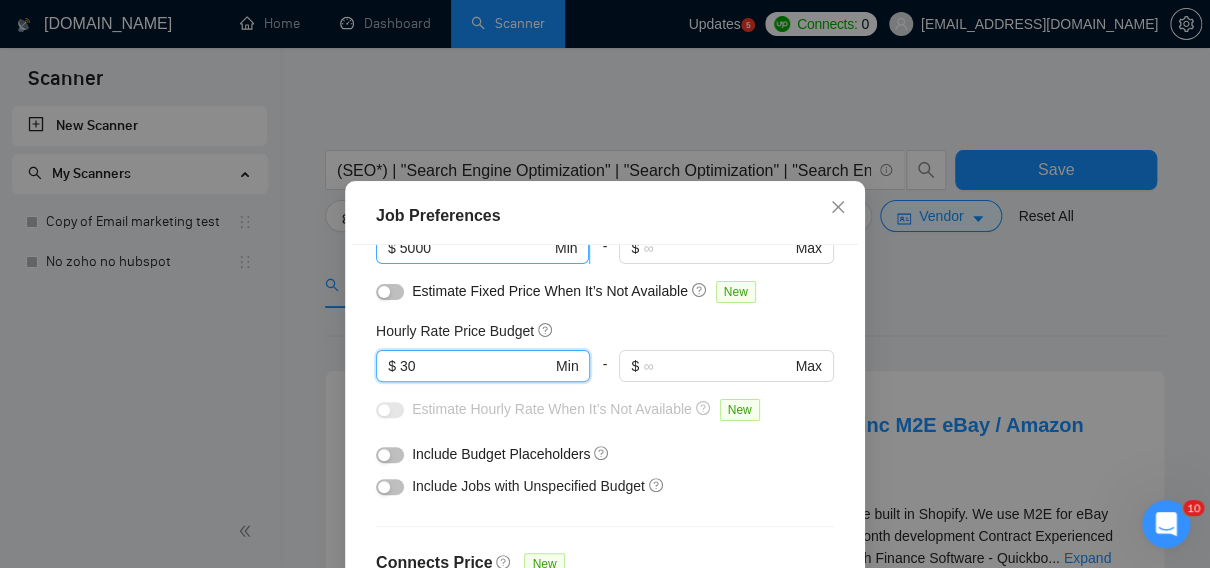 scroll, scrollTop: 203, scrollLeft: 0, axis: vertical 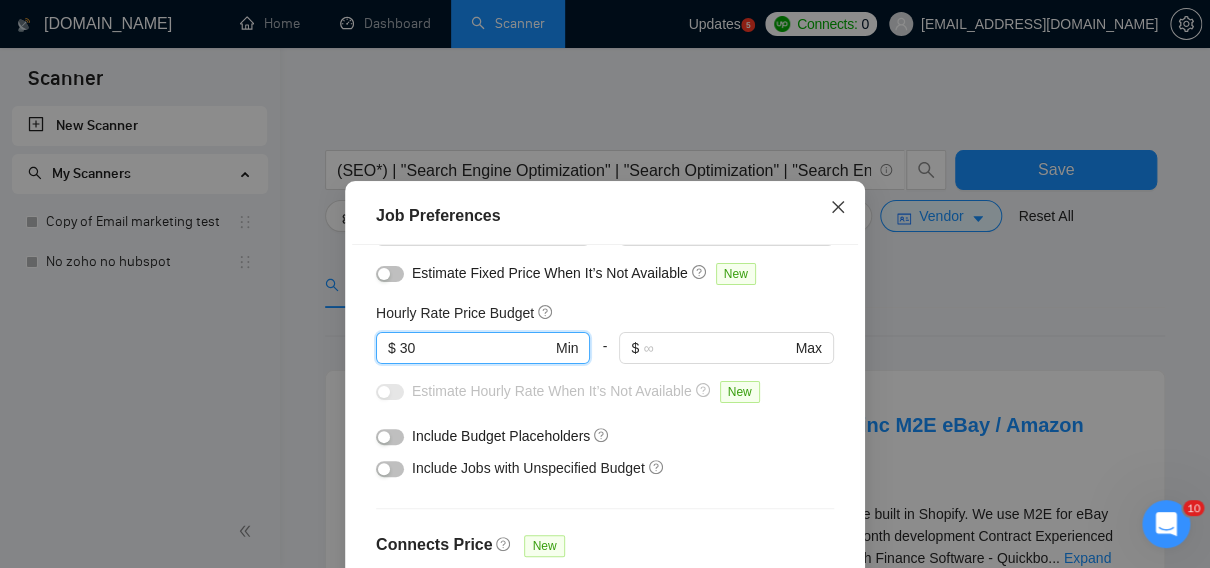 type on "30" 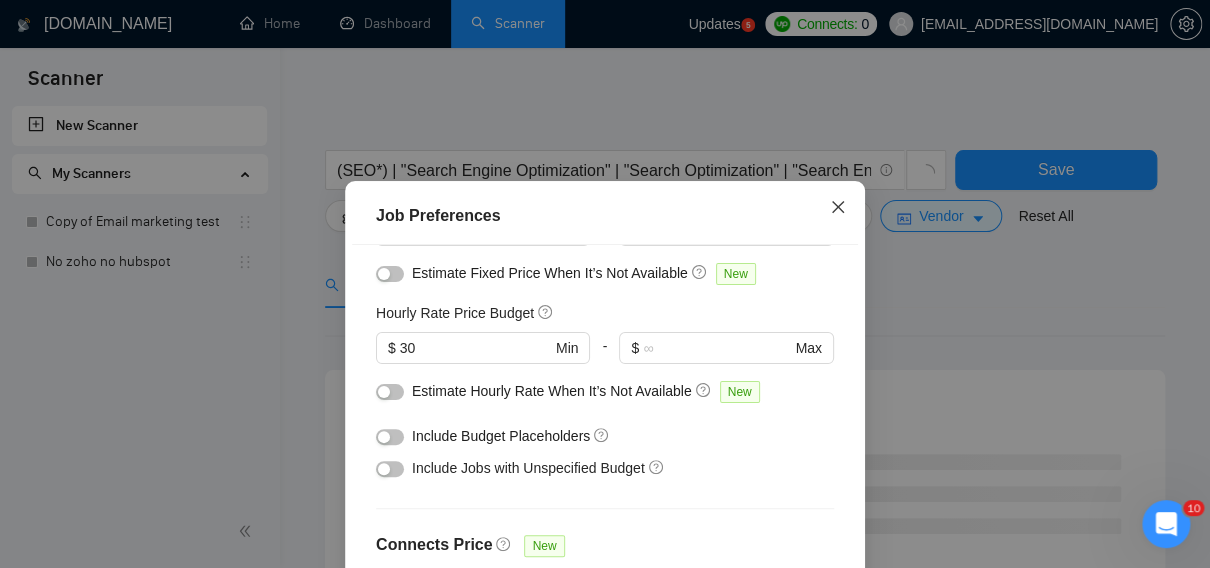 click 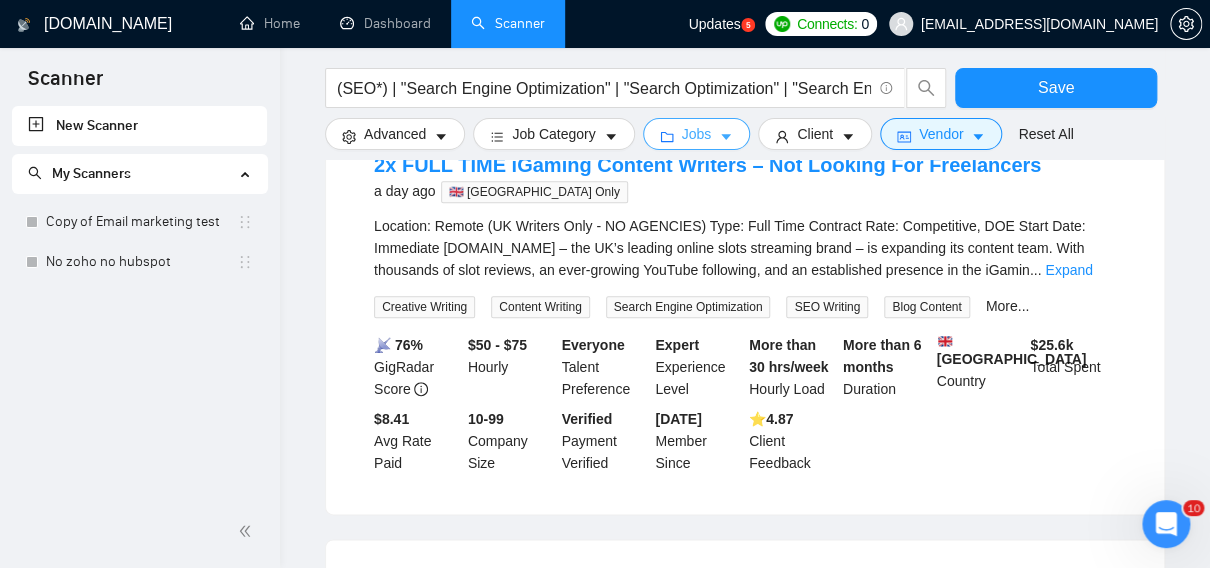 scroll, scrollTop: 746, scrollLeft: 0, axis: vertical 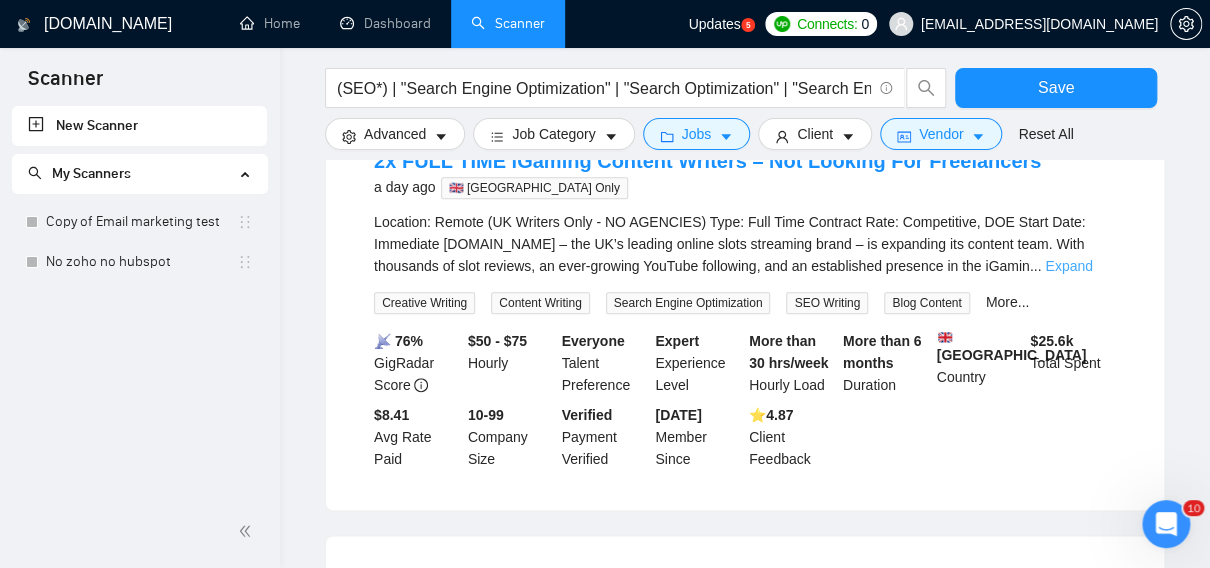 click on "Expand" at bounding box center (1068, 266) 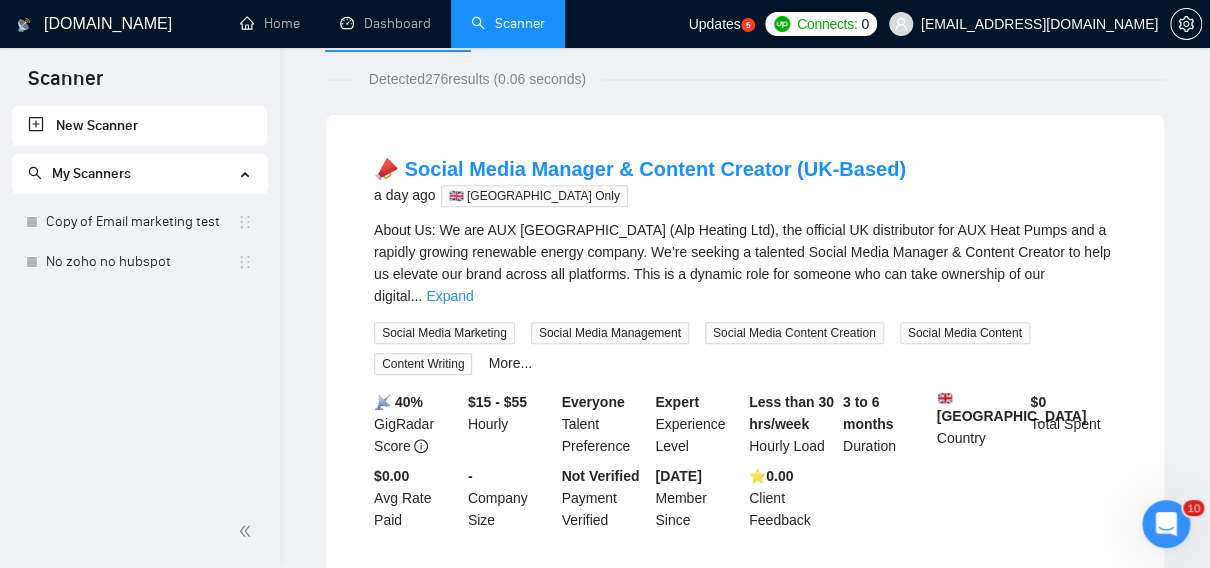 scroll, scrollTop: 0, scrollLeft: 0, axis: both 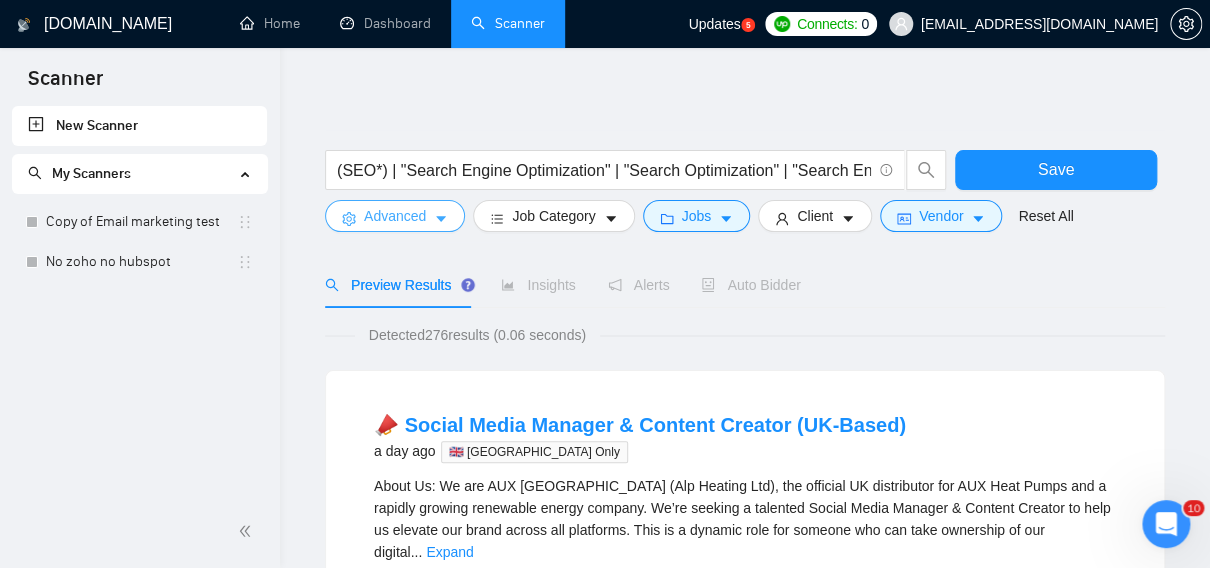 click on "Advanced" at bounding box center [395, 216] 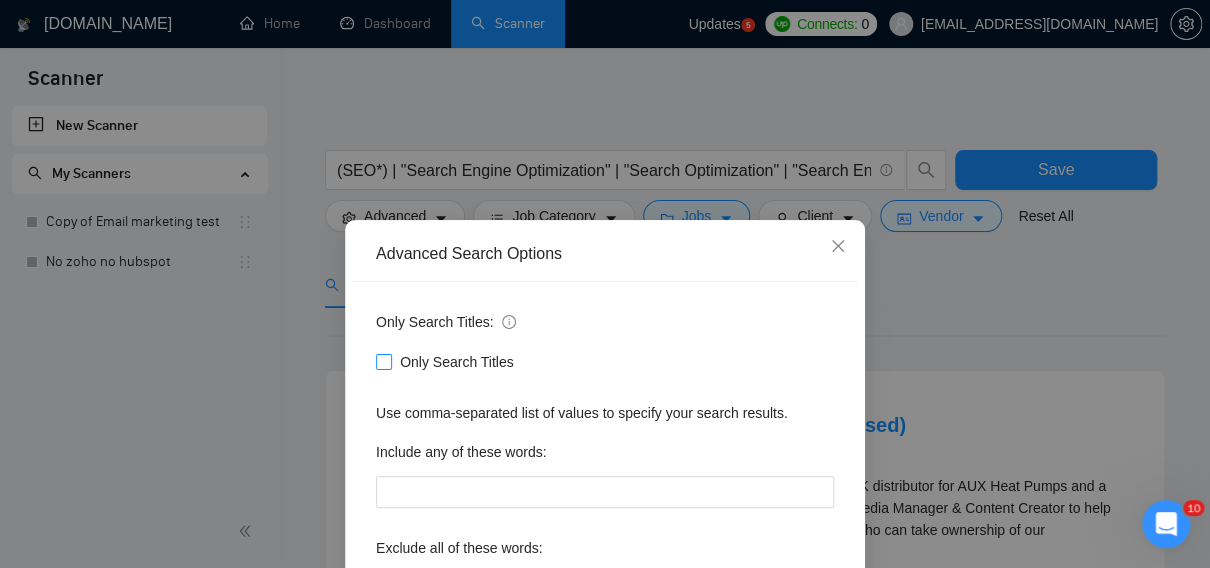 click on "Only Search Titles" at bounding box center [383, 361] 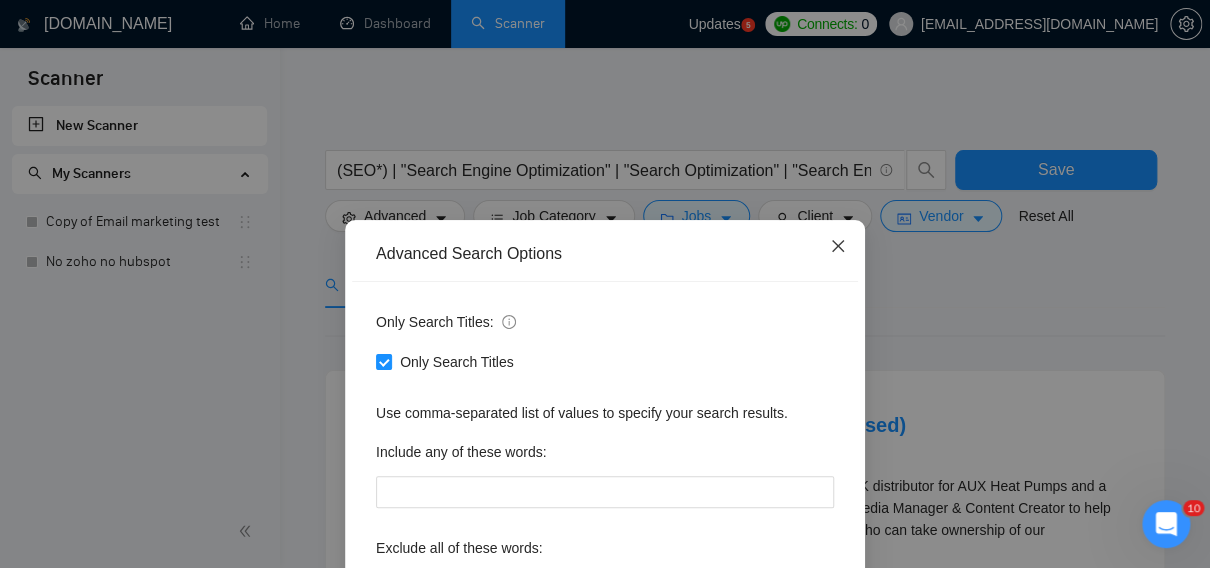 click 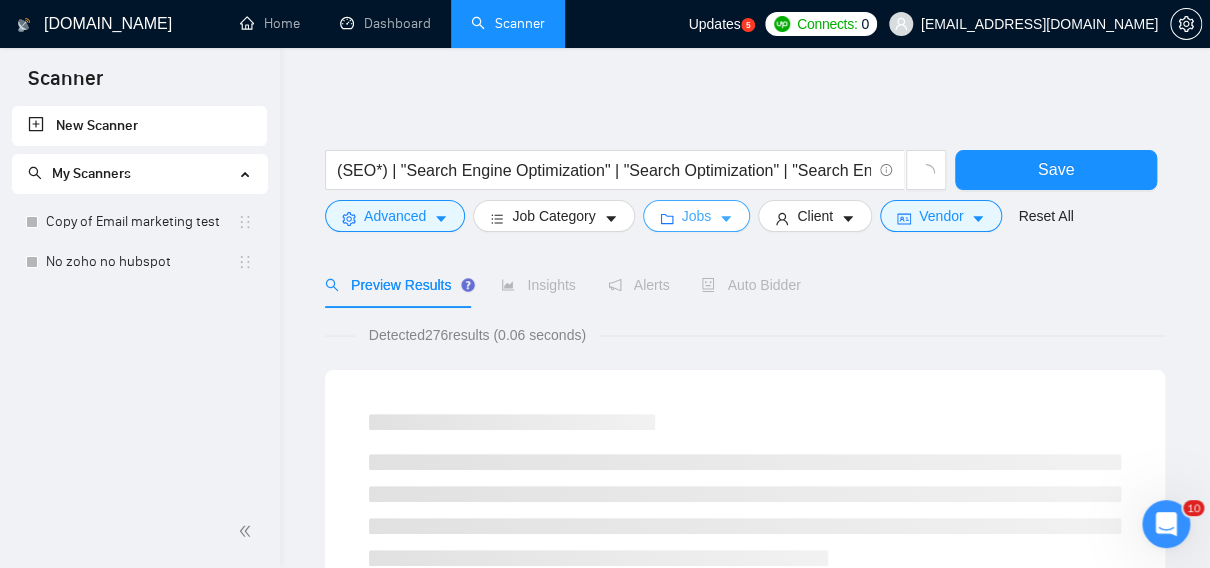 click 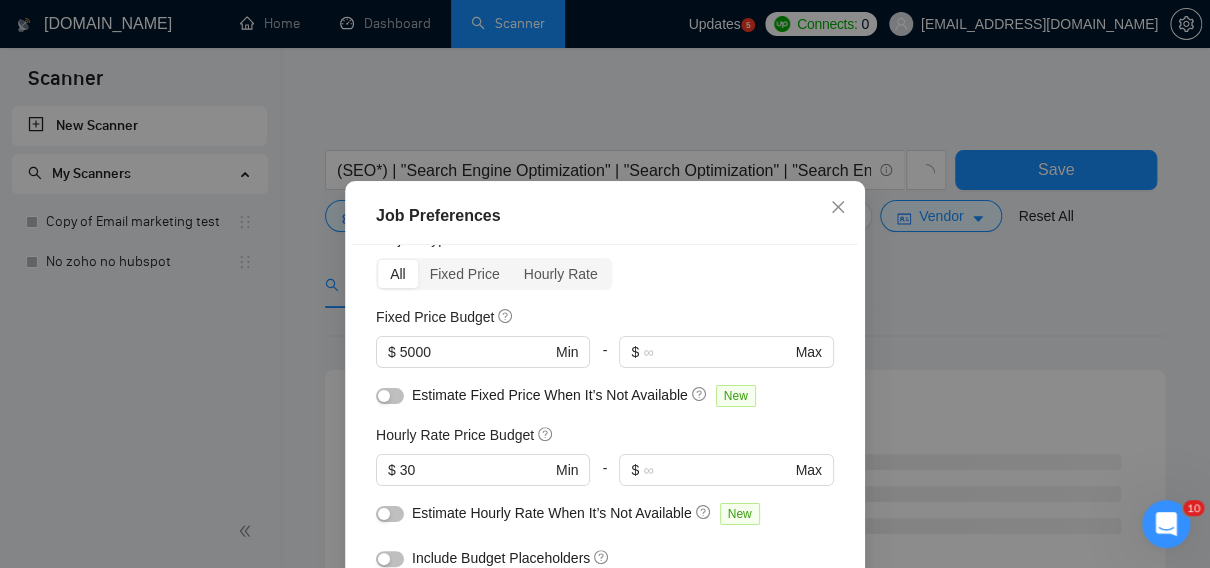 scroll, scrollTop: 0, scrollLeft: 0, axis: both 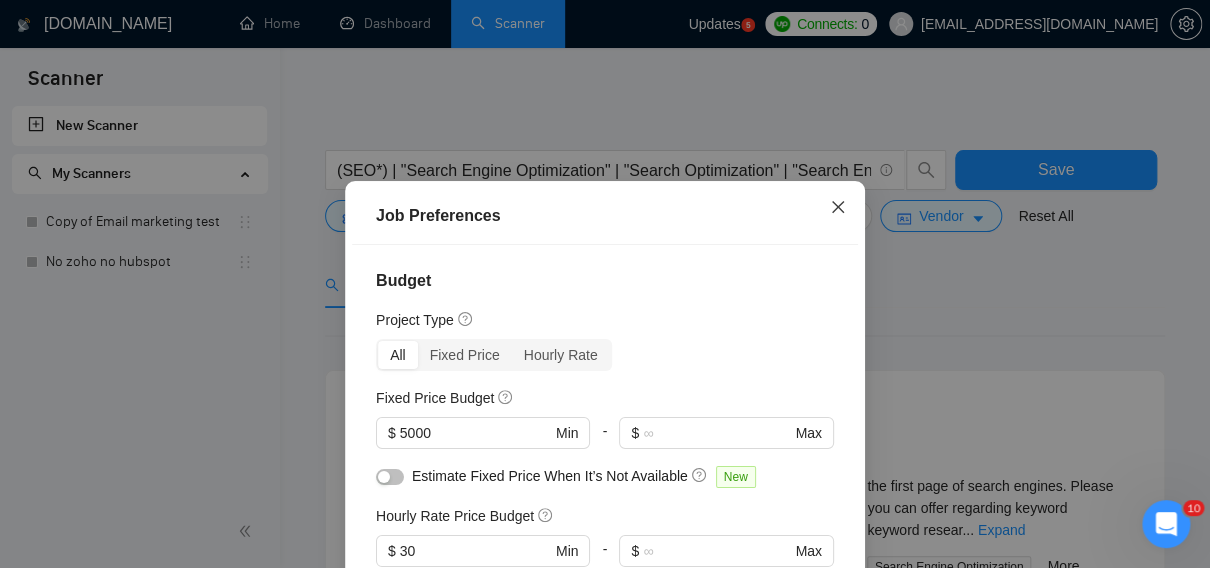 click at bounding box center (838, 208) 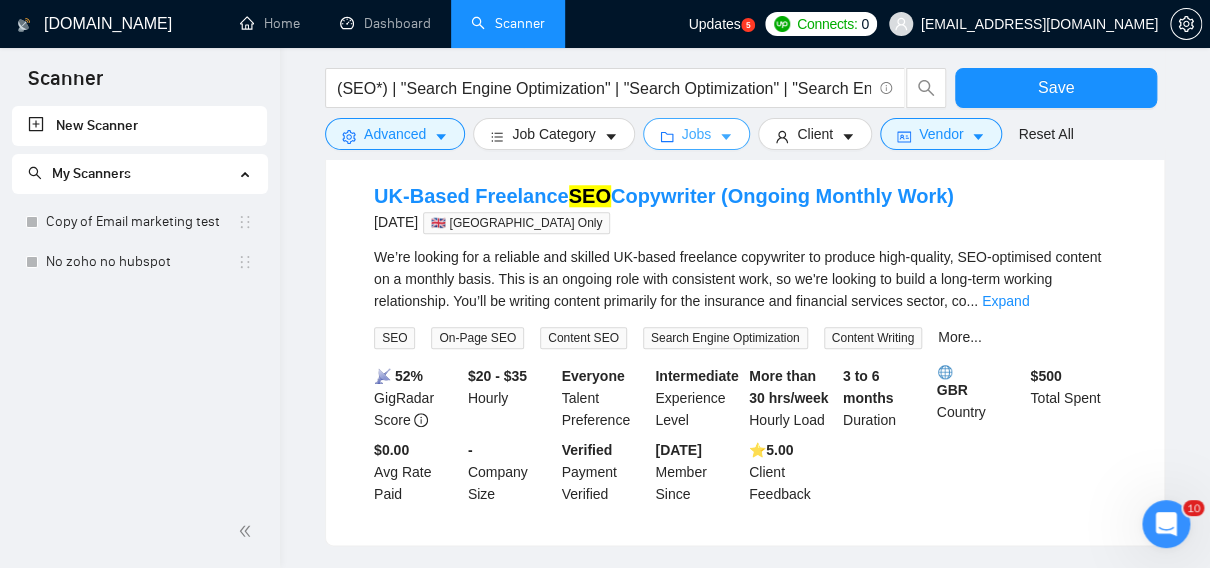 scroll, scrollTop: 657, scrollLeft: 0, axis: vertical 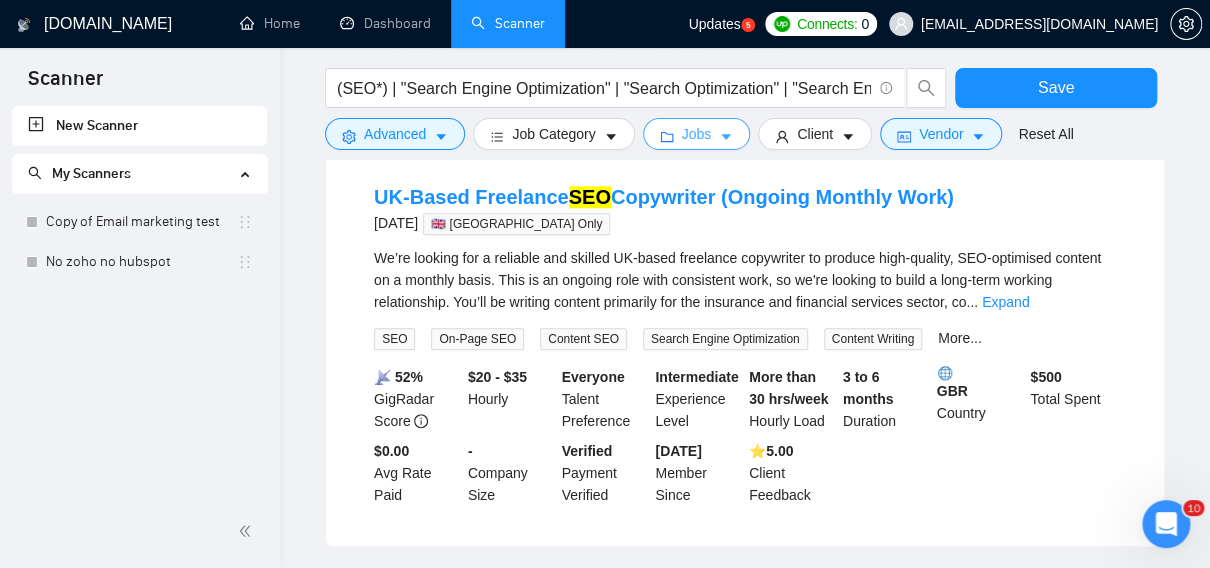 type 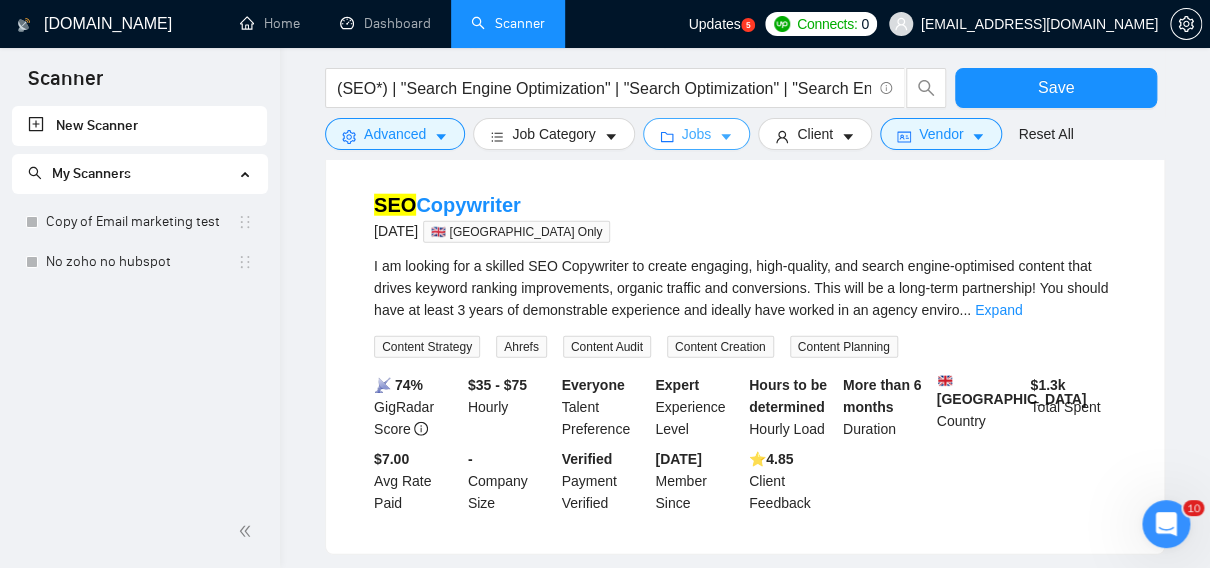 scroll, scrollTop: 1947, scrollLeft: 0, axis: vertical 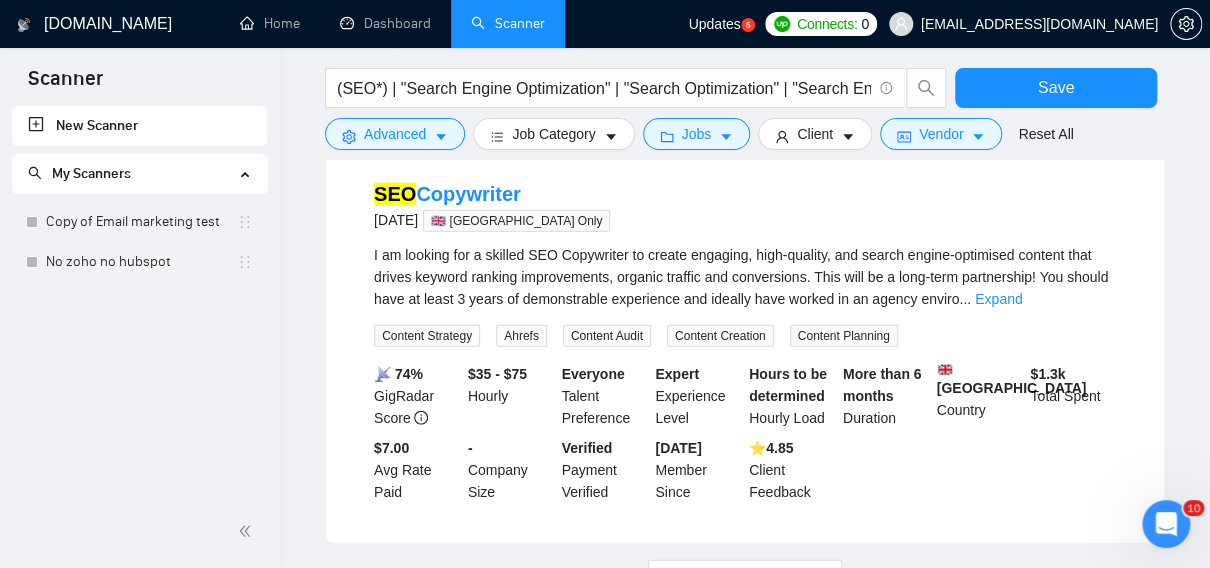 click on "SEO  Copywriter [DATE] 🇬🇧 [GEOGRAPHIC_DATA] Only" at bounding box center (745, 206) 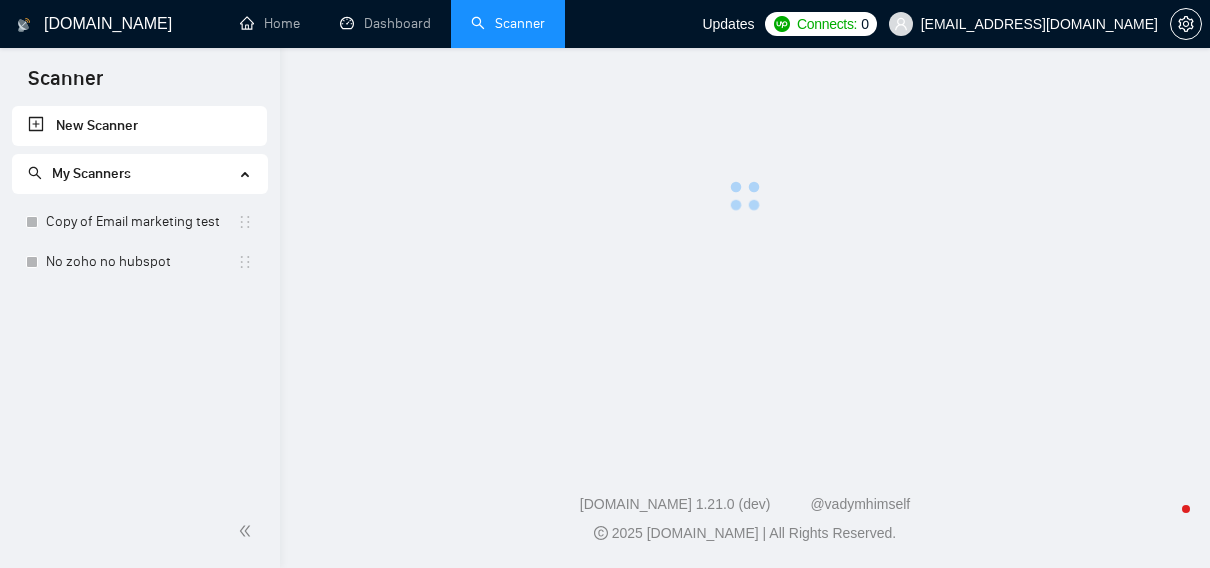 scroll, scrollTop: 0, scrollLeft: 0, axis: both 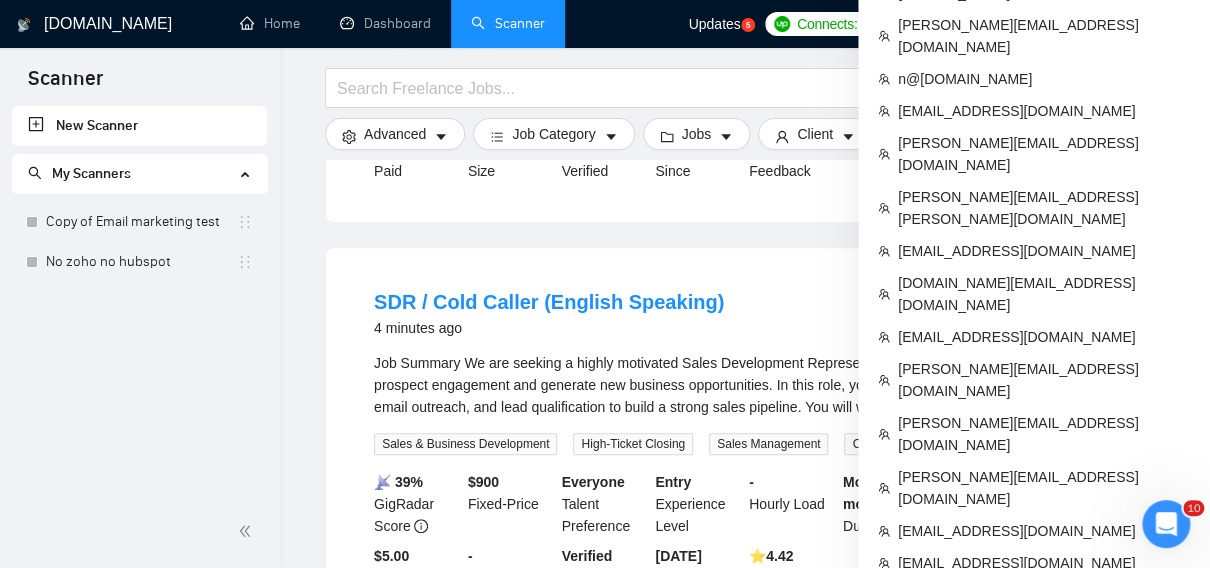 click on "michele.mereu@midsummer.agency" at bounding box center (1044, 606) 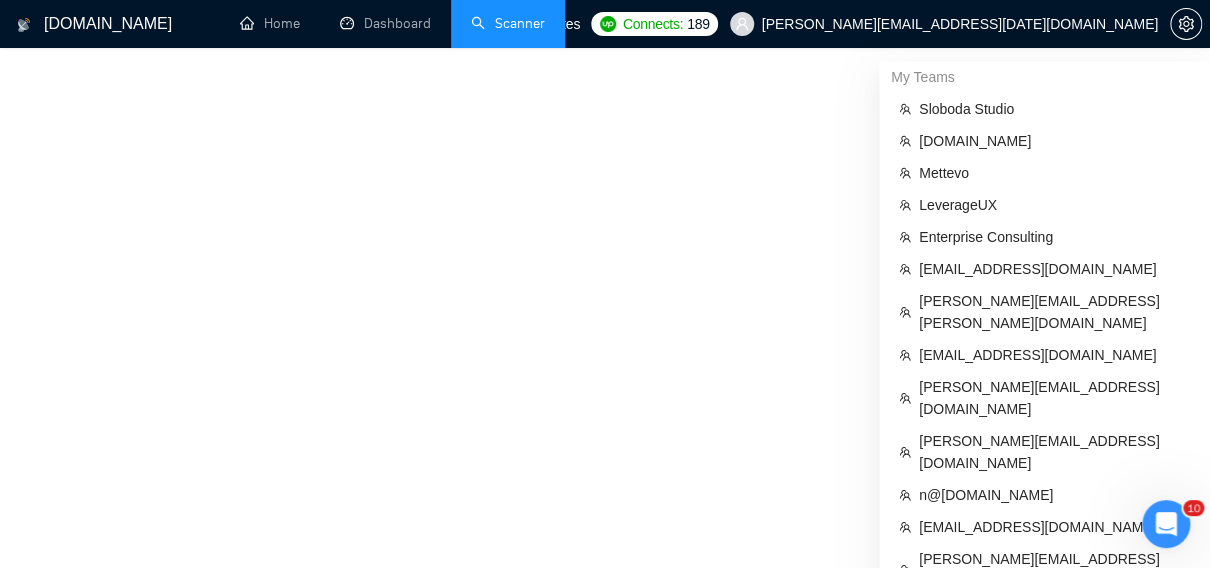 scroll, scrollTop: 0, scrollLeft: 0, axis: both 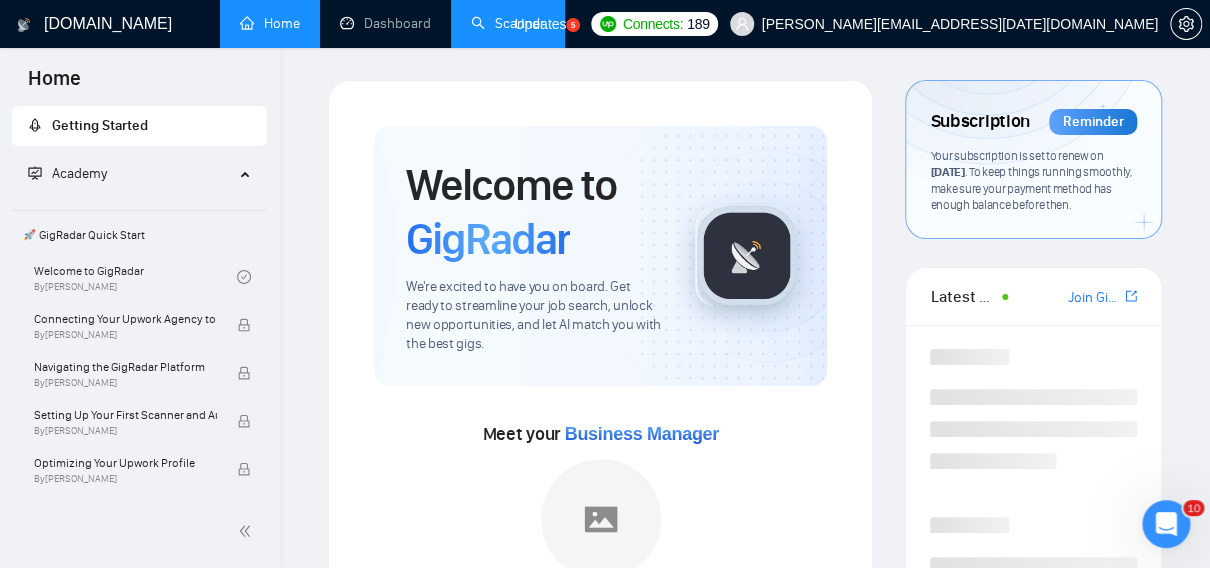 click on "Scanner" at bounding box center (508, 23) 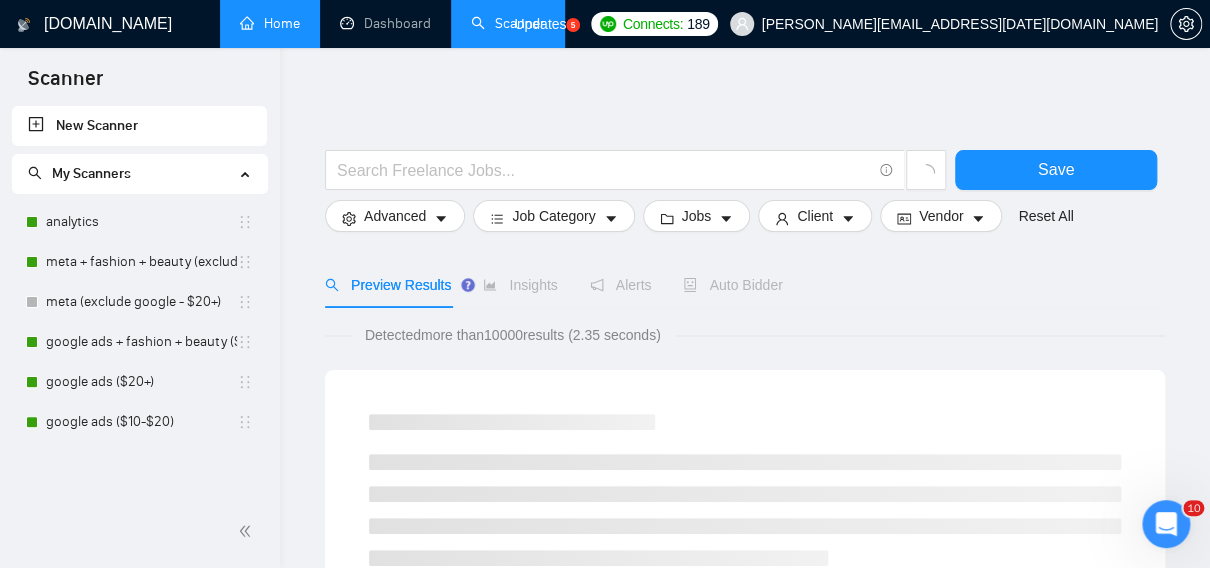 click on "Home" at bounding box center (270, 23) 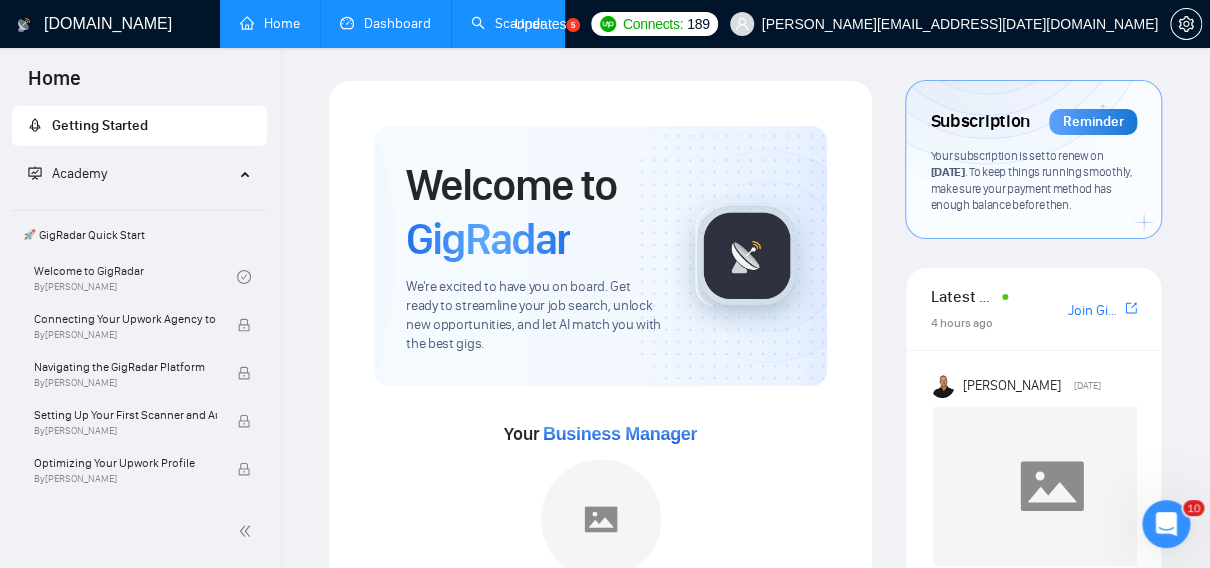 click on "Dashboard" at bounding box center (385, 23) 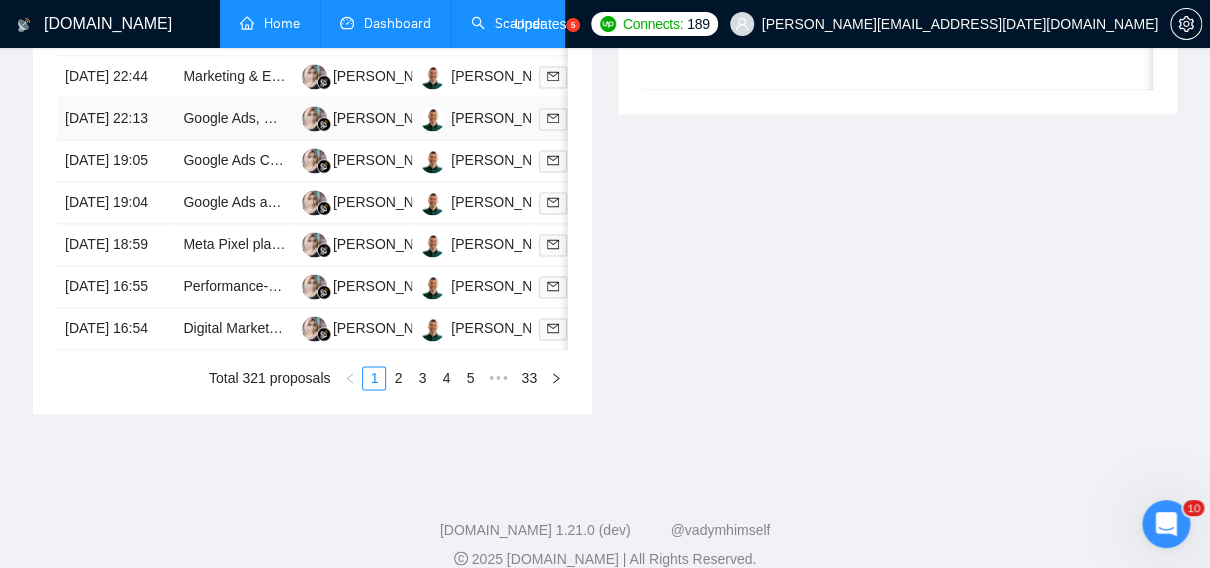 scroll, scrollTop: 949, scrollLeft: 0, axis: vertical 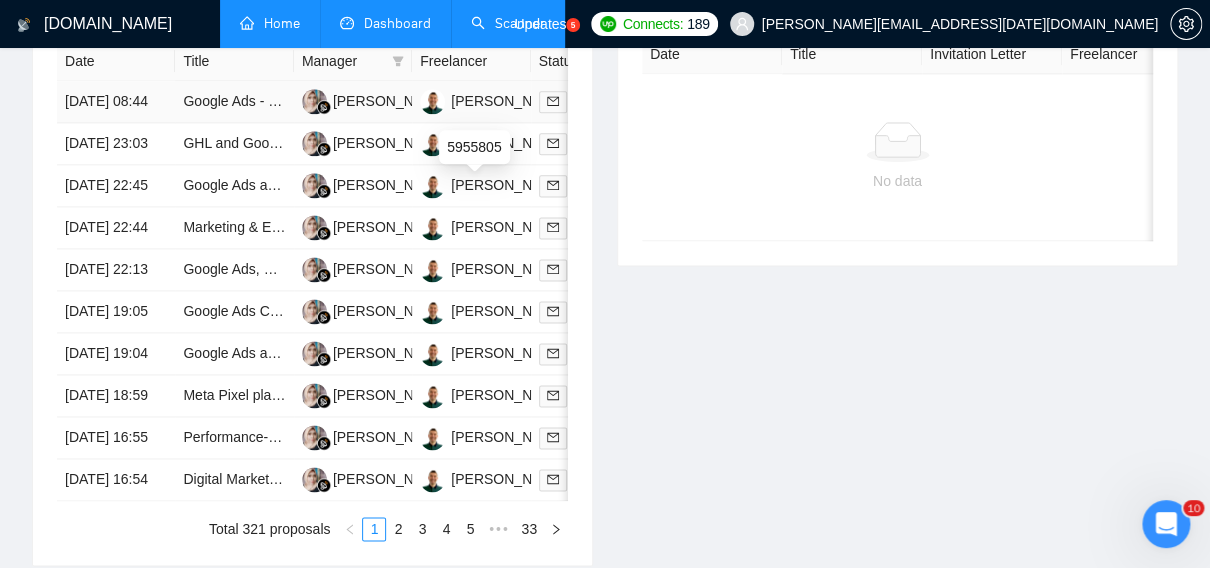 click on "5955805" at bounding box center (474, 147) 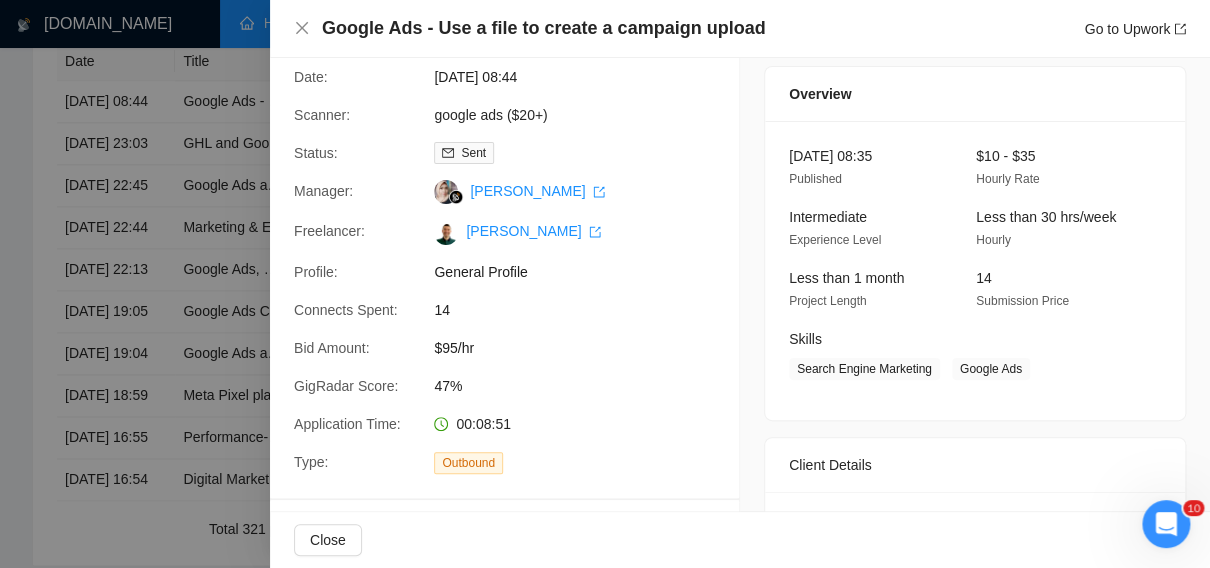 scroll, scrollTop: 60, scrollLeft: 0, axis: vertical 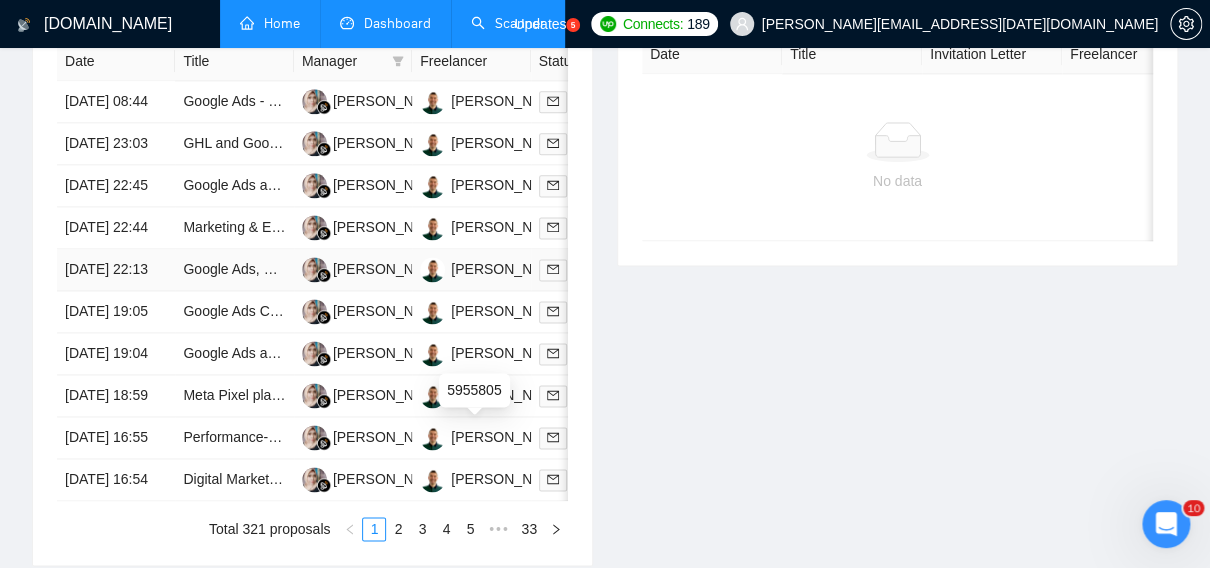 click on "5955805" at bounding box center [474, 390] 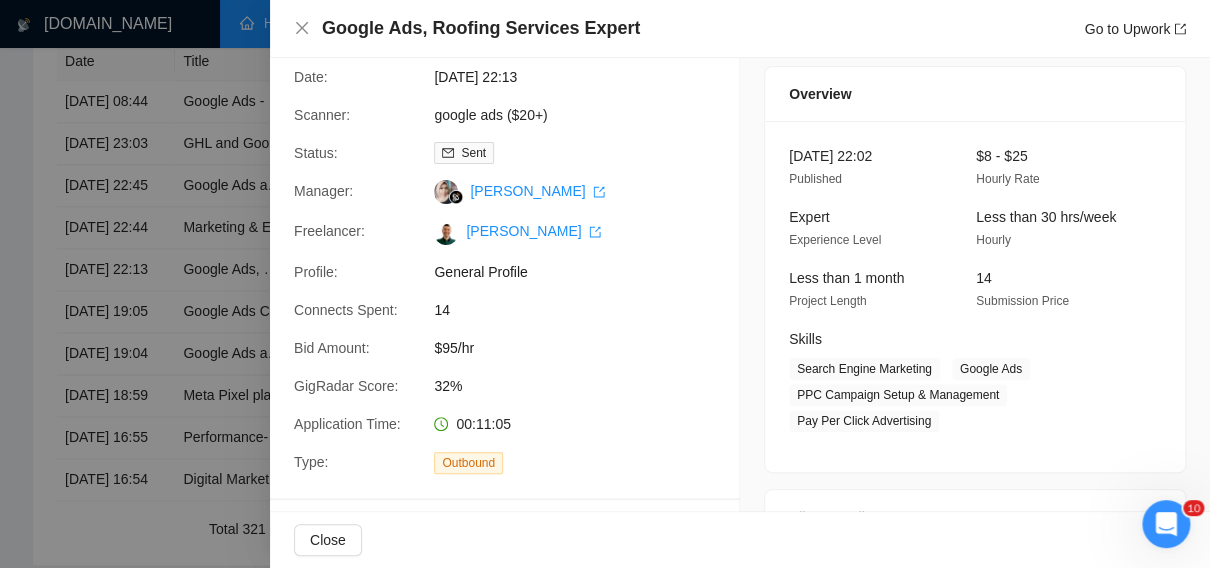 click at bounding box center (605, 284) 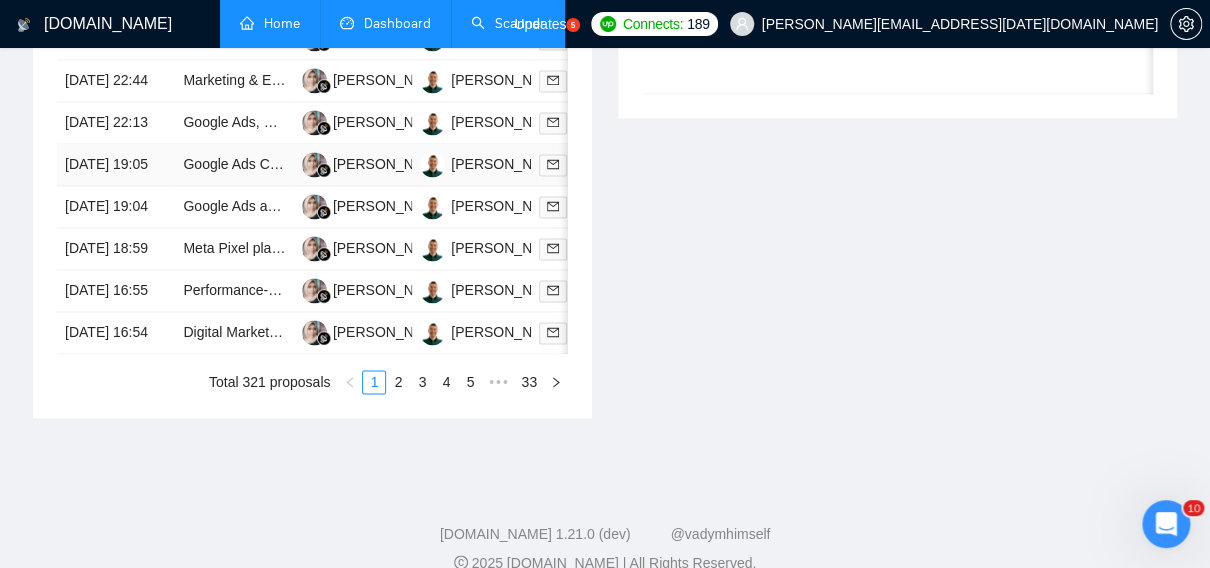 scroll, scrollTop: 1160, scrollLeft: 0, axis: vertical 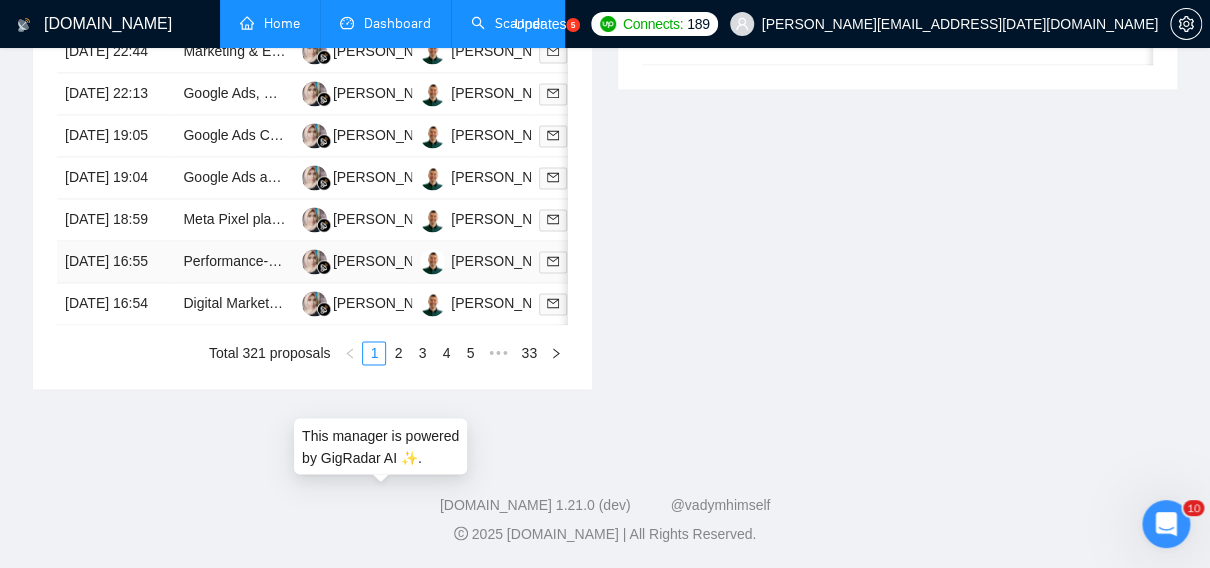 click on "This manager is powered   by GigRadar AI ✨." at bounding box center [380, 446] 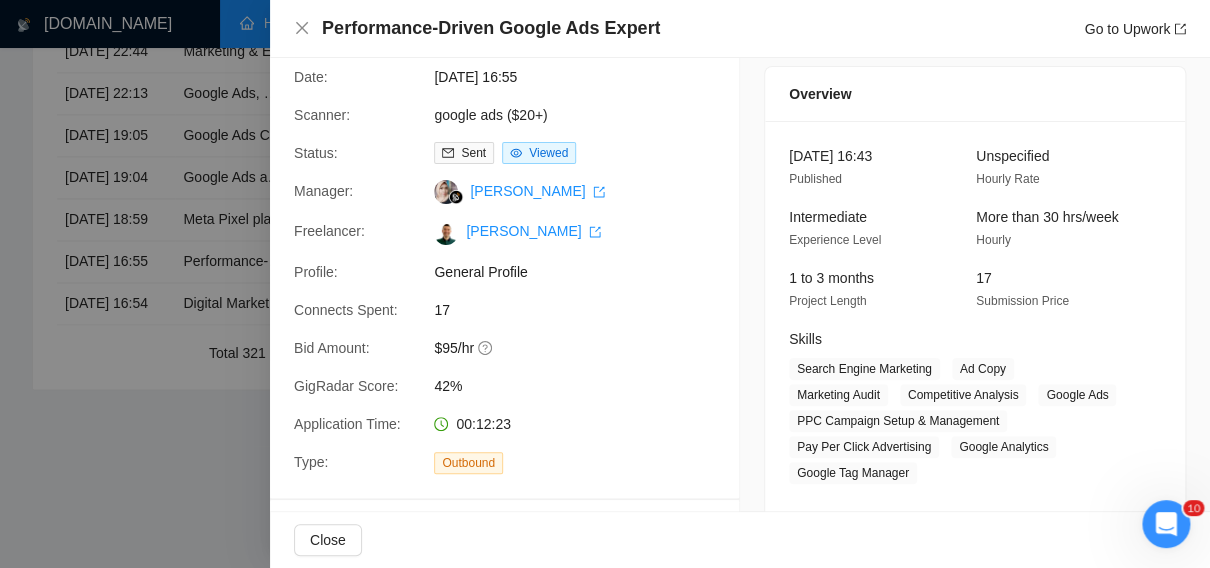 click at bounding box center (605, 284) 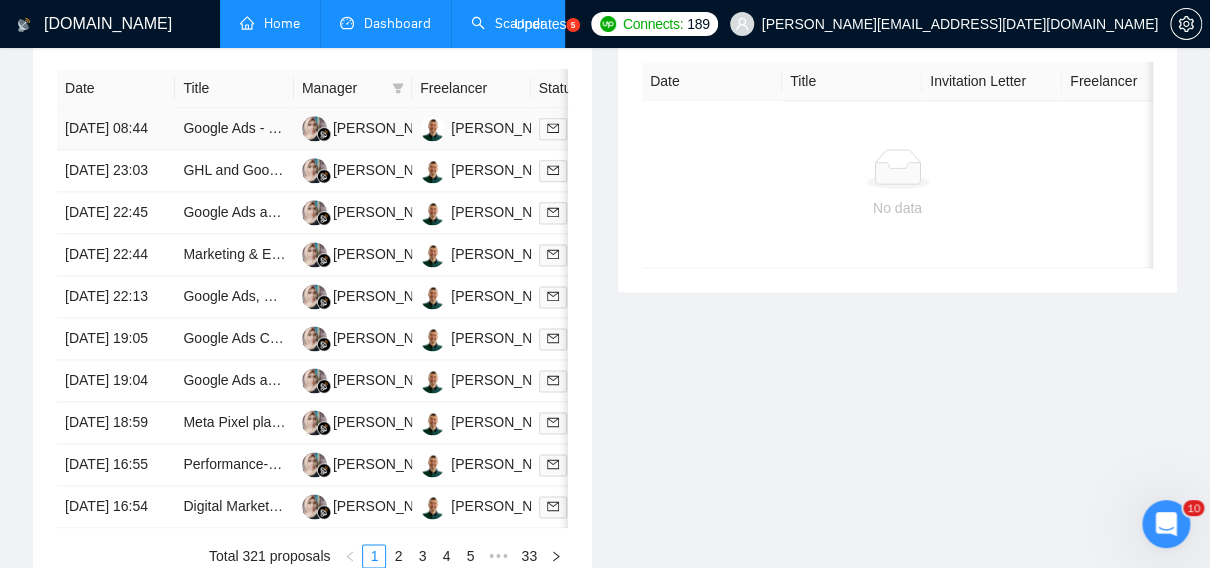 scroll, scrollTop: 921, scrollLeft: 0, axis: vertical 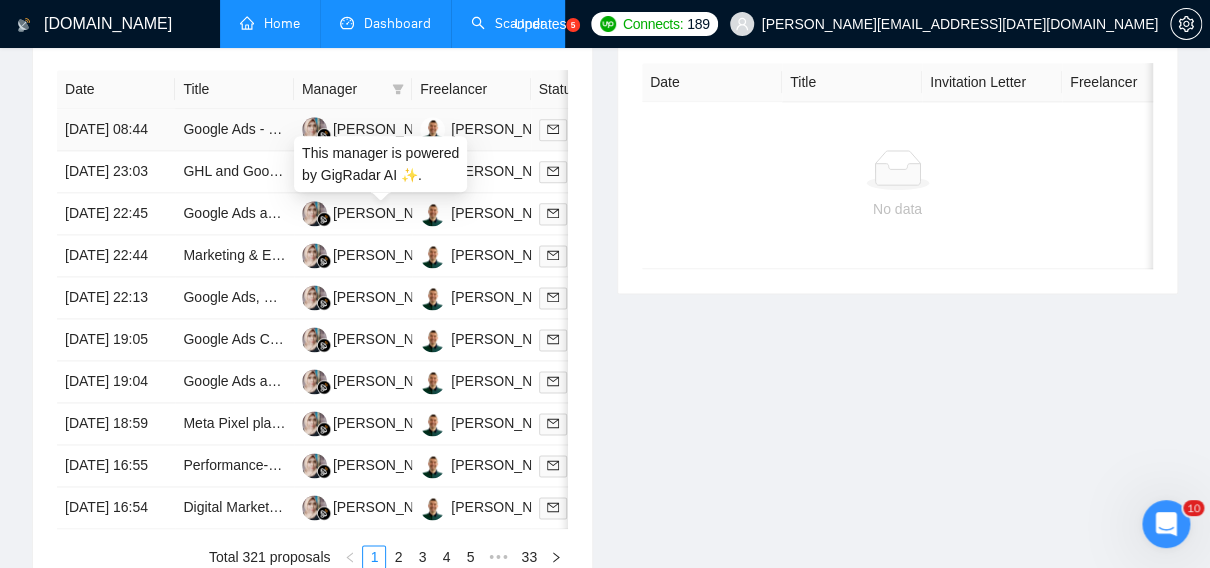 click on "This manager is powered   by GigRadar AI ✨." at bounding box center (380, 164) 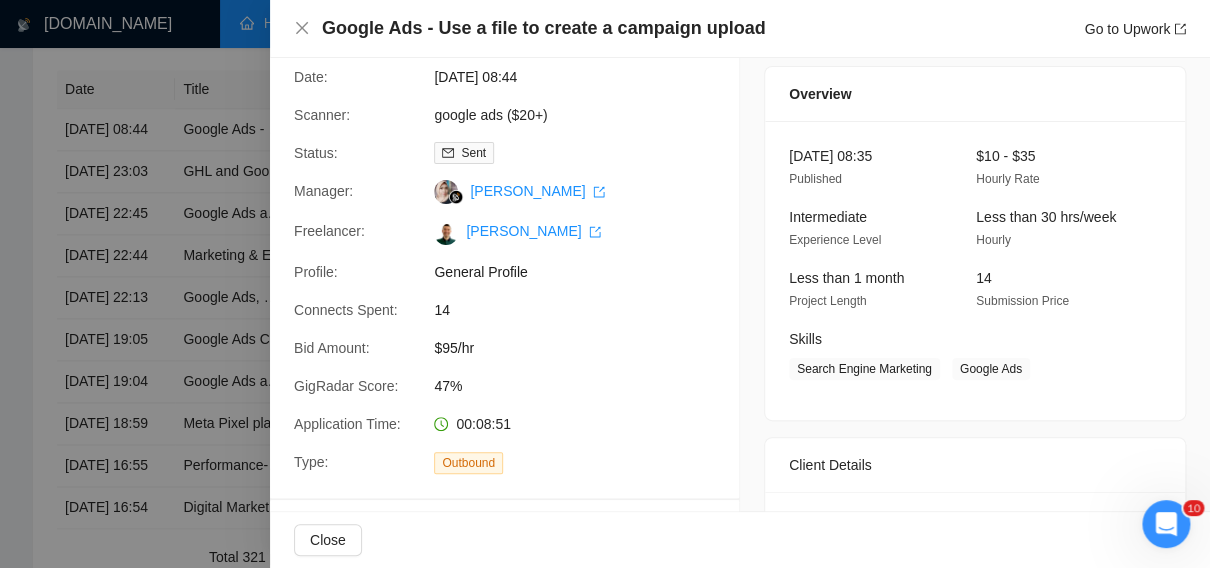 click at bounding box center [605, 284] 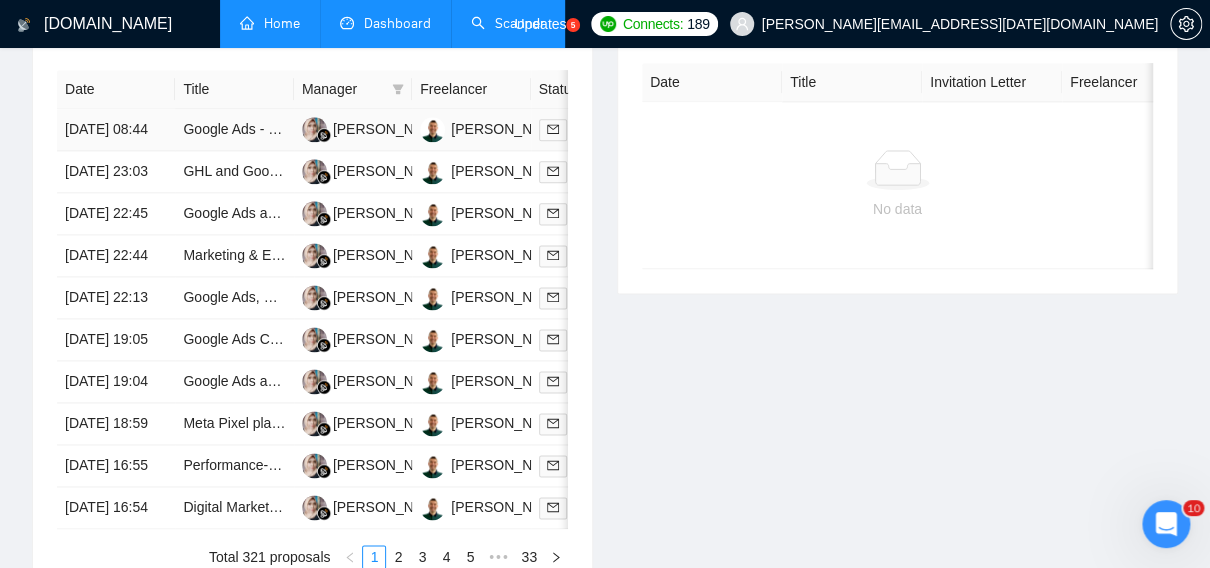 click on "Micky Mereu" at bounding box center (471, 130) 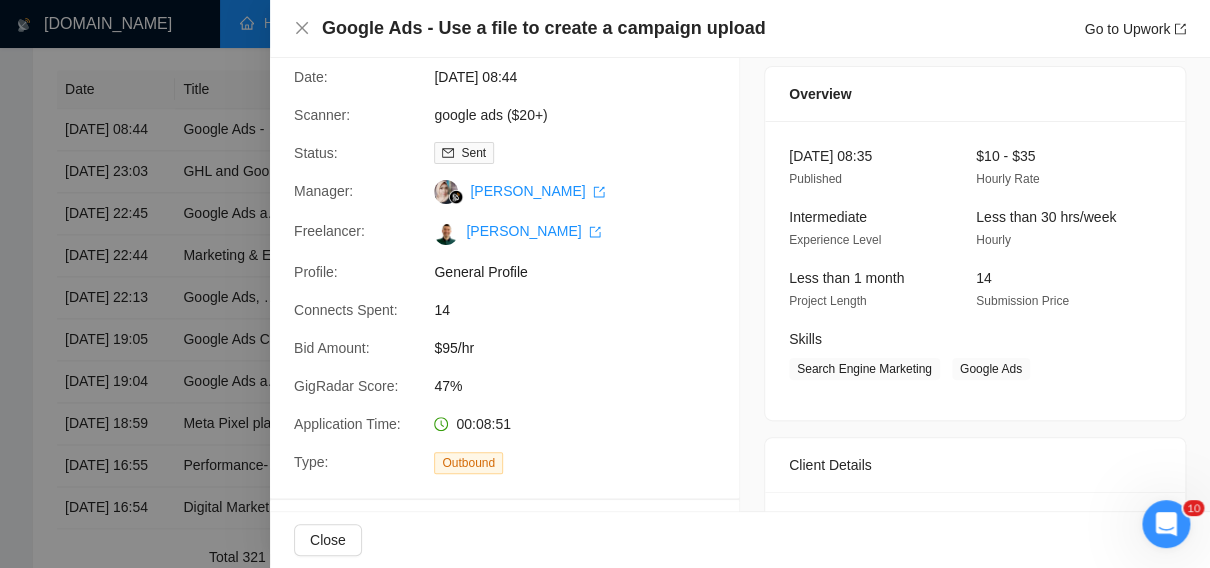 click at bounding box center (605, 284) 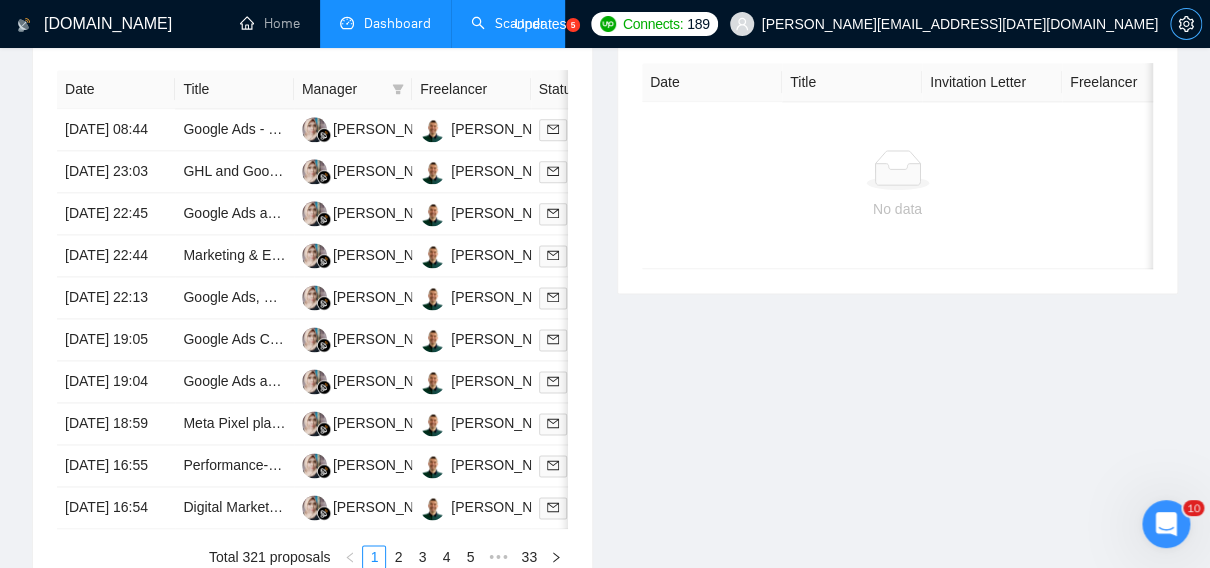 click 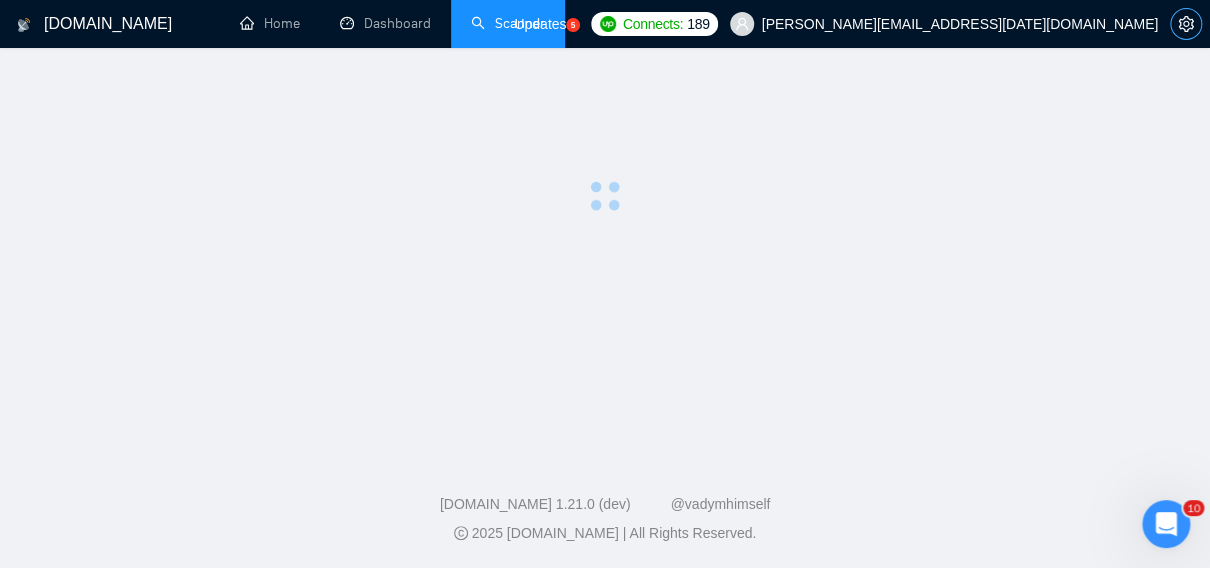 scroll, scrollTop: 0, scrollLeft: 0, axis: both 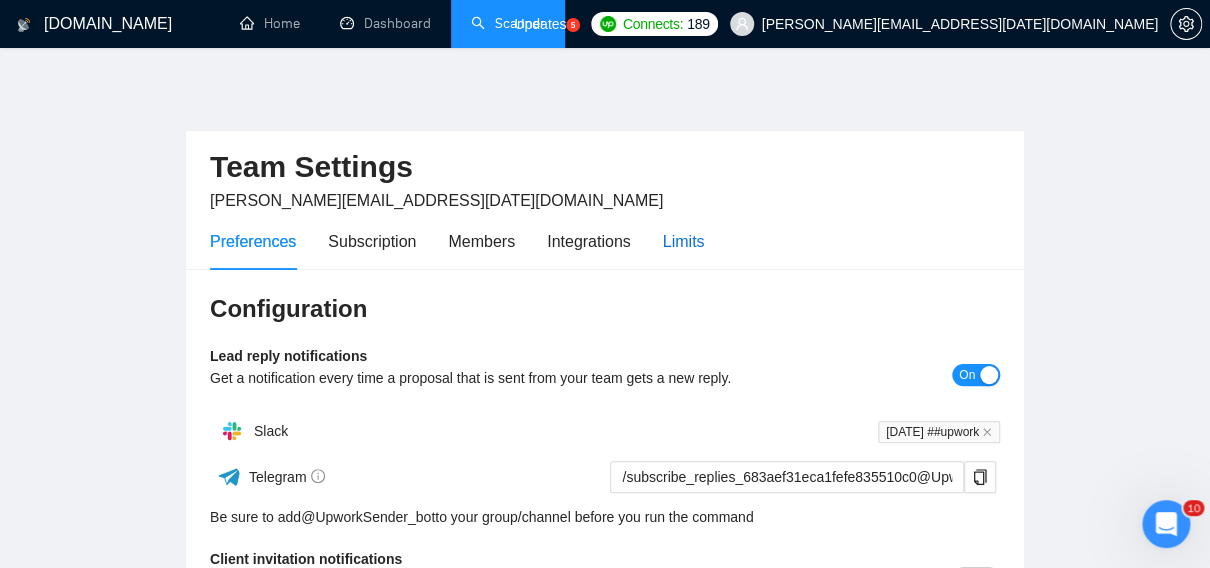 click on "Limits" at bounding box center (684, 241) 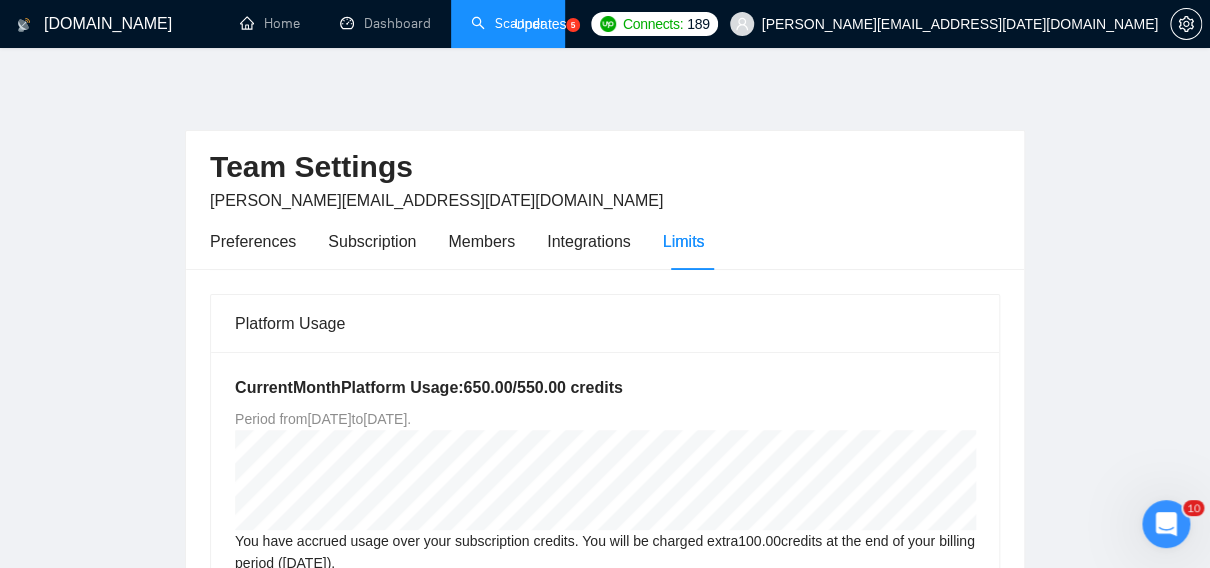 click on "Scanner" at bounding box center (508, 23) 